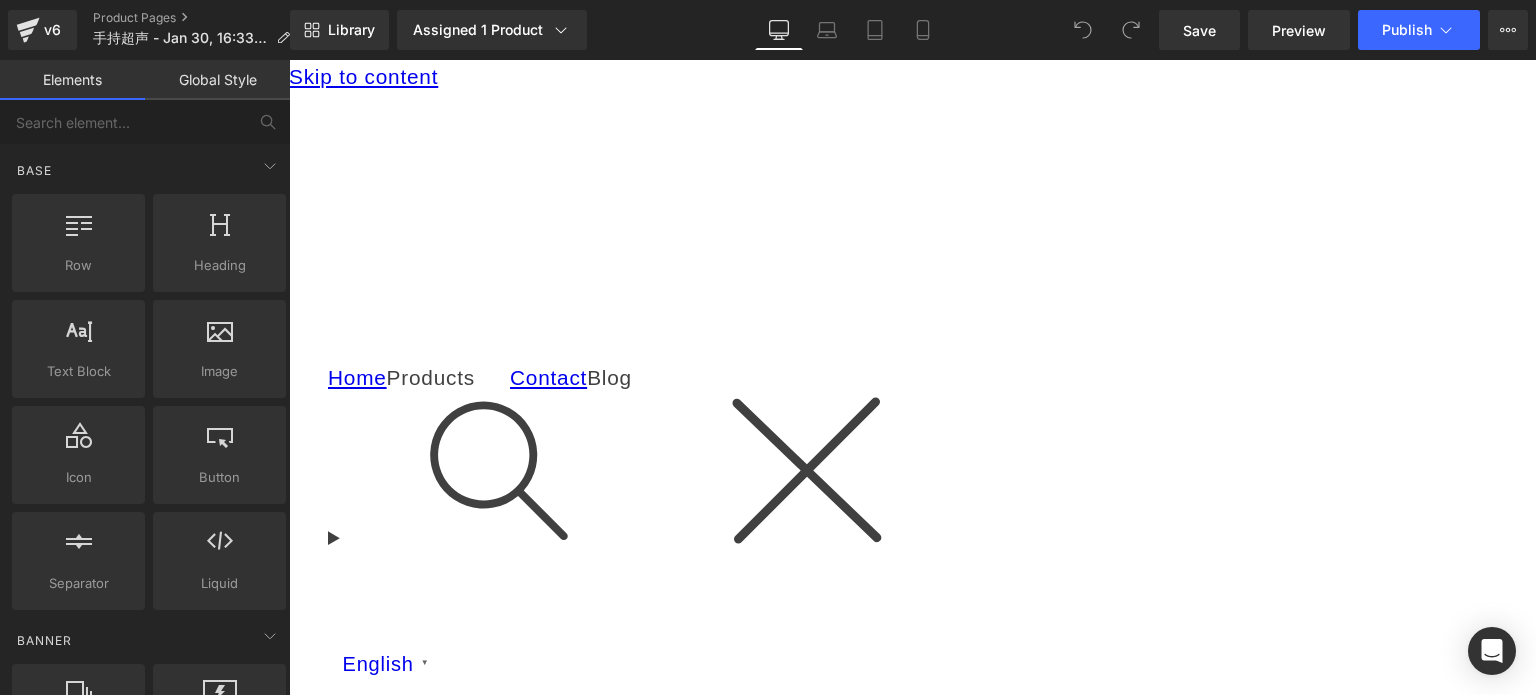 scroll, scrollTop: 1536, scrollLeft: 0, axis: vertical 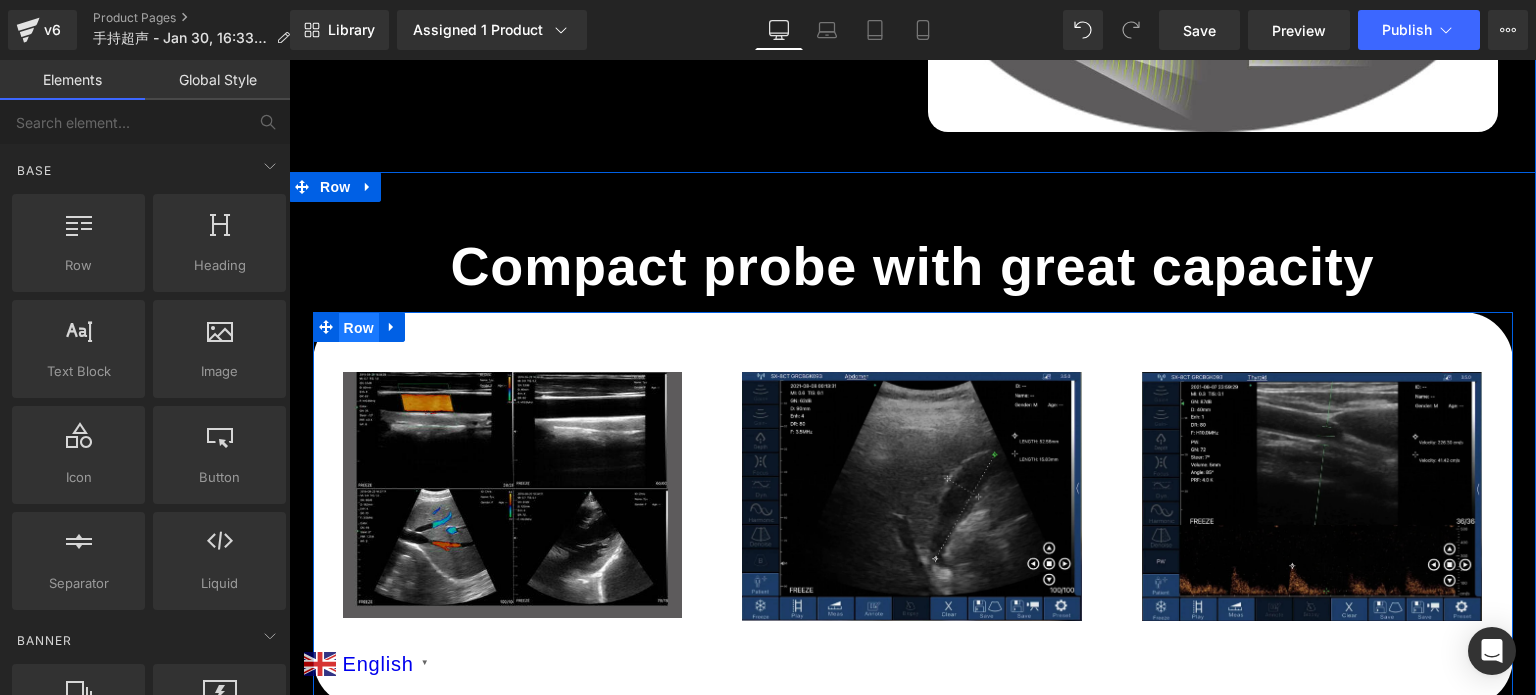 click on "Row" at bounding box center [359, 328] 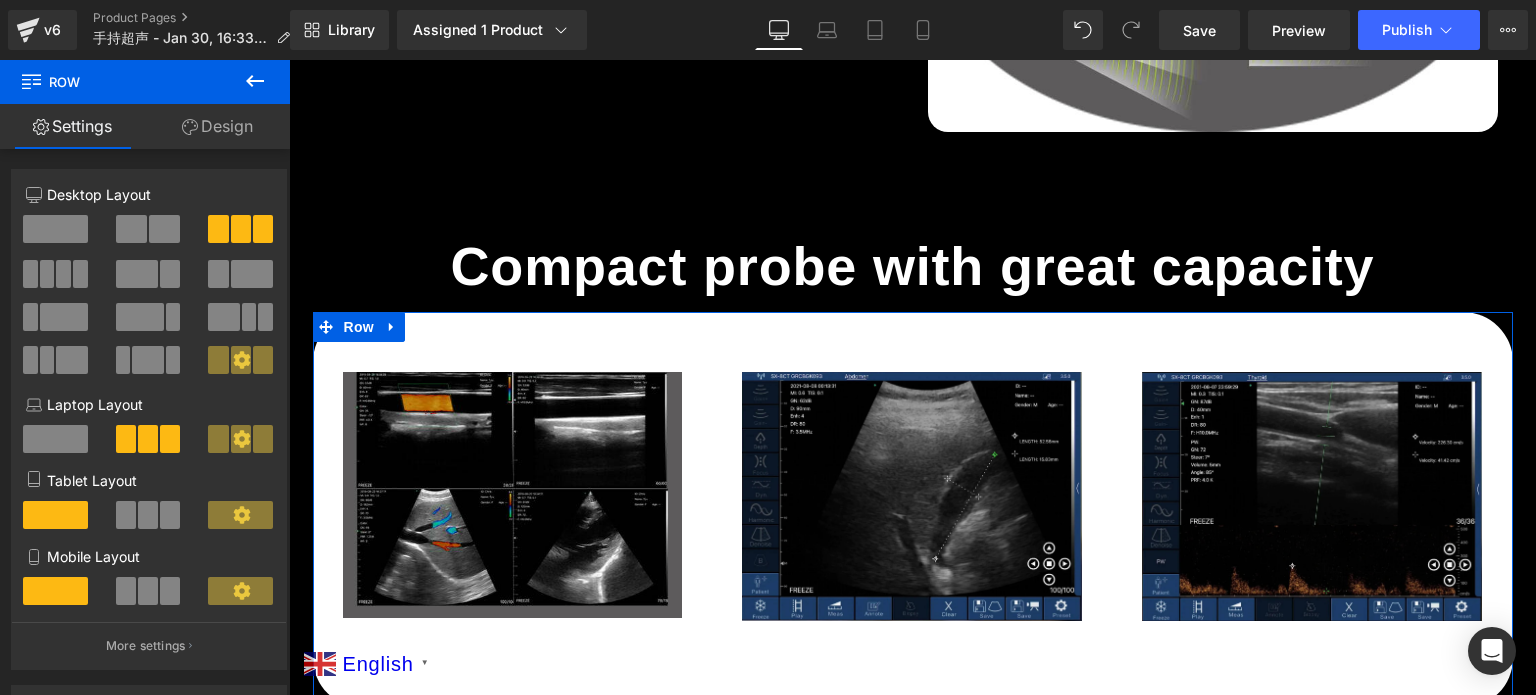 click on "Design" at bounding box center (217, 126) 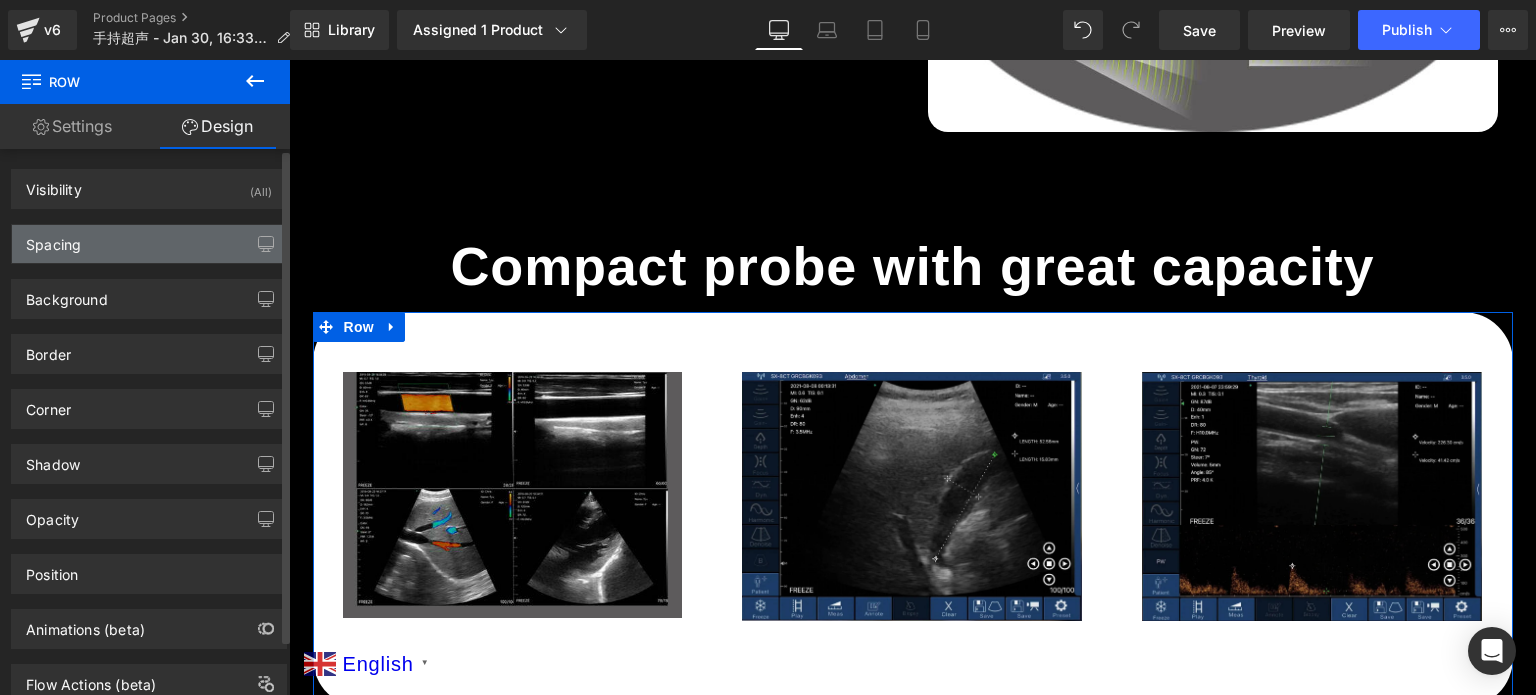 click on "Spacing" at bounding box center [149, 244] 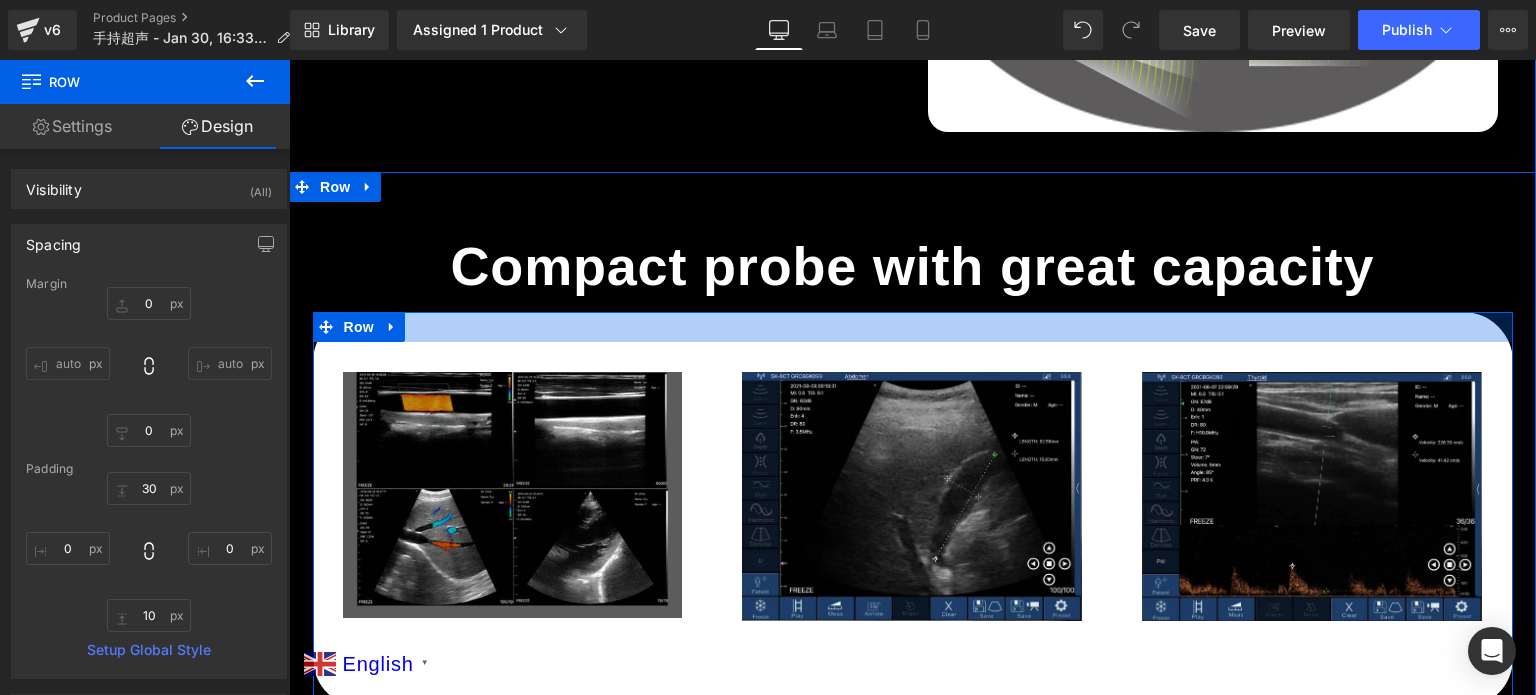 click at bounding box center (913, 327) 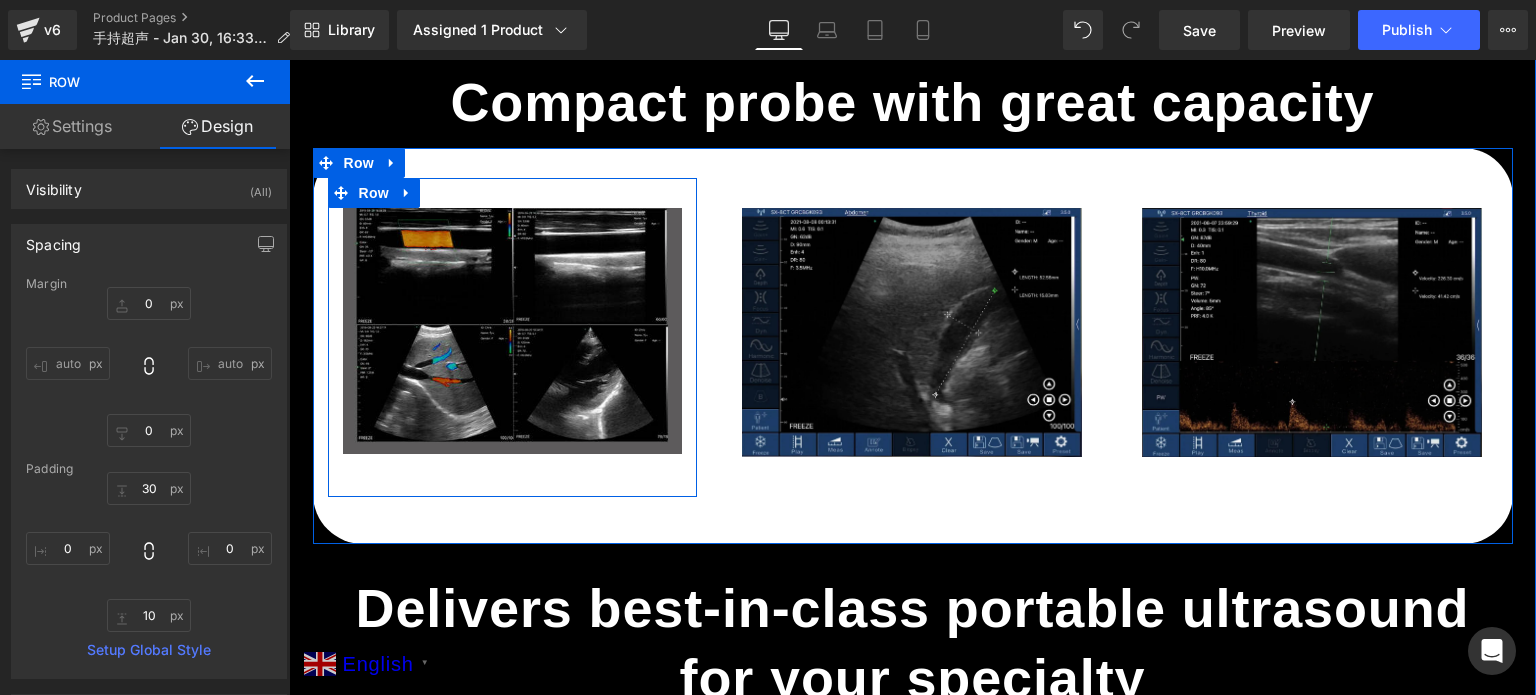 scroll, scrollTop: 1636, scrollLeft: 0, axis: vertical 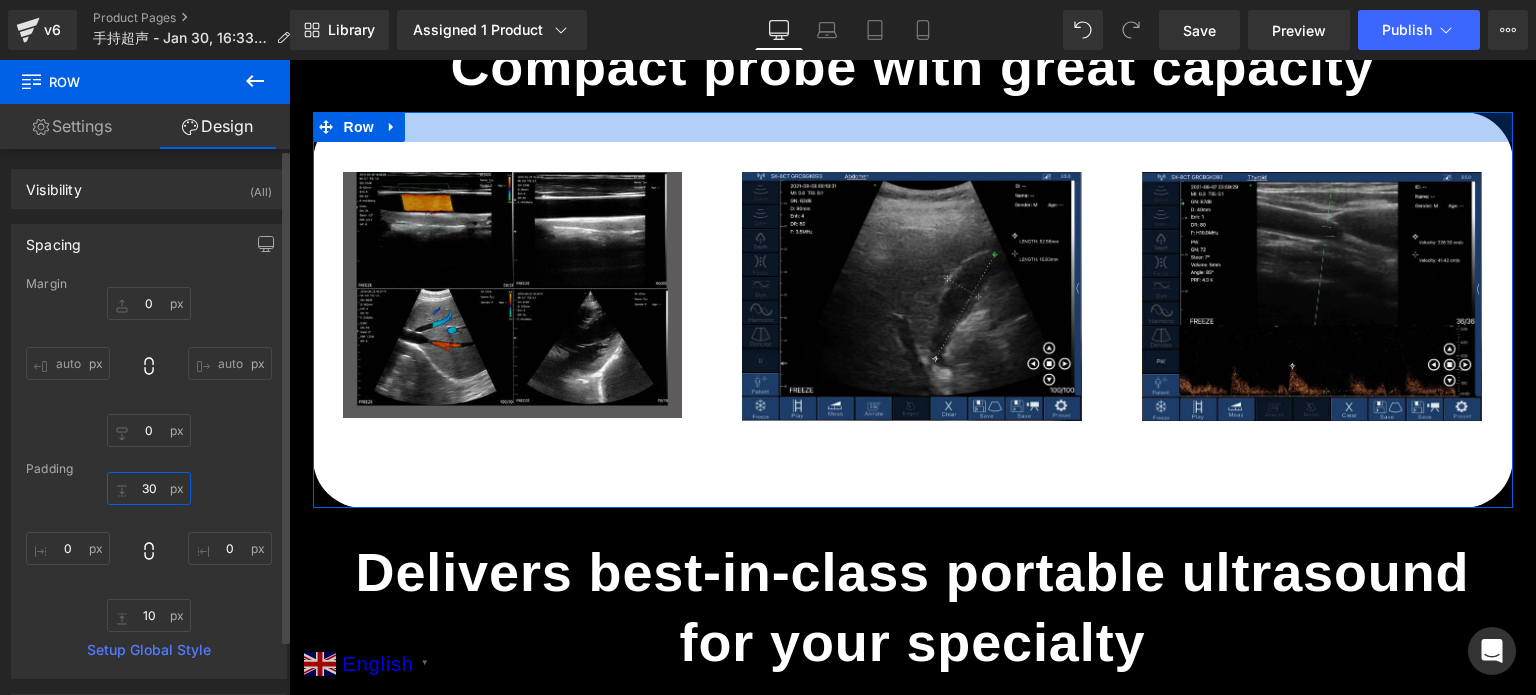 click on "30" at bounding box center (149, 488) 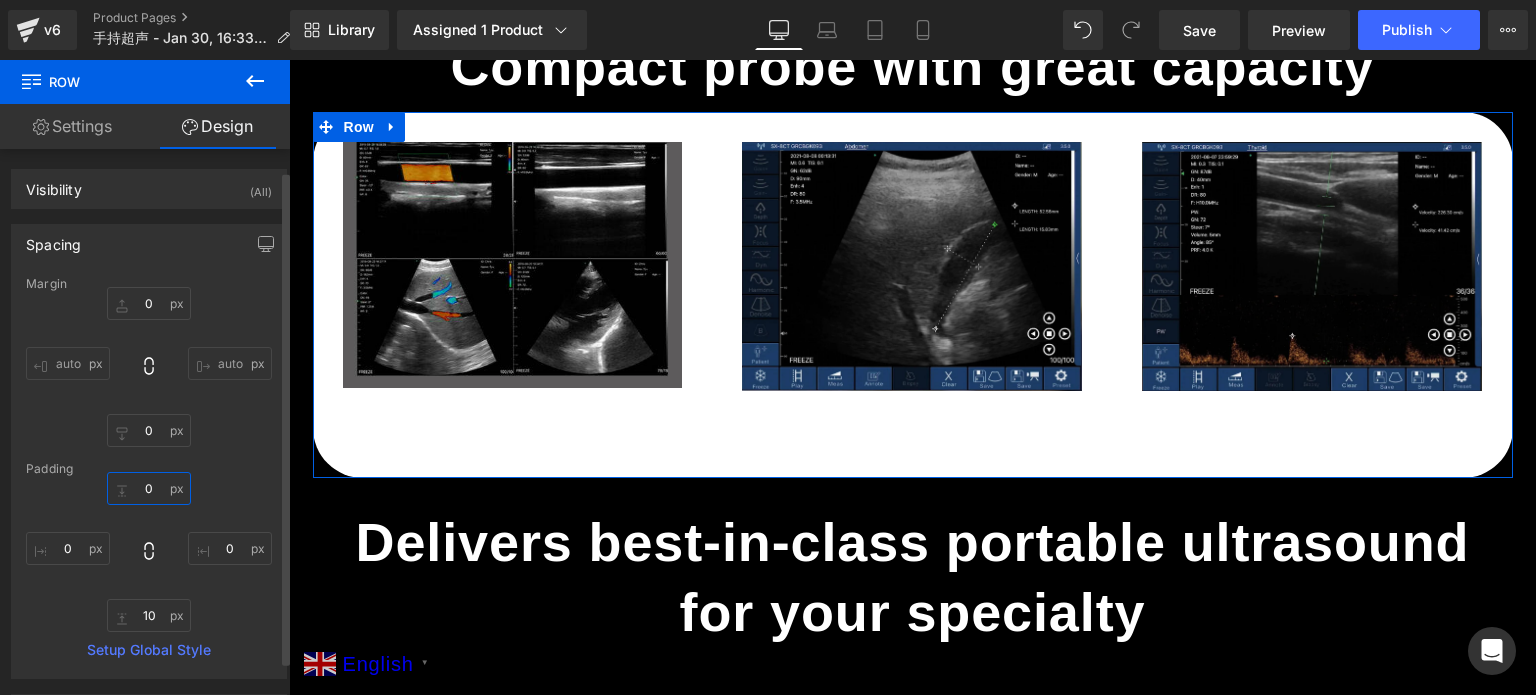 scroll, scrollTop: 100, scrollLeft: 0, axis: vertical 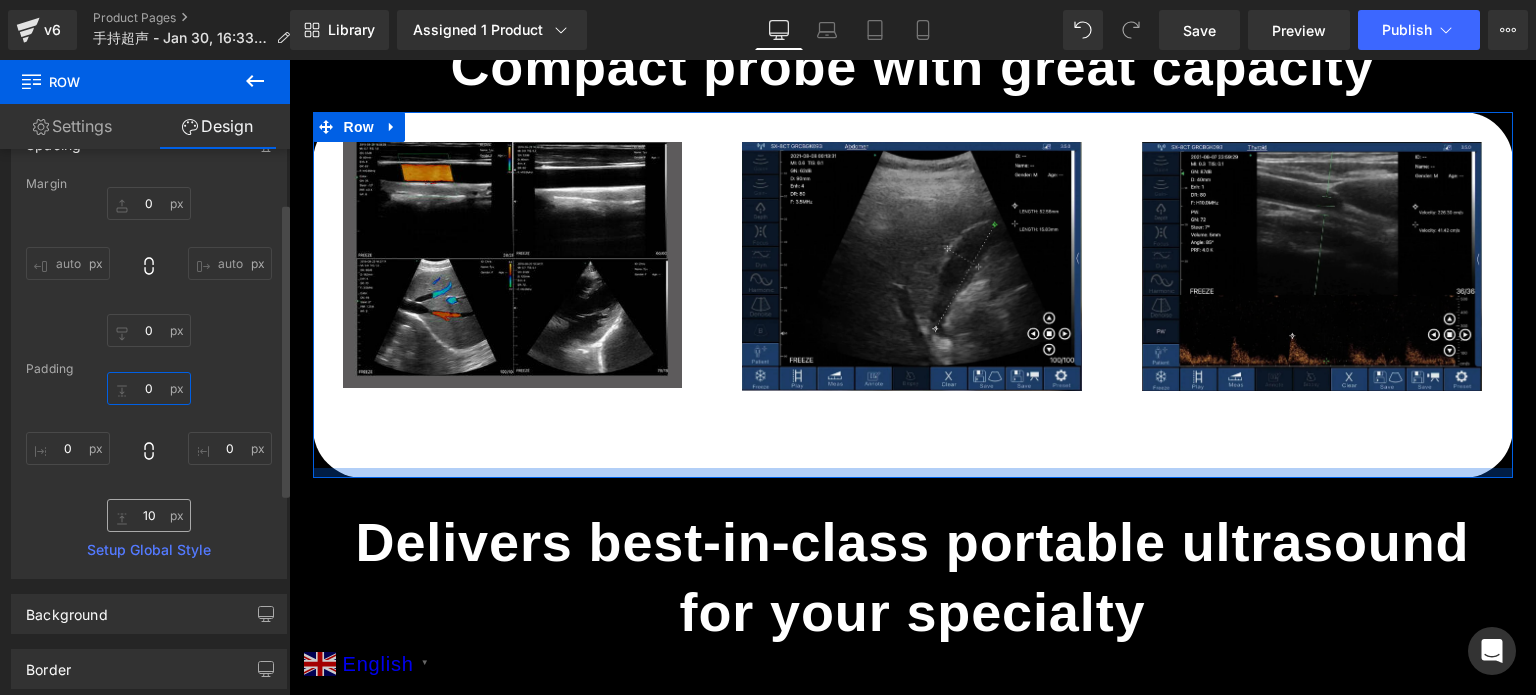 type on "0" 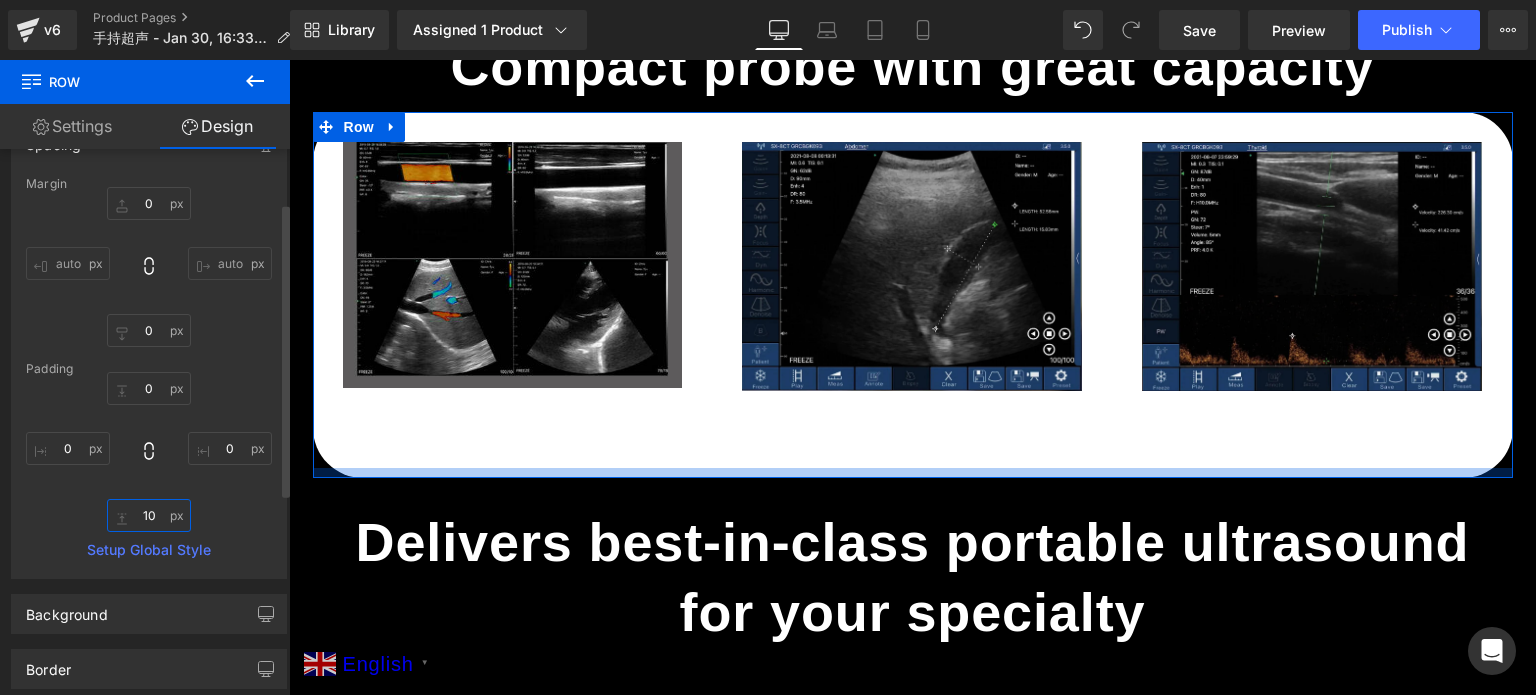 click on "10" at bounding box center [149, 515] 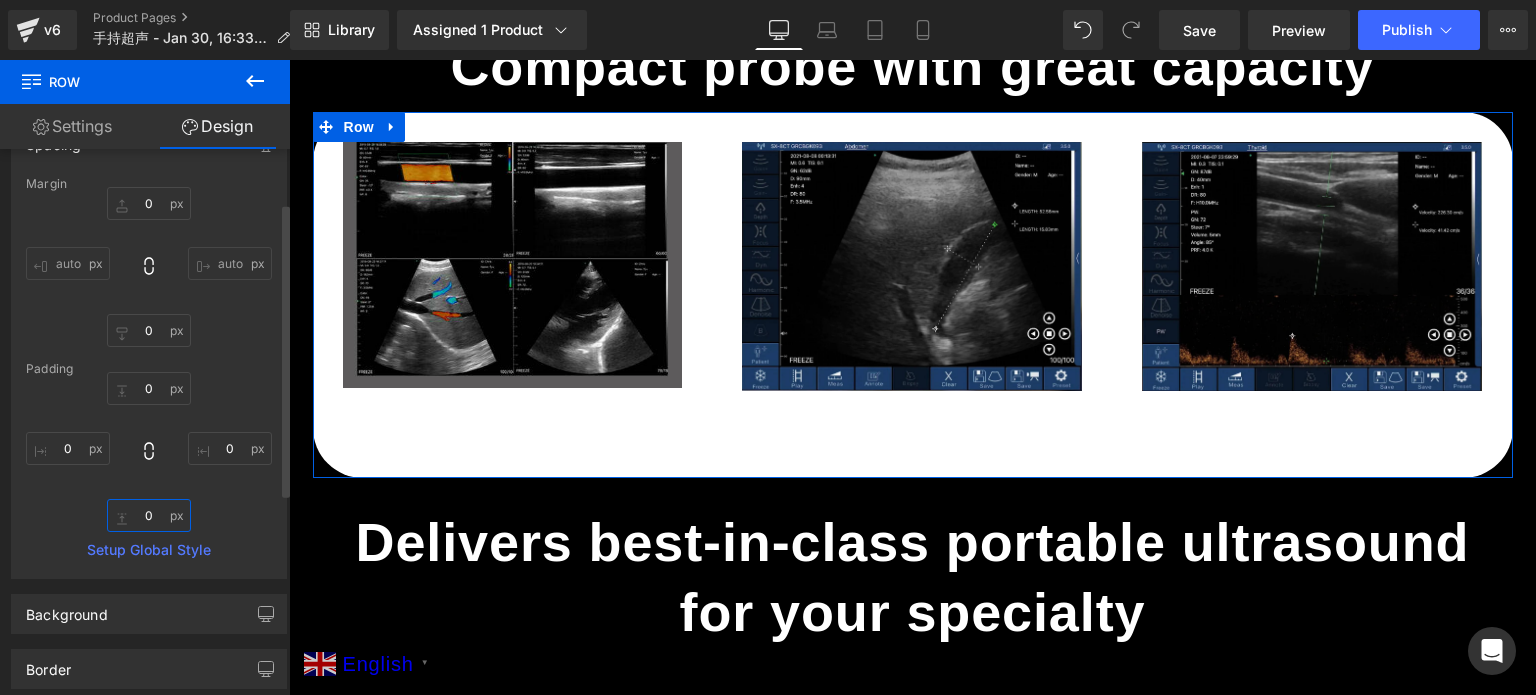 type 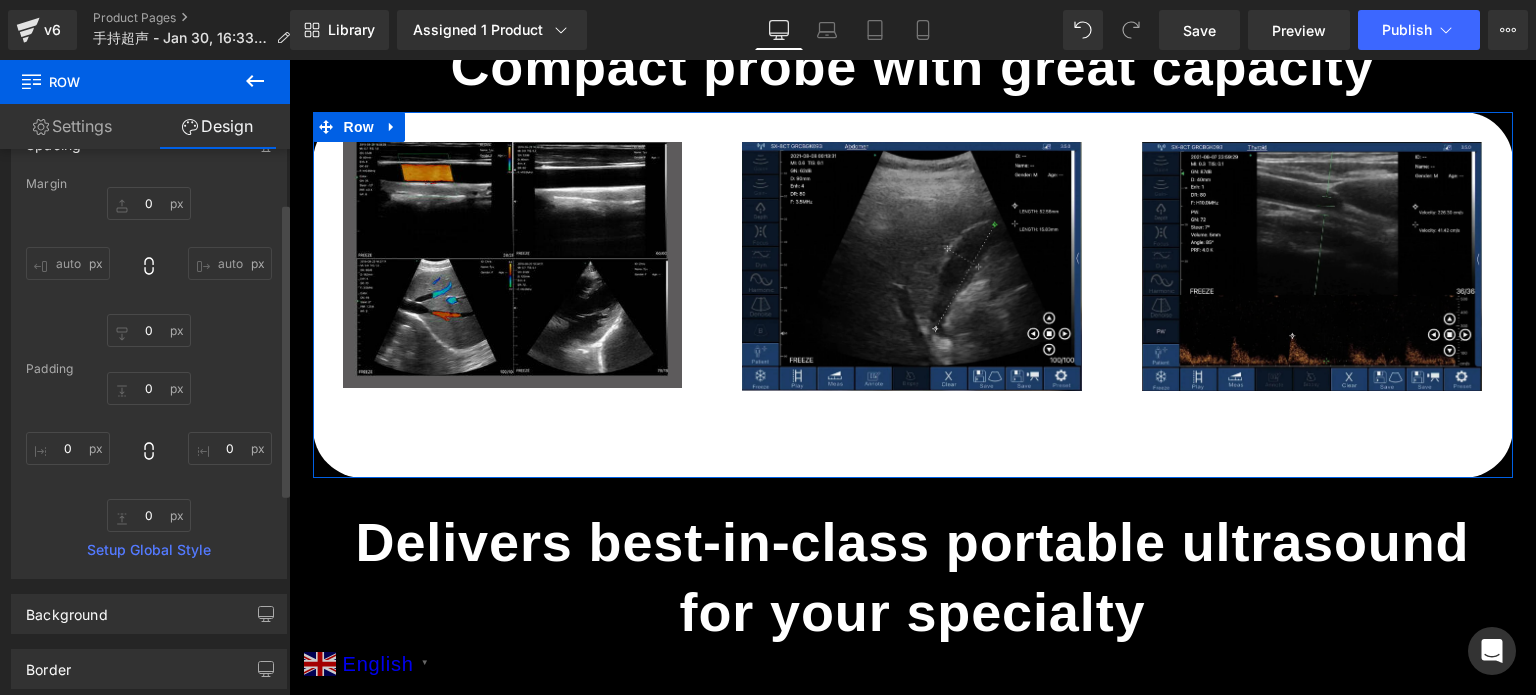 click on "Margin
0px 0
auto auto
0px 0
auto auto
Padding
0 0
0px 0
0px 0
Setup Global Style" at bounding box center (149, 377) 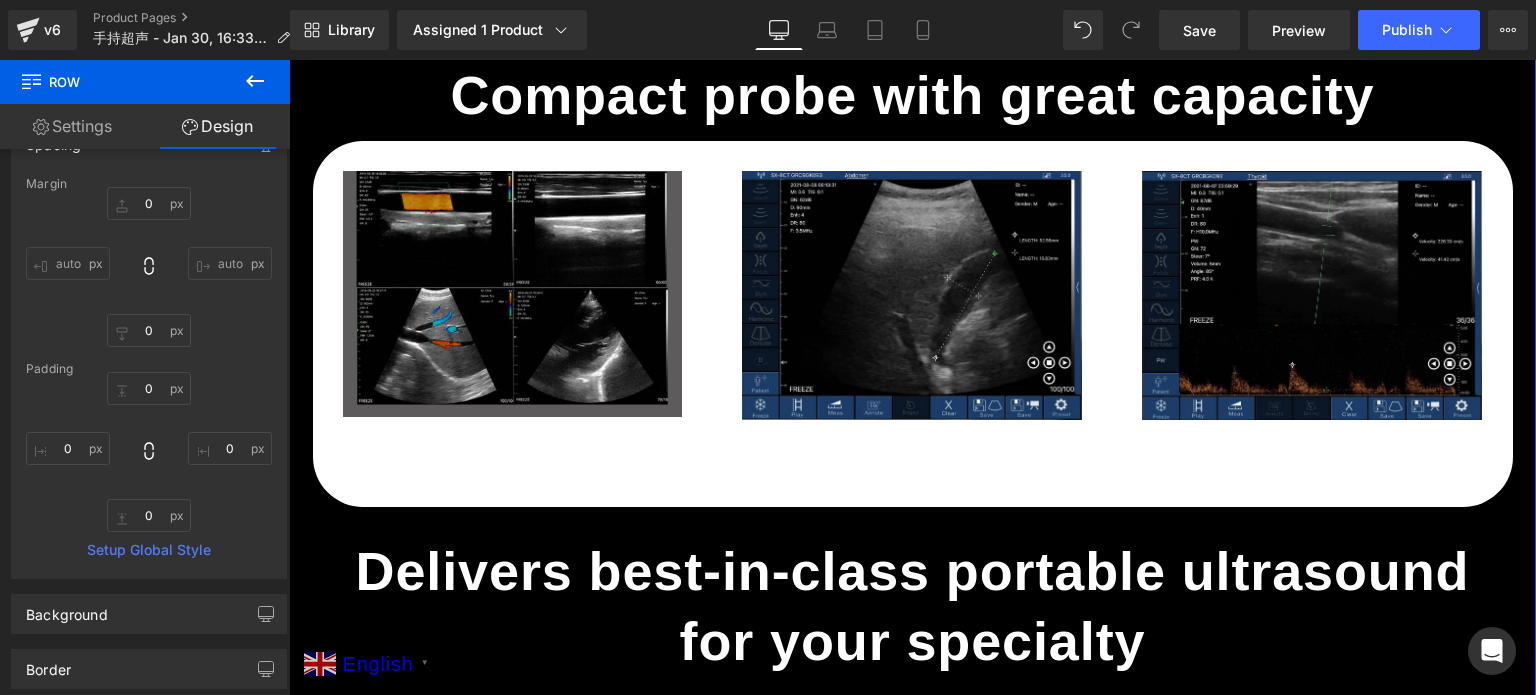 scroll, scrollTop: 1636, scrollLeft: 0, axis: vertical 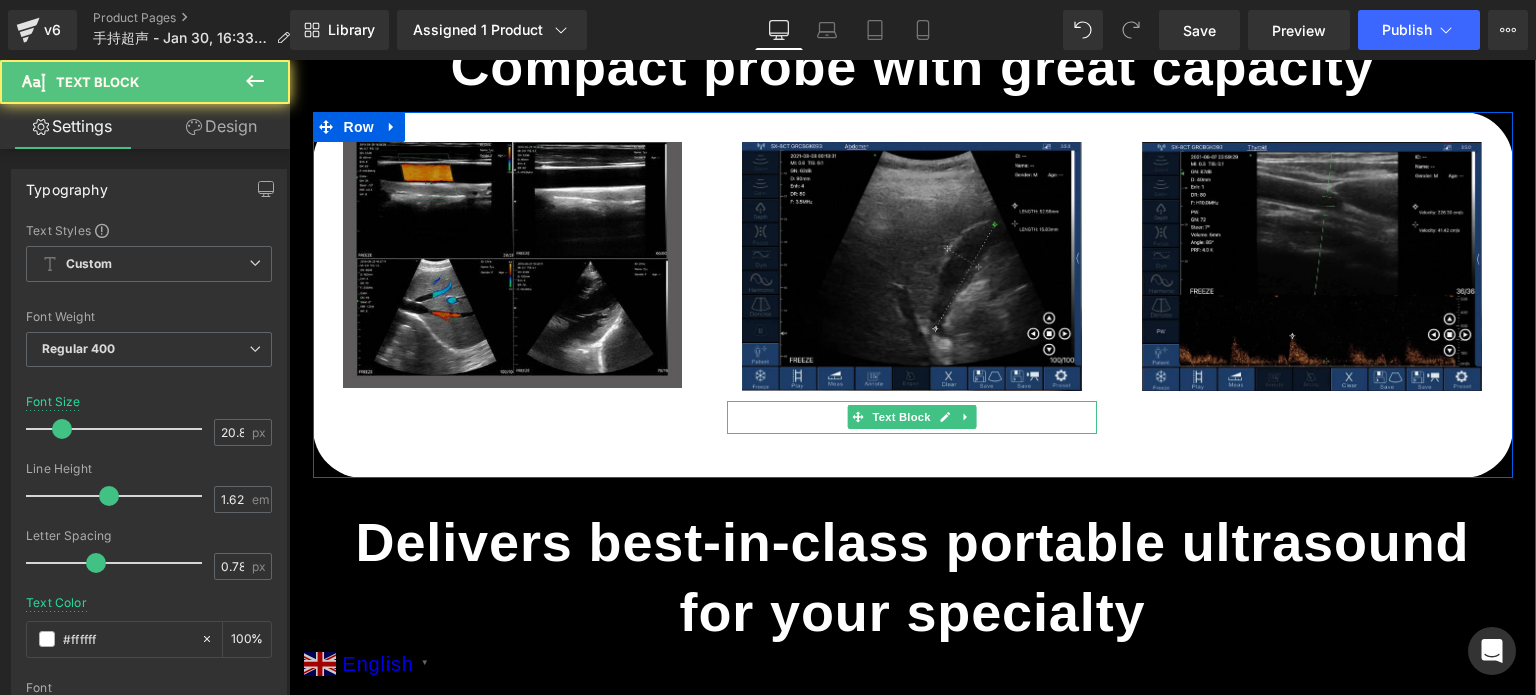 click on "Powerful Pulsed Wave Doppler" at bounding box center (912, 418) 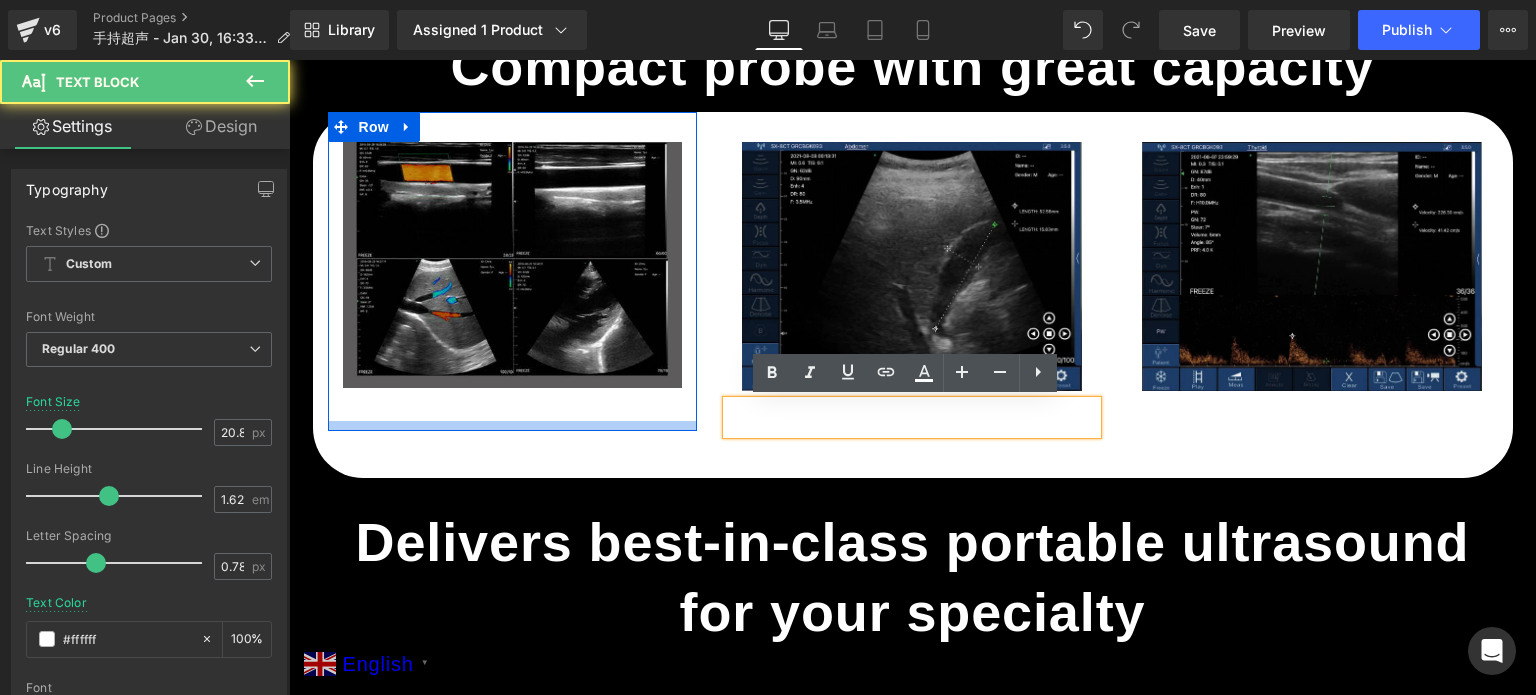 click at bounding box center [513, 426] 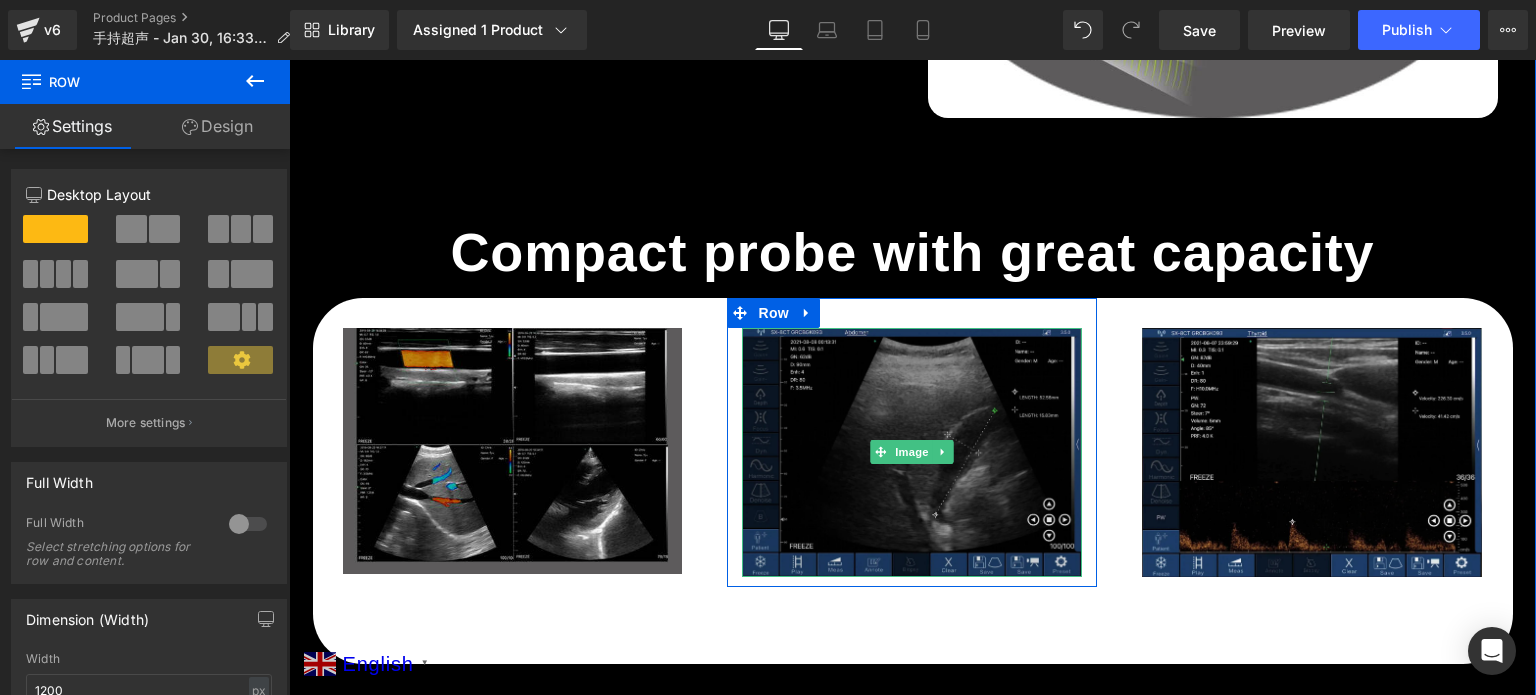 scroll, scrollTop: 1536, scrollLeft: 0, axis: vertical 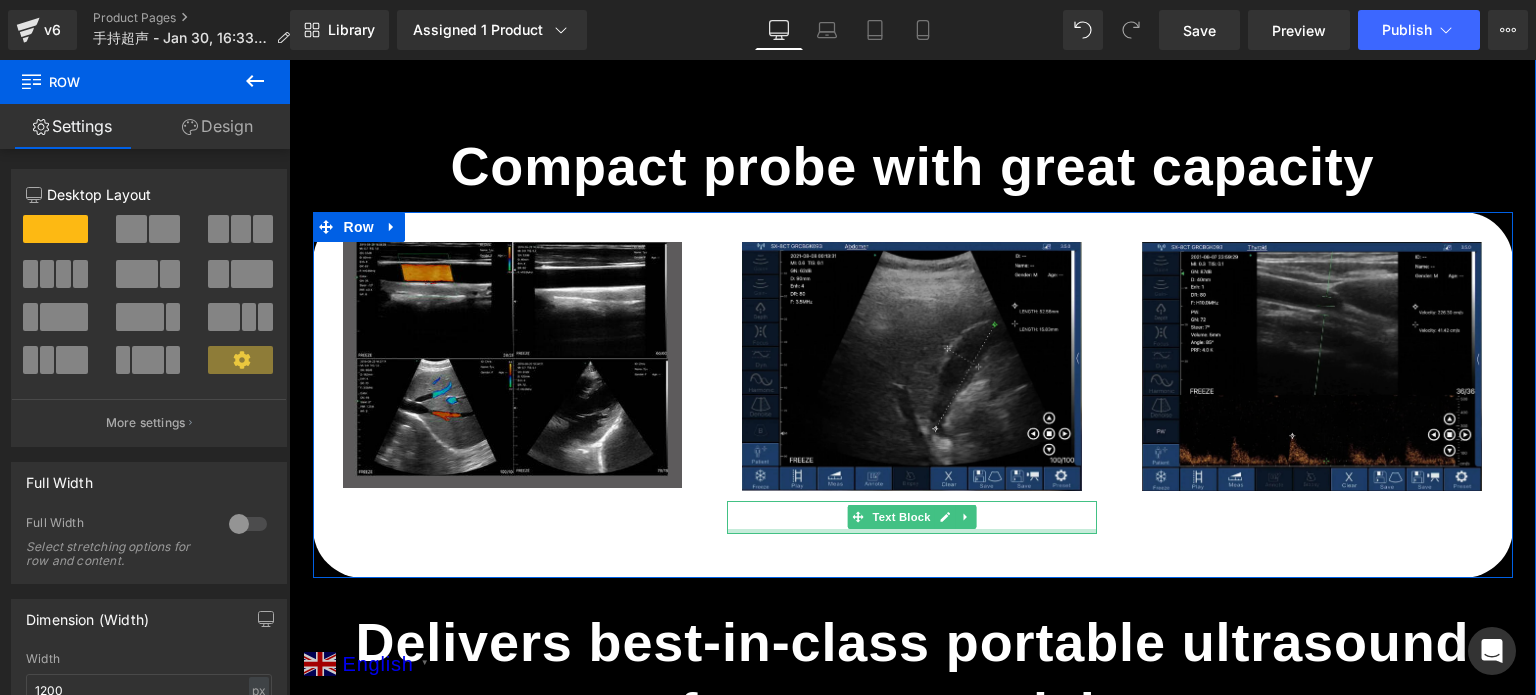 click at bounding box center [912, 531] 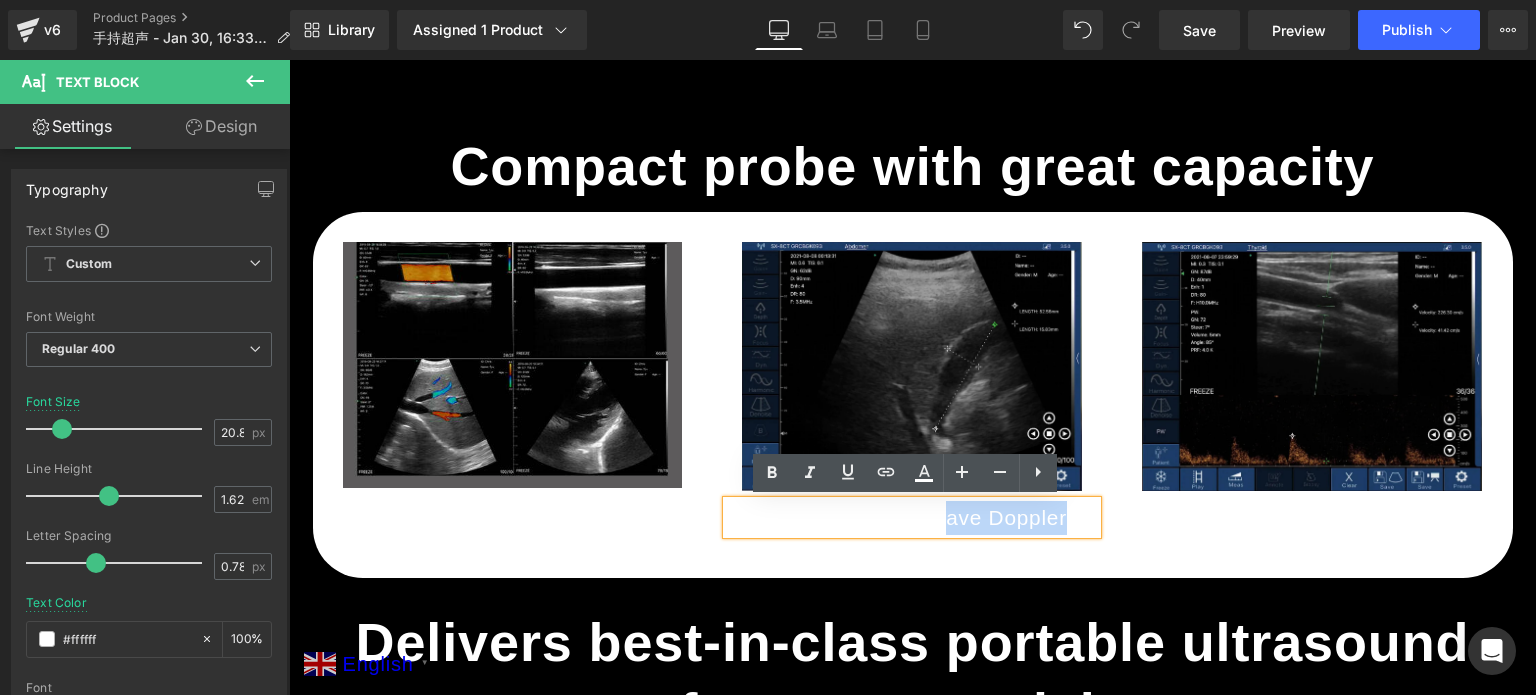 drag, startPoint x: 940, startPoint y: 507, endPoint x: 714, endPoint y: 511, distance: 226.0354 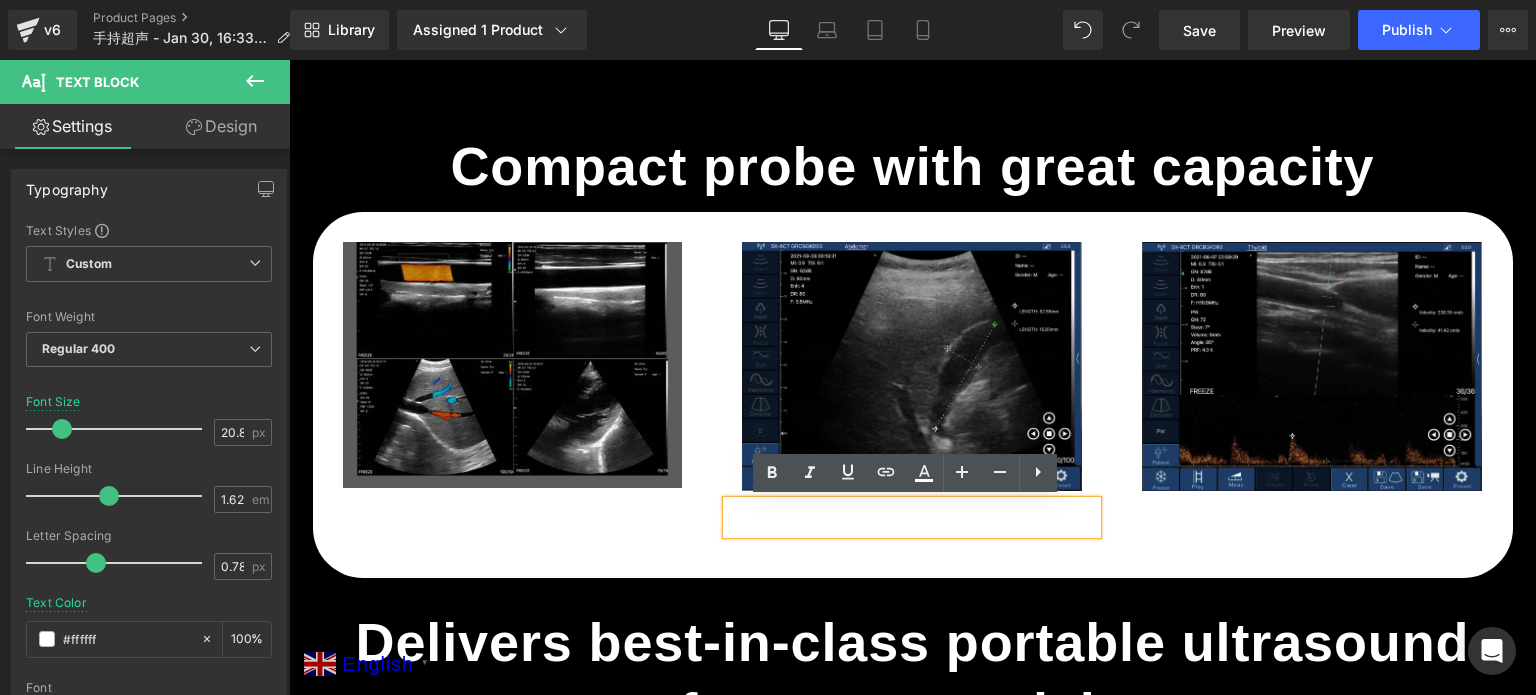 click on "Powerful Pulsed Wave Doppler" at bounding box center [912, 518] 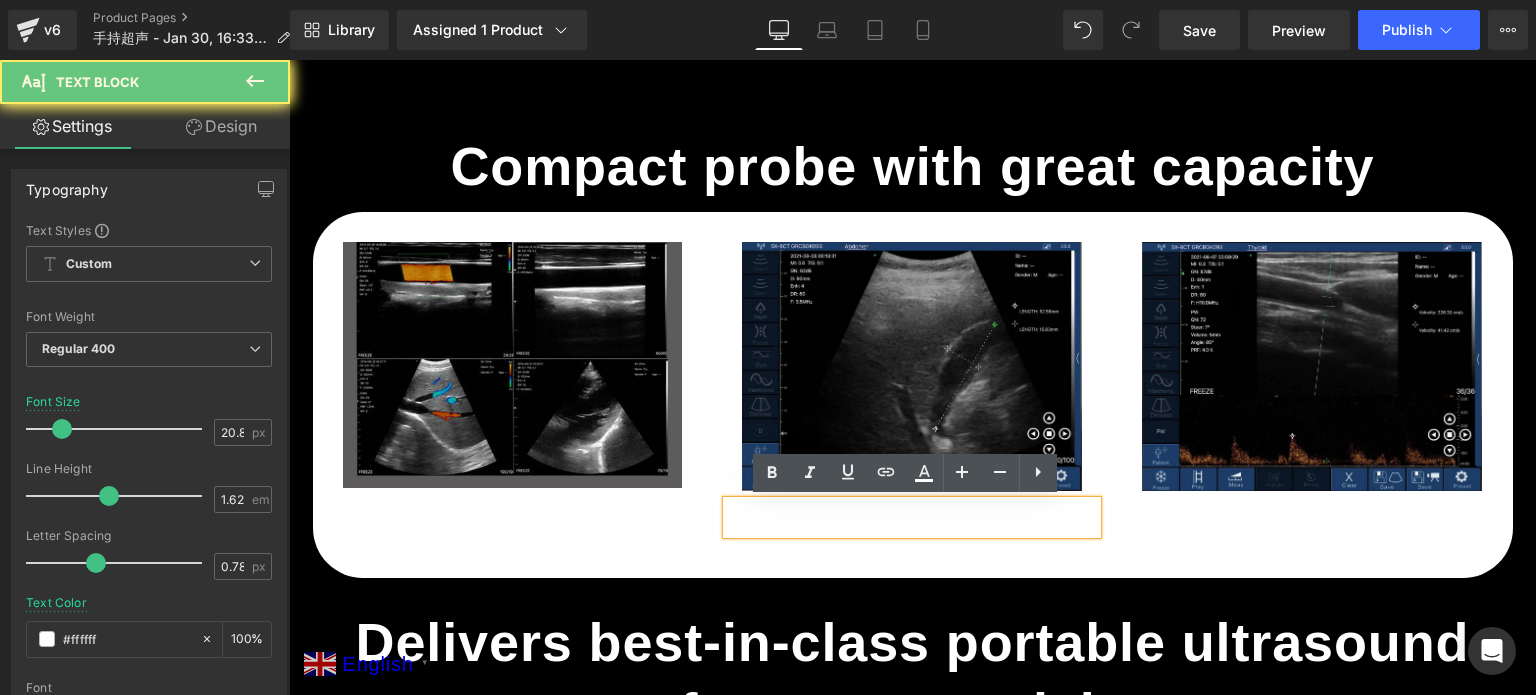 click on "Powerful Pulsed Wave Doppler" at bounding box center [912, 518] 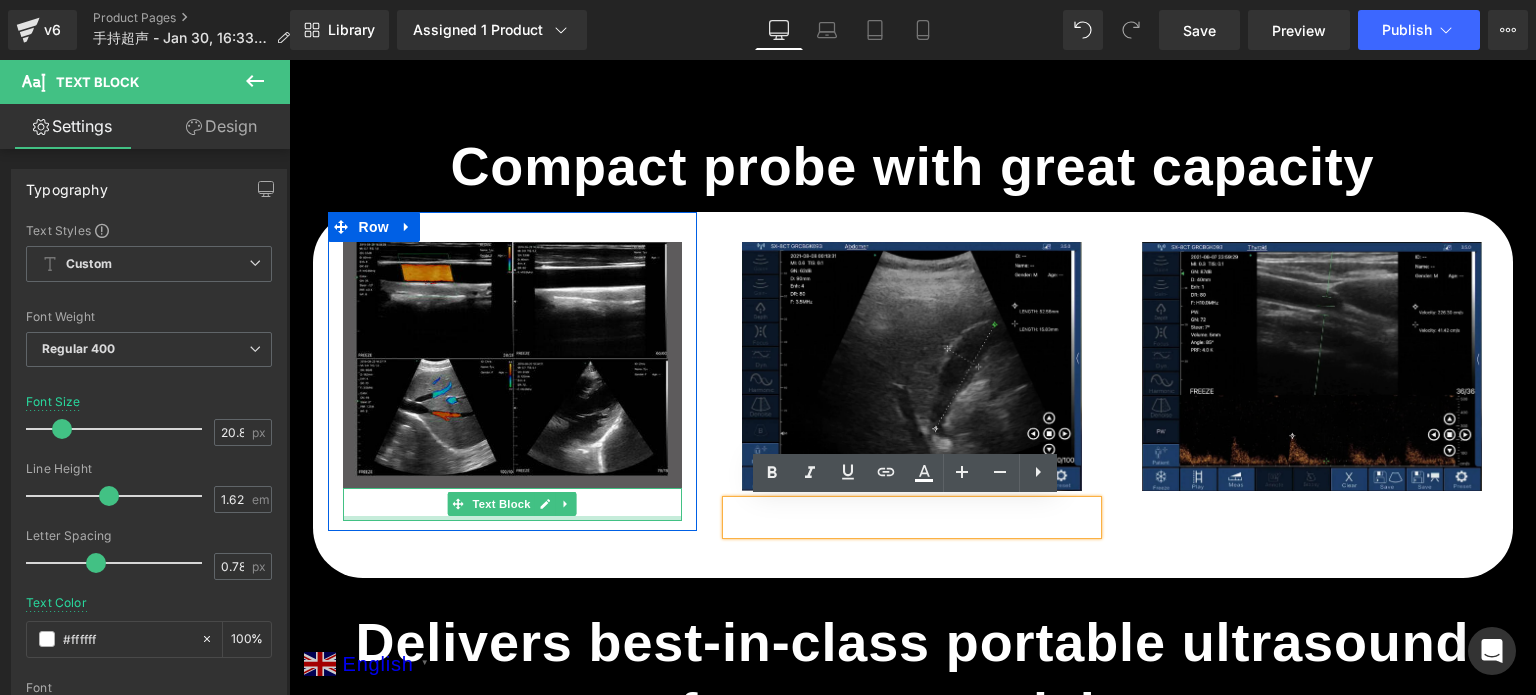 click at bounding box center (513, 518) 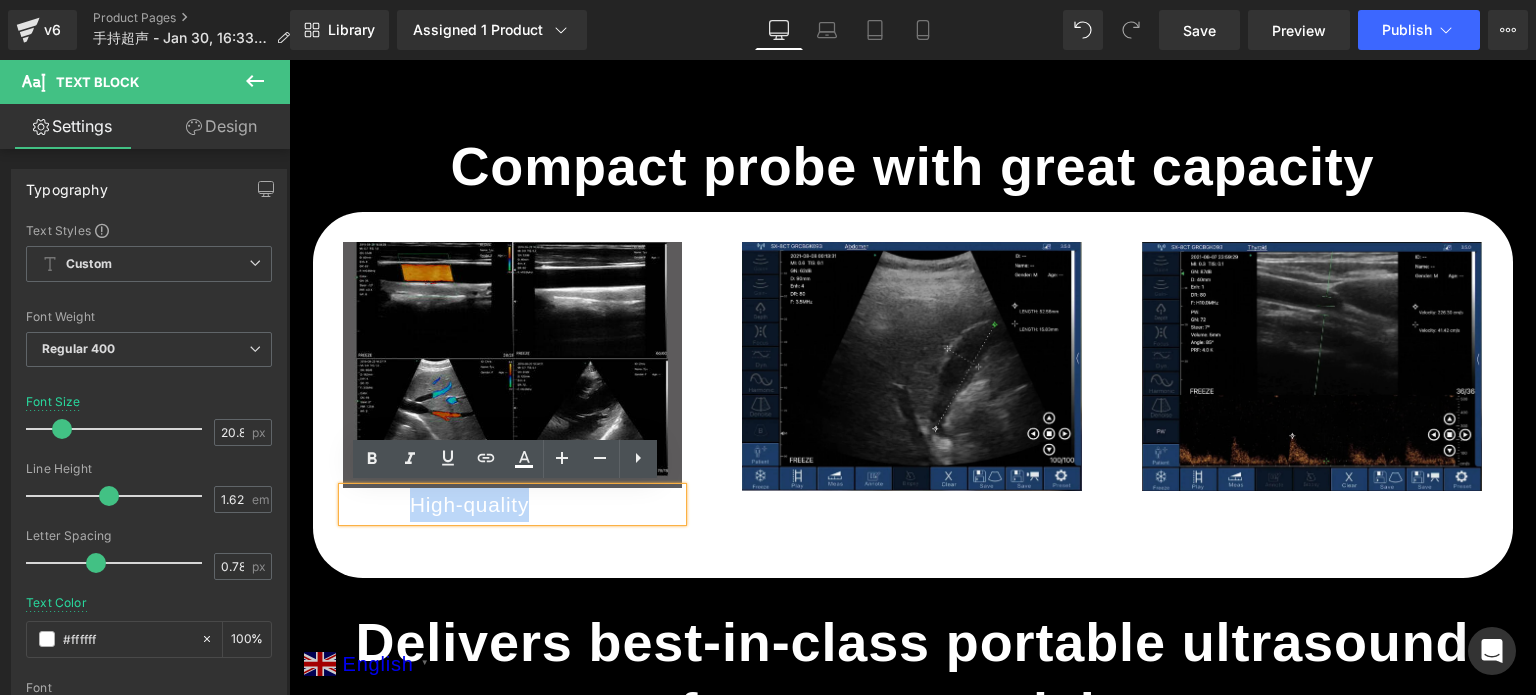 drag, startPoint x: 524, startPoint y: 497, endPoint x: 311, endPoint y: 508, distance: 213.28384 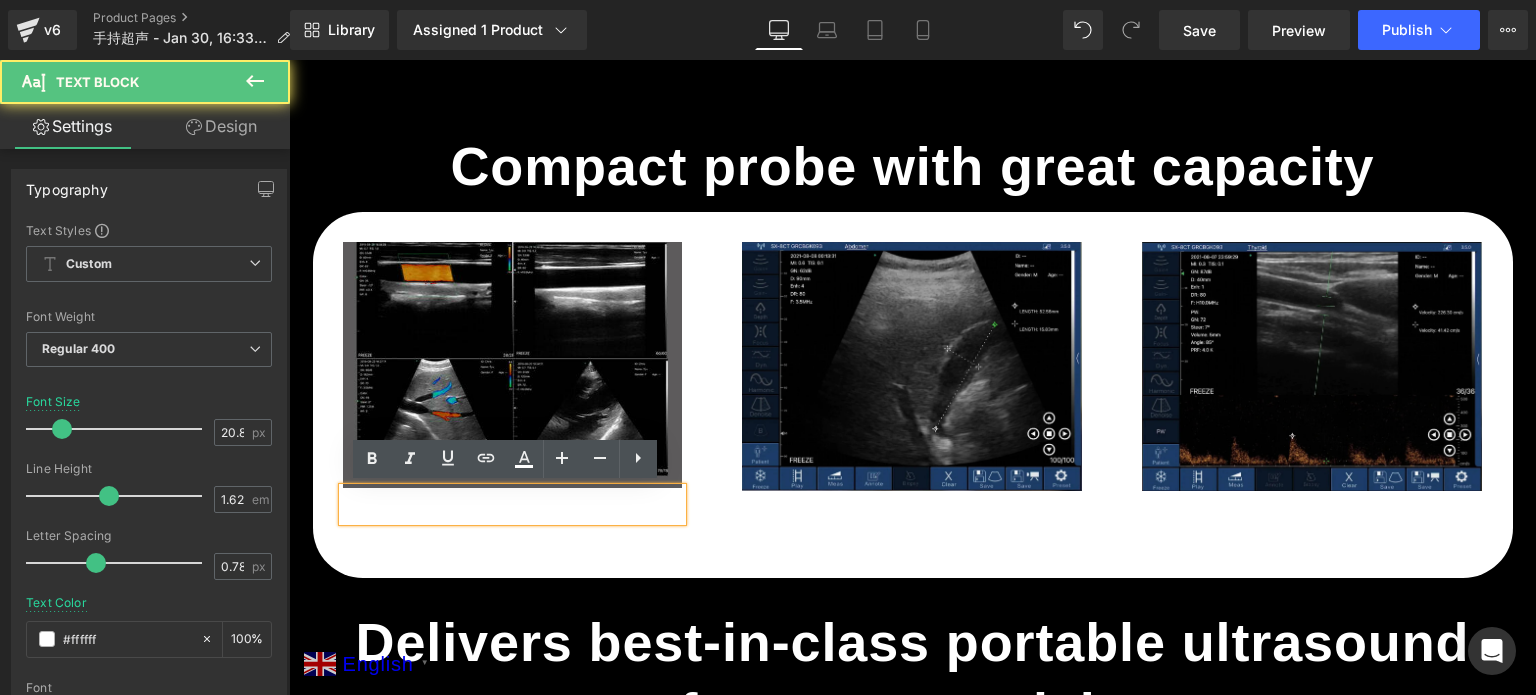 click on "High-quality Imaging" at bounding box center (513, 505) 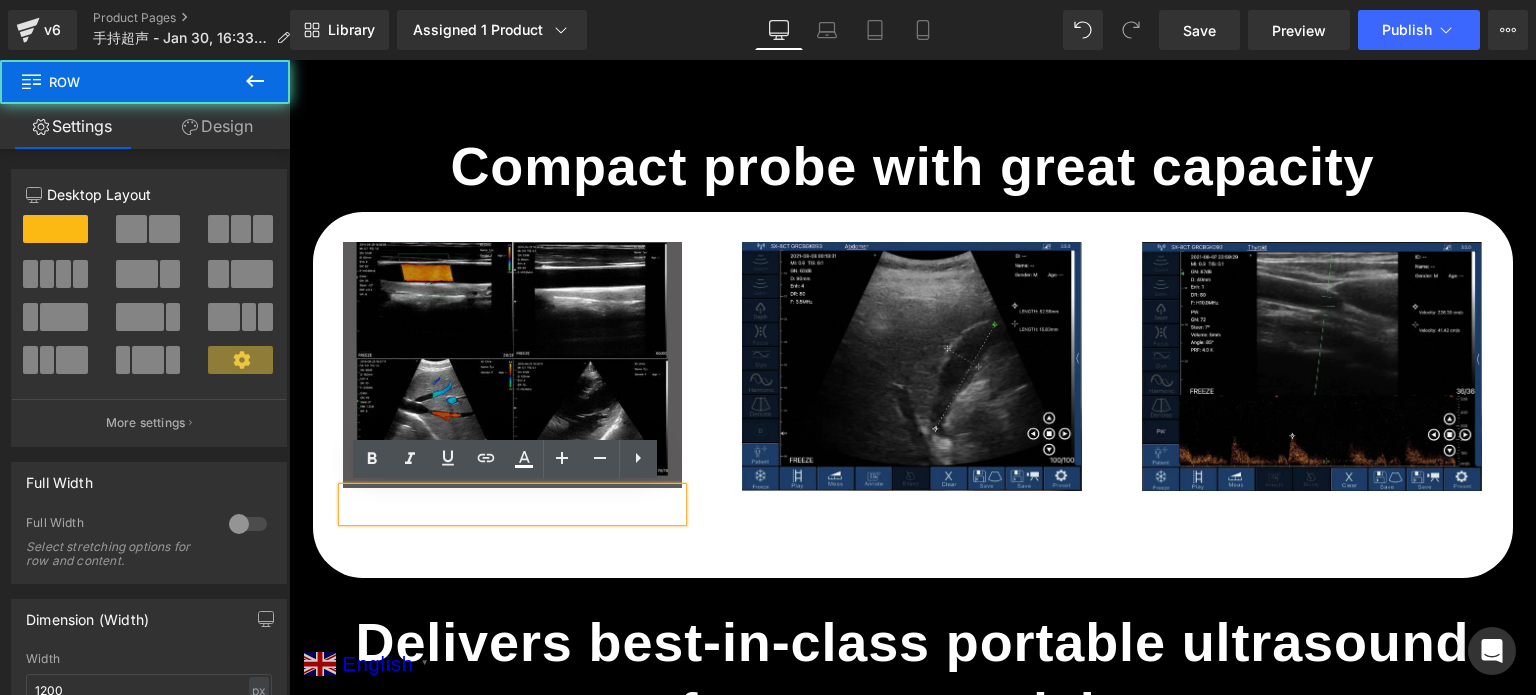 click on "Image         High-quality Imaging Text Block         Row" at bounding box center (513, 371) 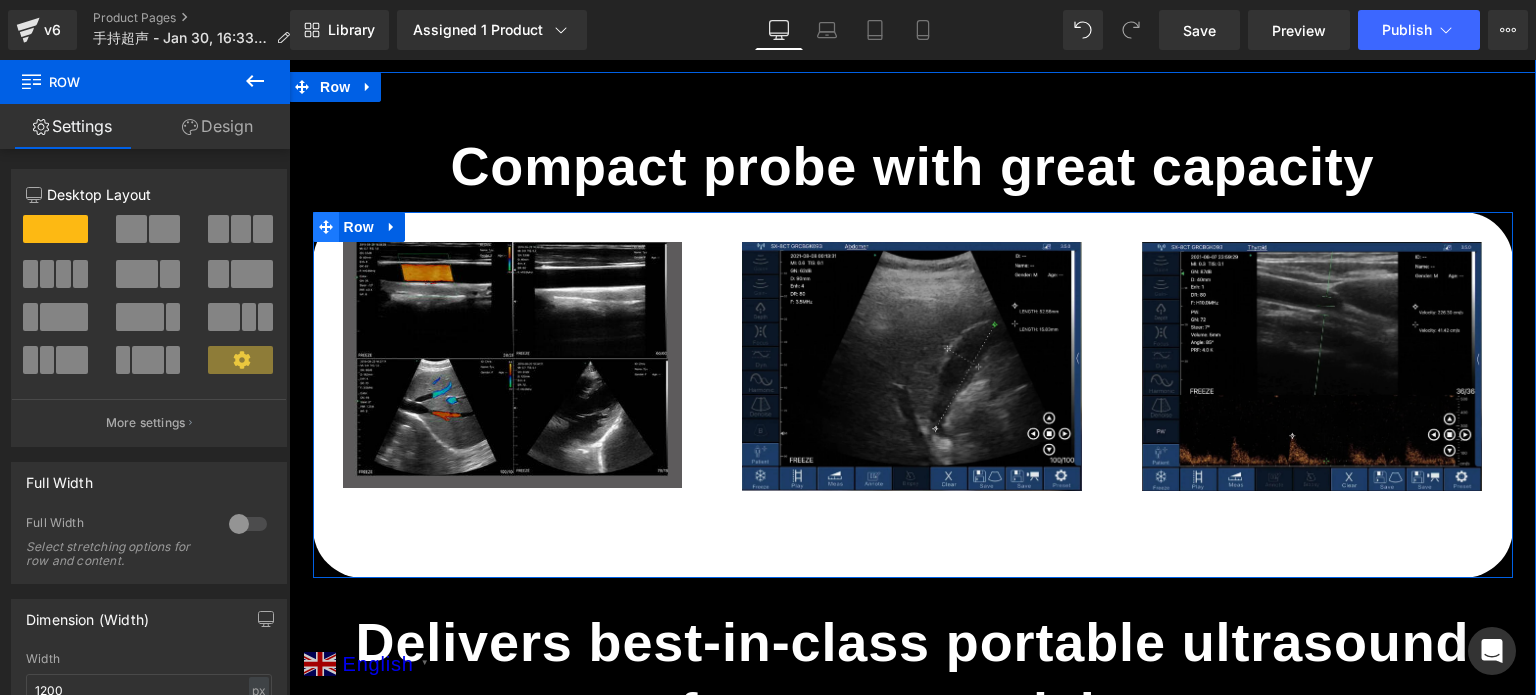 click 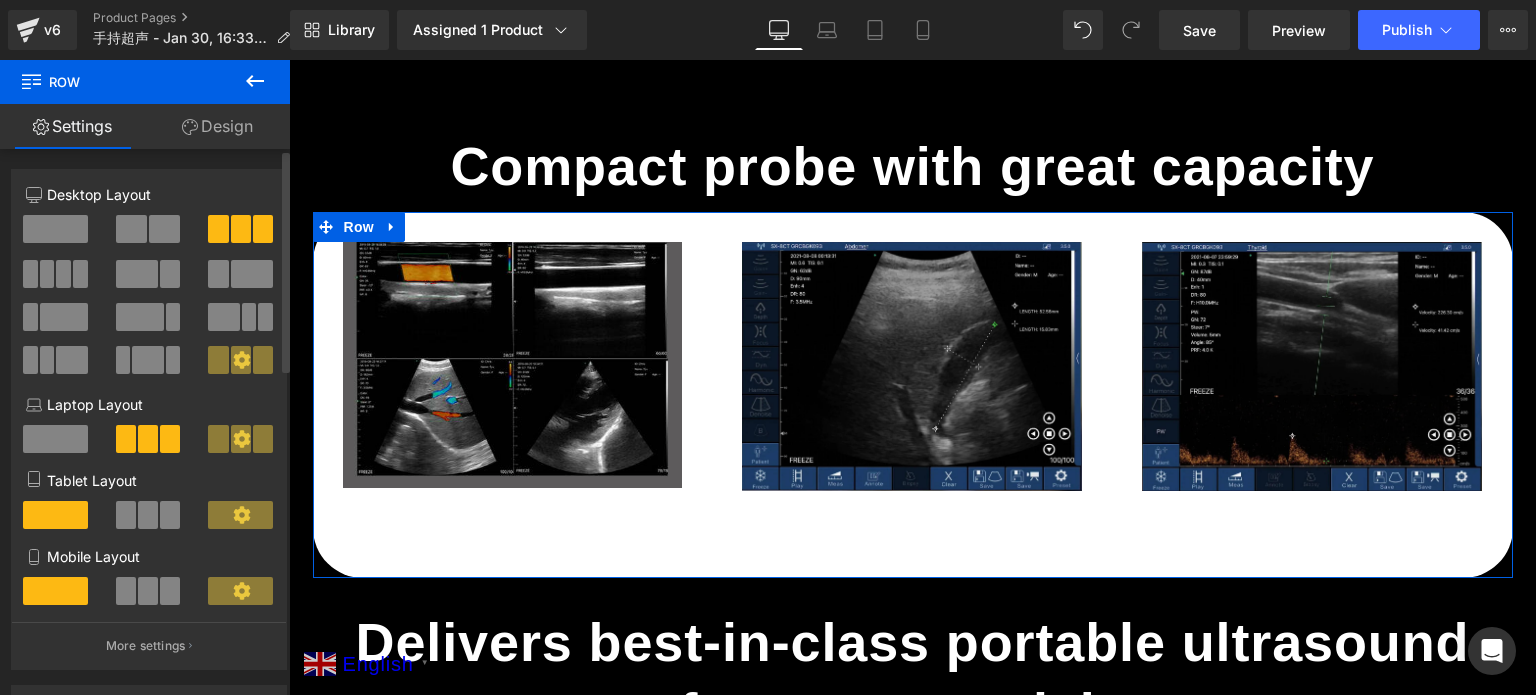 click at bounding box center [47, 274] 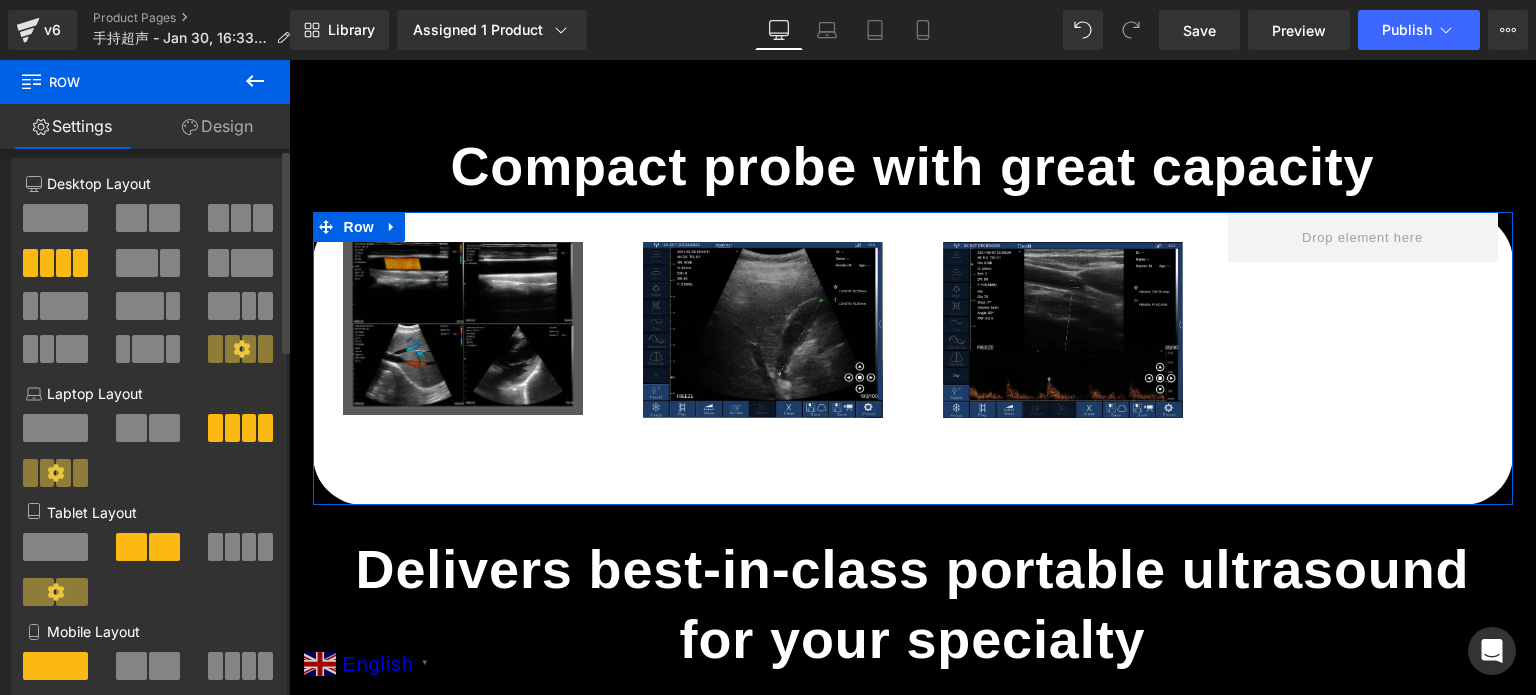 scroll, scrollTop: 0, scrollLeft: 0, axis: both 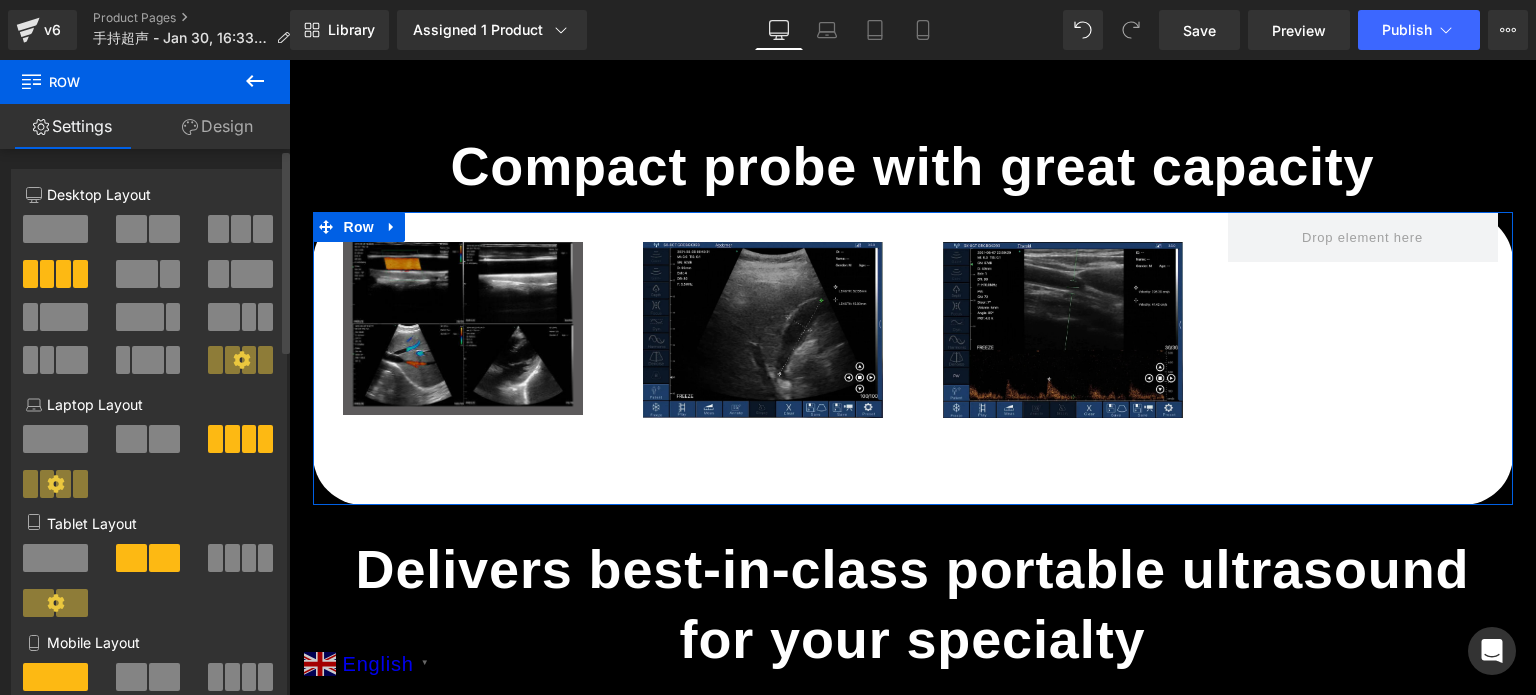 click 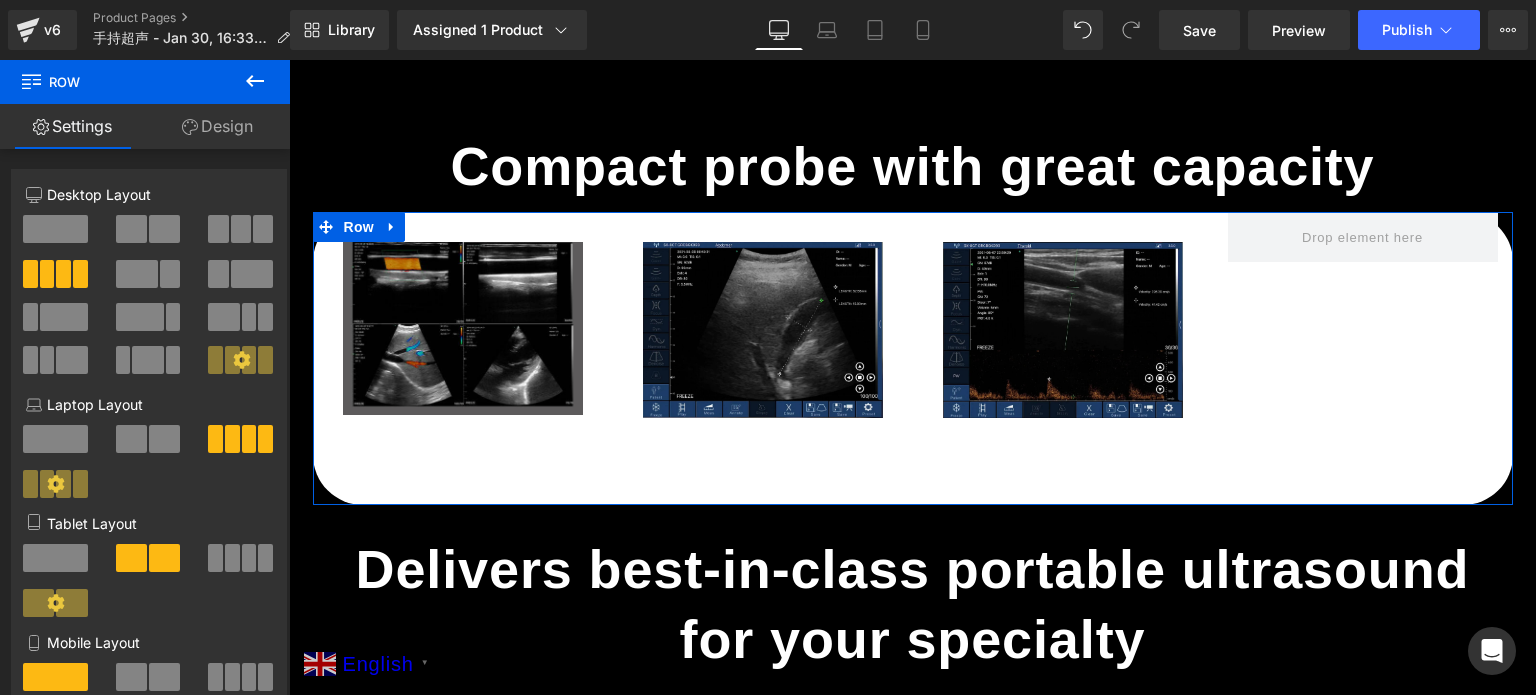 click on "Design" at bounding box center [217, 126] 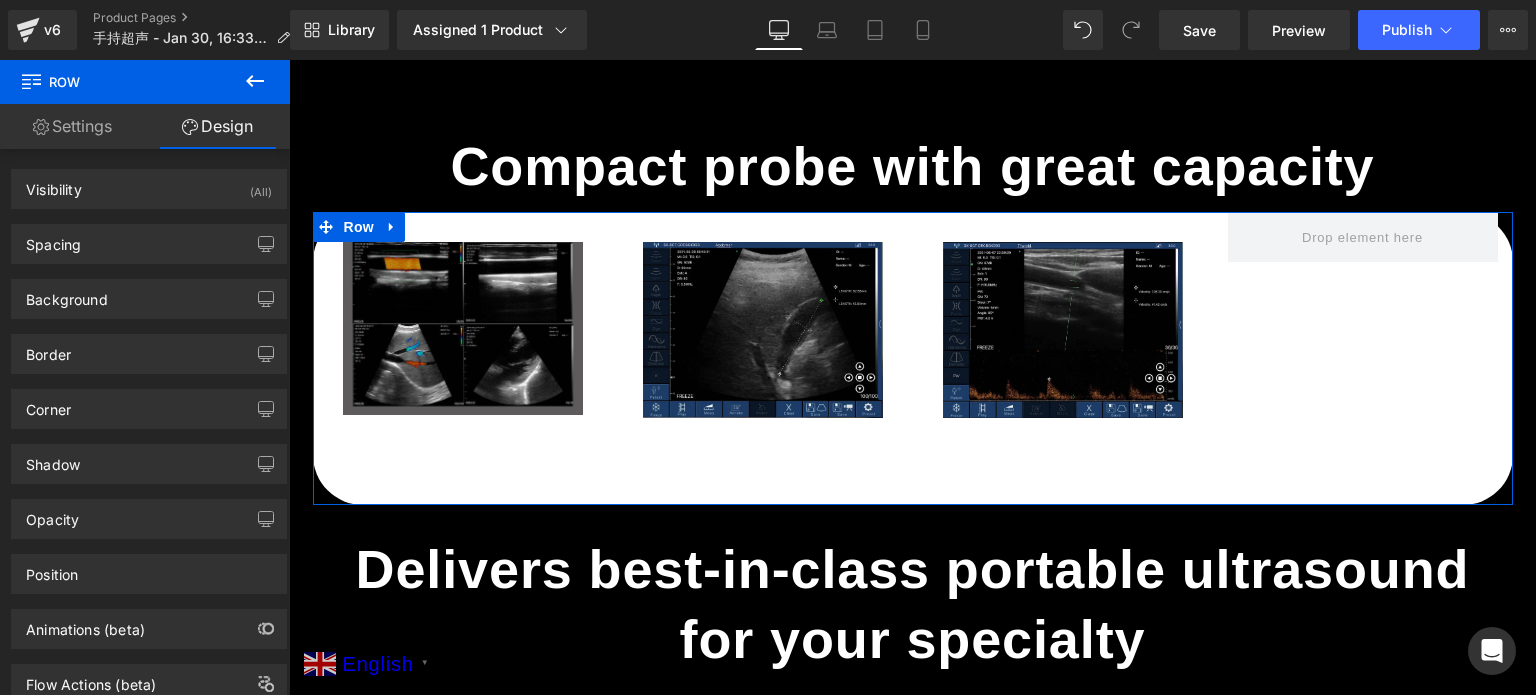 click on "Settings" at bounding box center (72, 126) 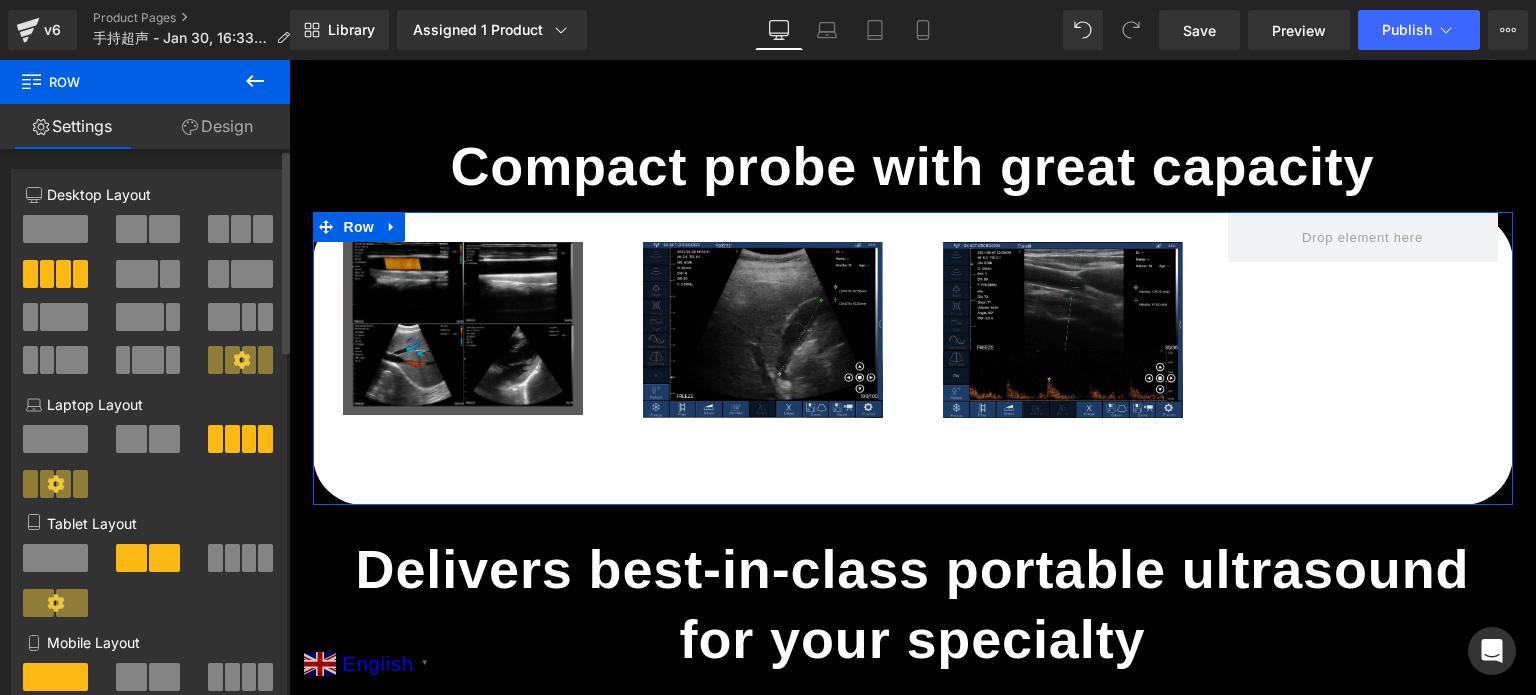 click at bounding box center [232, 360] 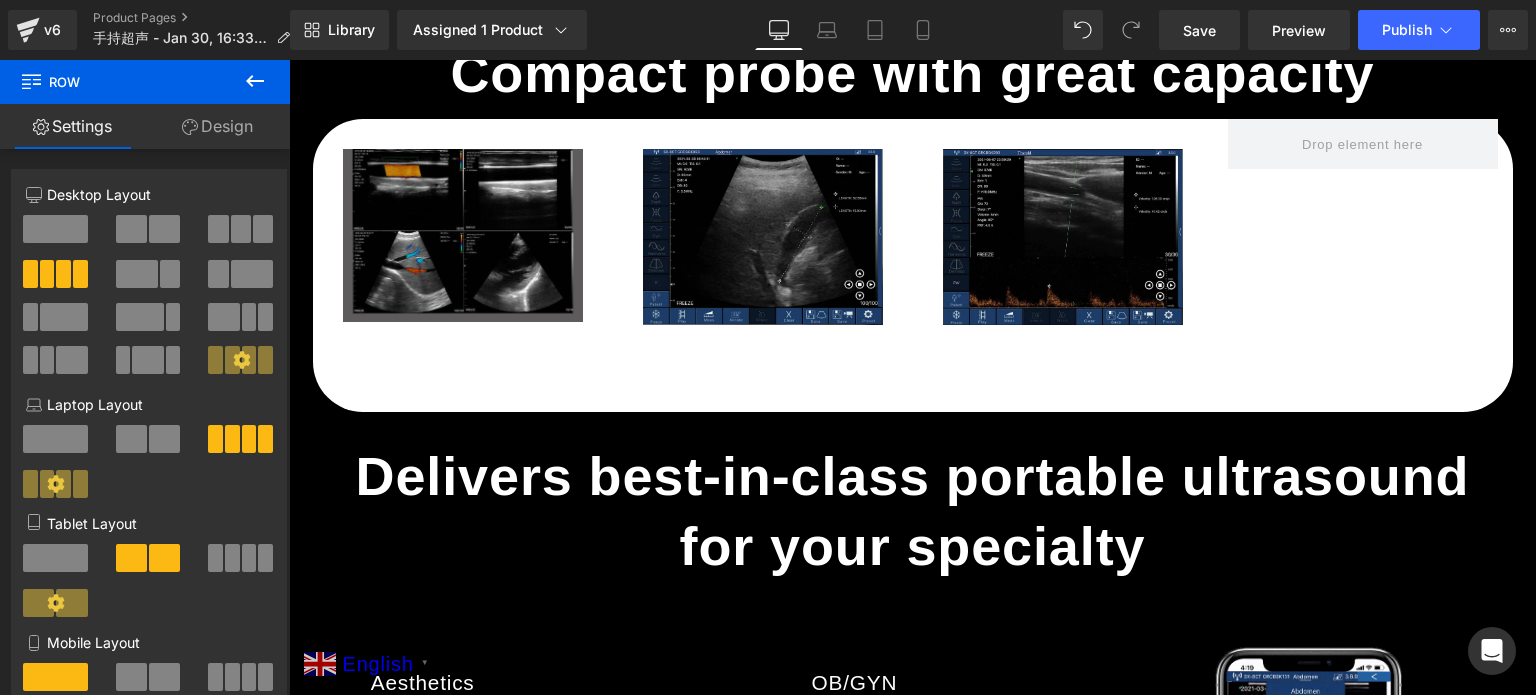 scroll, scrollTop: 1400, scrollLeft: 0, axis: vertical 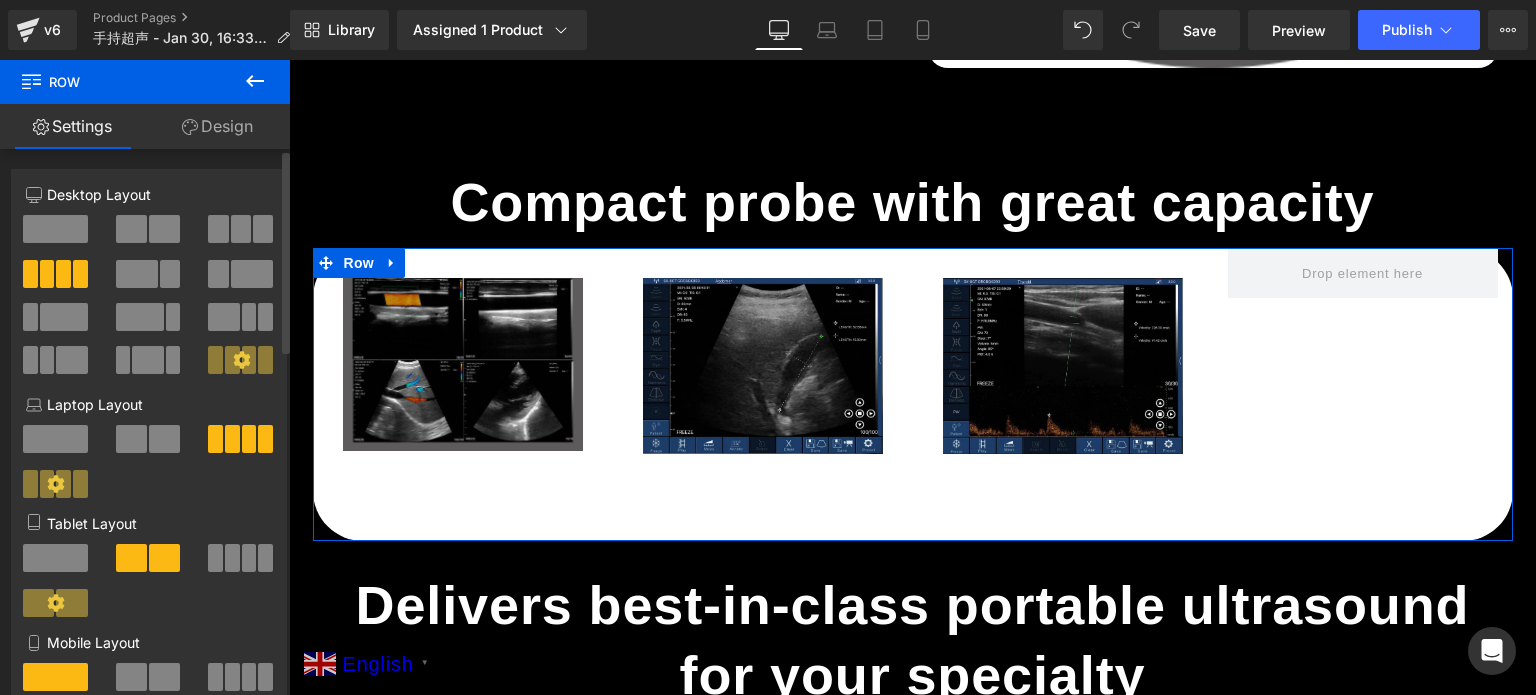 click at bounding box center [241, 229] 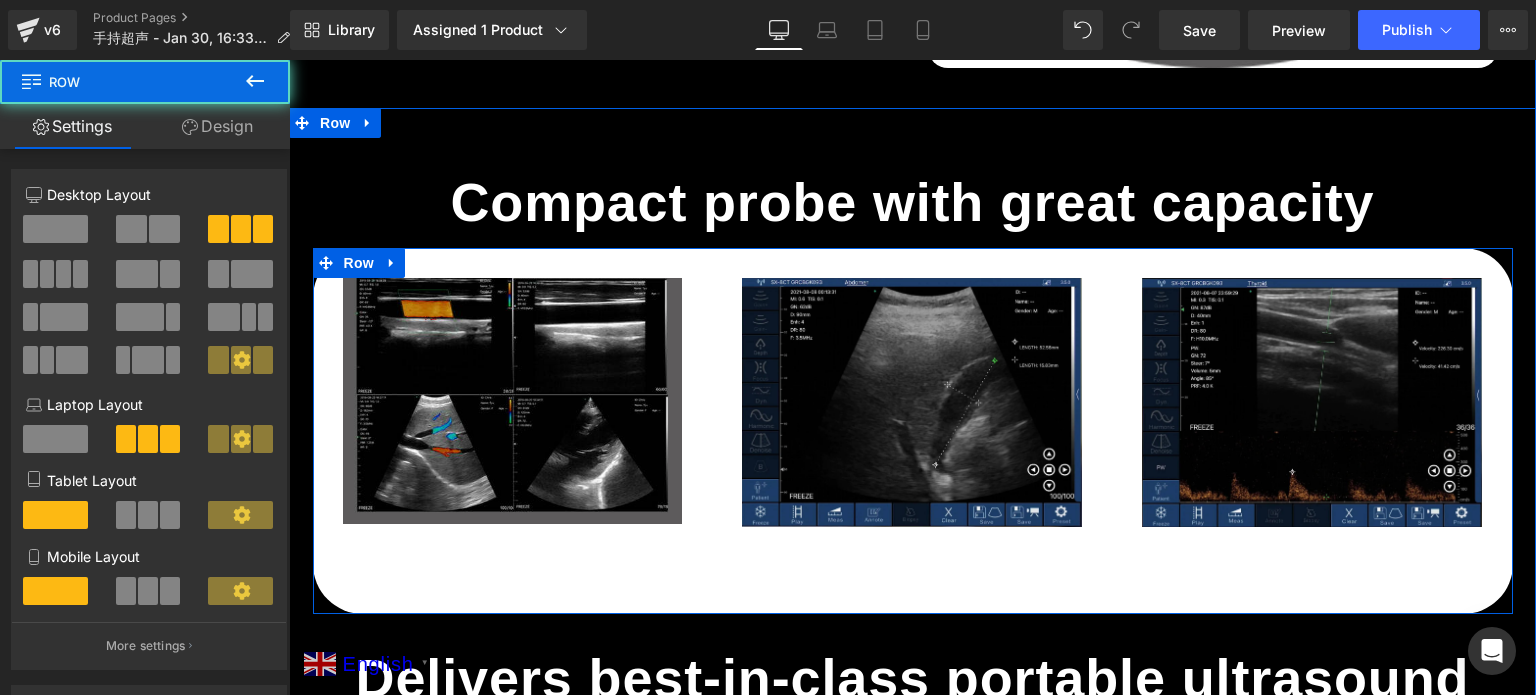click on "Image         High-quality Imaging Text Block         Row         Image         Row         Powerful Pulsed Wave Doppler Text Block         Image         Row         Easily Meassure Length, Angle, Area and Trace Text Block         Row     NaNpx" at bounding box center (913, 431) 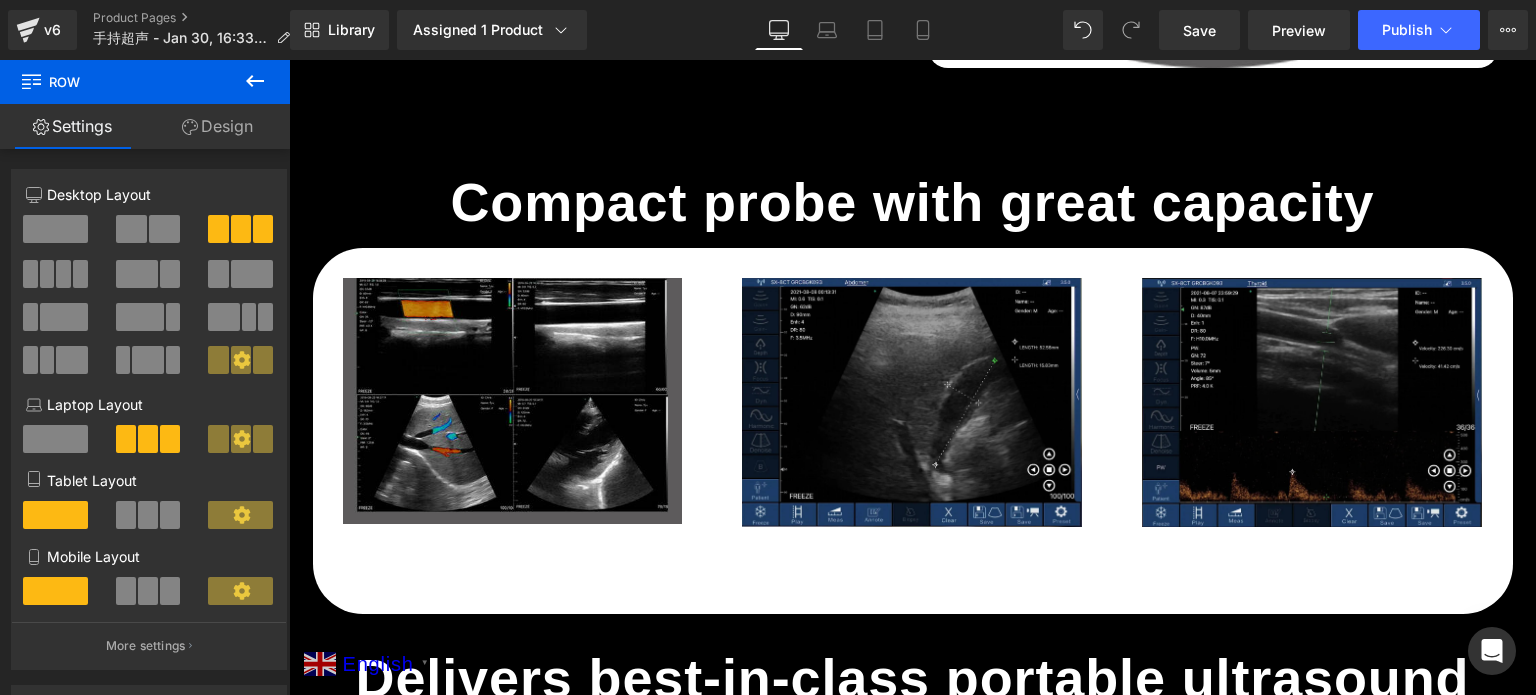 click on "Row" at bounding box center (120, 82) 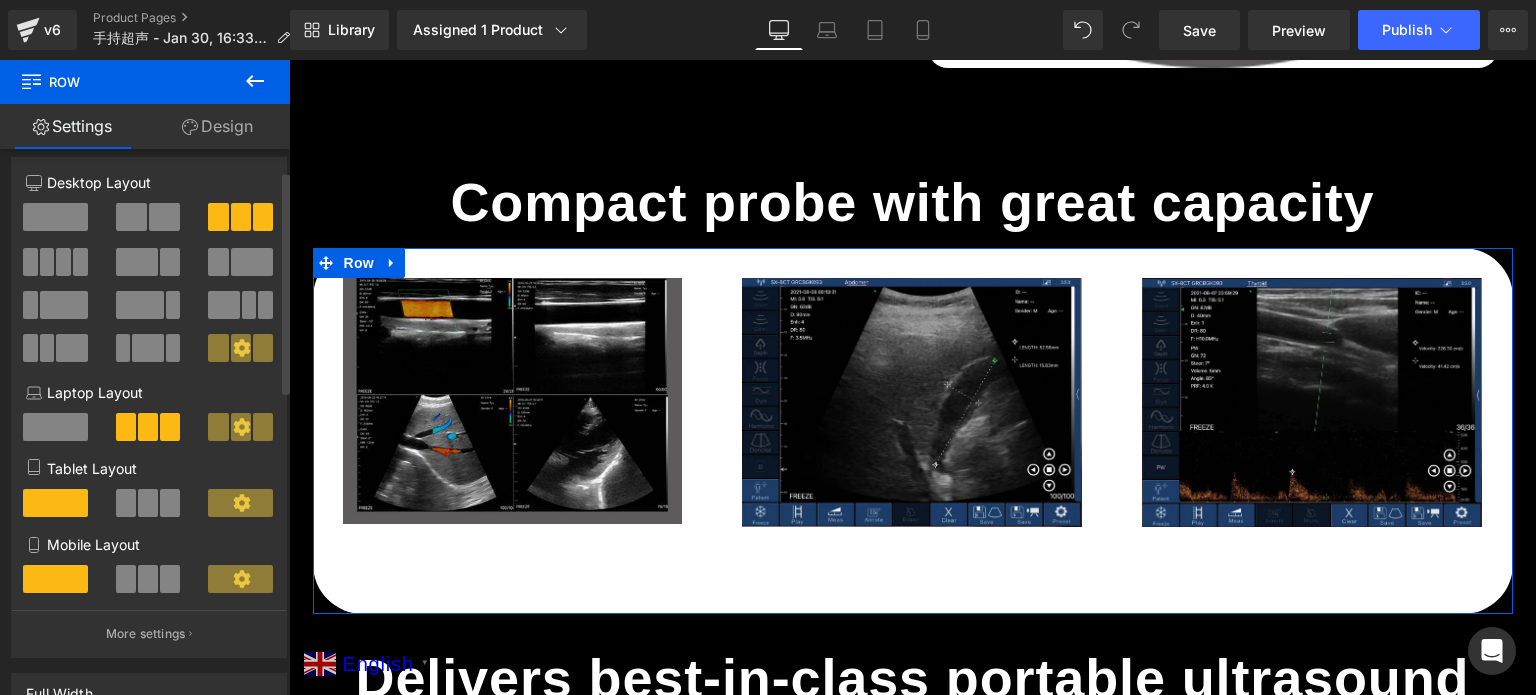 scroll, scrollTop: 0, scrollLeft: 0, axis: both 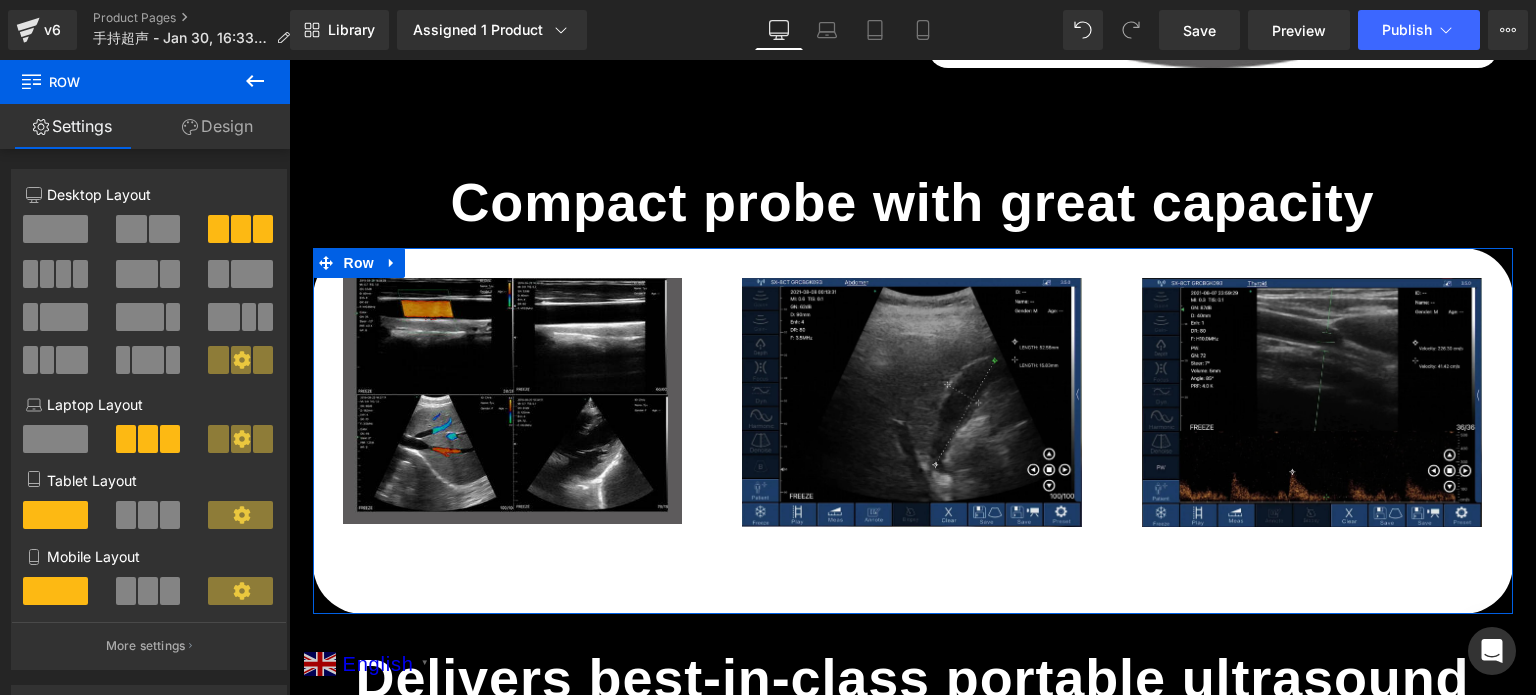 click on "Design" at bounding box center [217, 126] 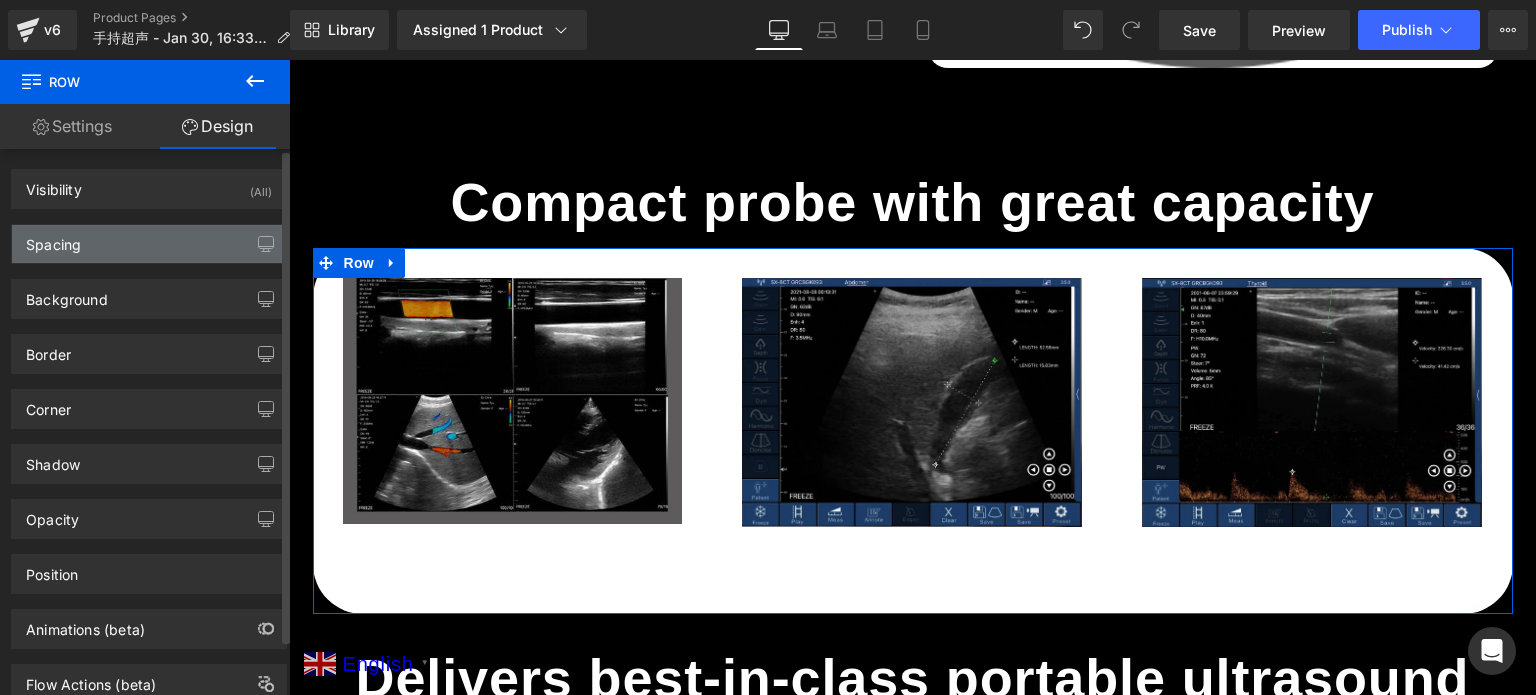 click on "Spacing" at bounding box center [149, 244] 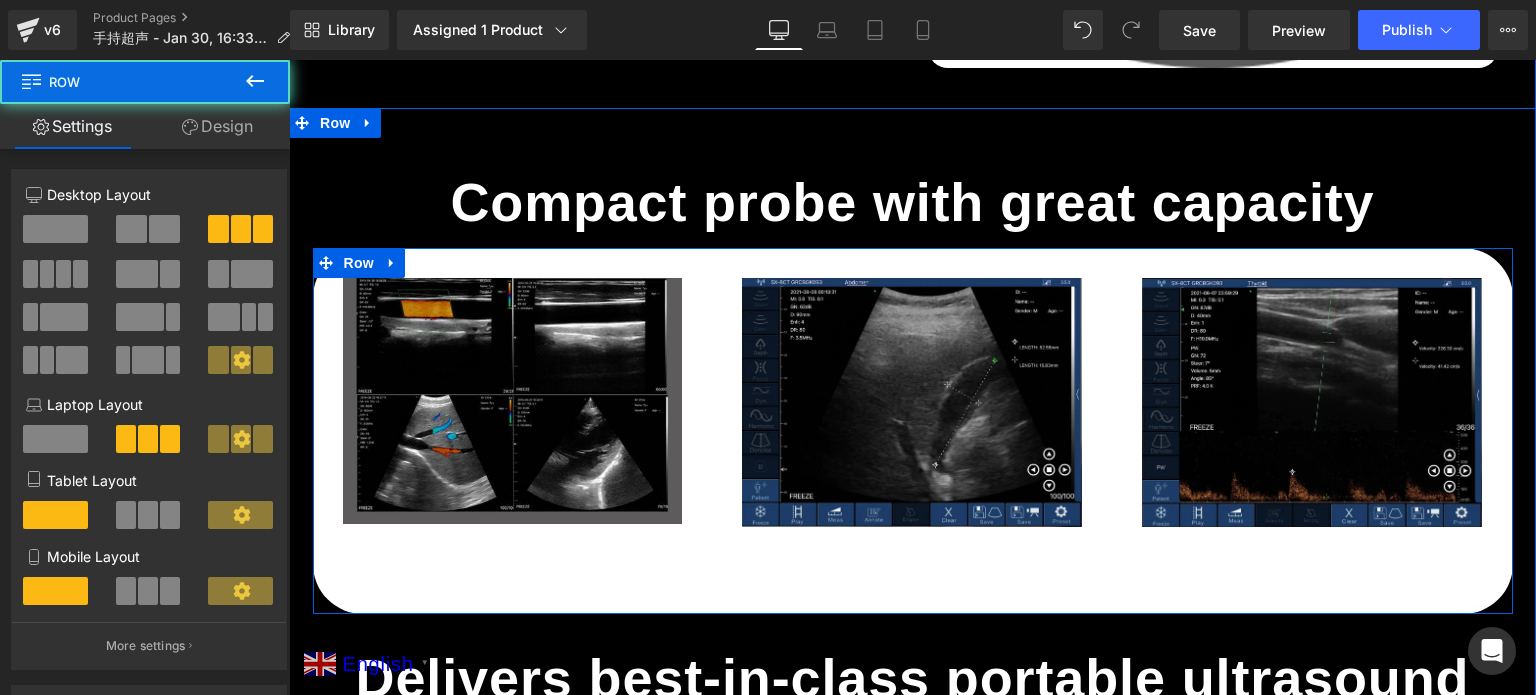 click on "Image         High-quality Imaging Text Block         Row         Image         Row         Powerful Pulsed Wave Doppler Text Block         Image         Row         Easily Meassure Length, Angle, Area and Trace Text Block         Row     NaNpx" at bounding box center [913, 431] 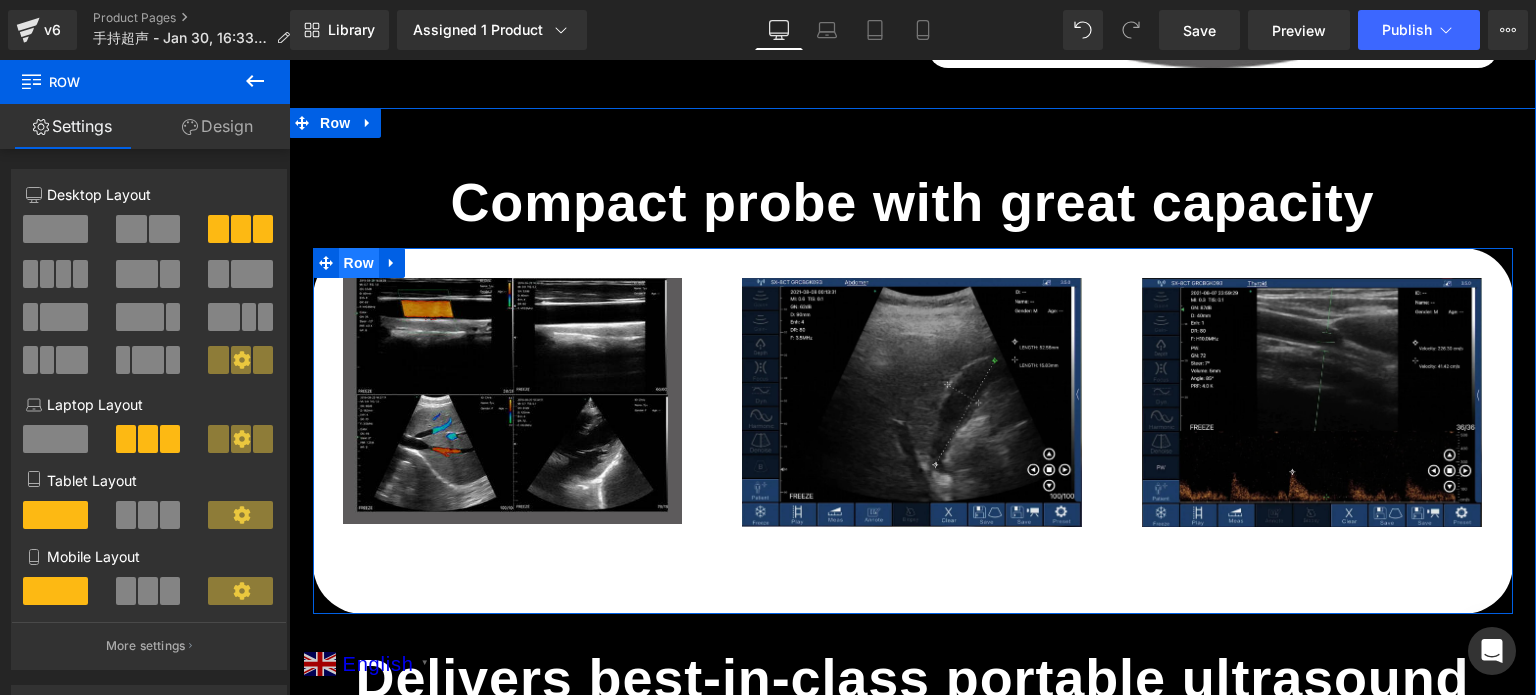 click on "Row" at bounding box center (359, 263) 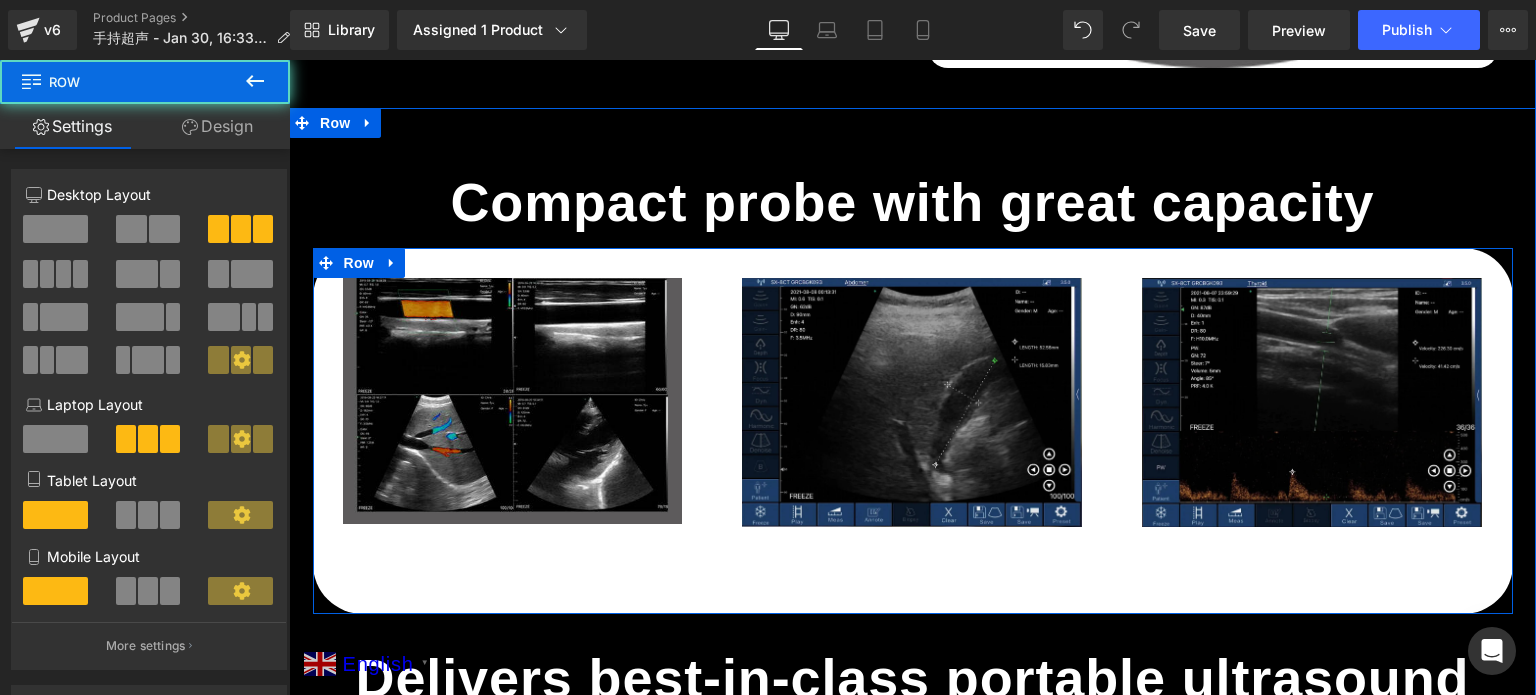 click on "Image         High-quality Imaging Text Block         Row         Image         Row         Powerful Pulsed Wave Doppler Text Block         Image         Row         Easily Meassure Length, Angle, Area and Trace Text Block         Row     NaNpx" at bounding box center (913, 431) 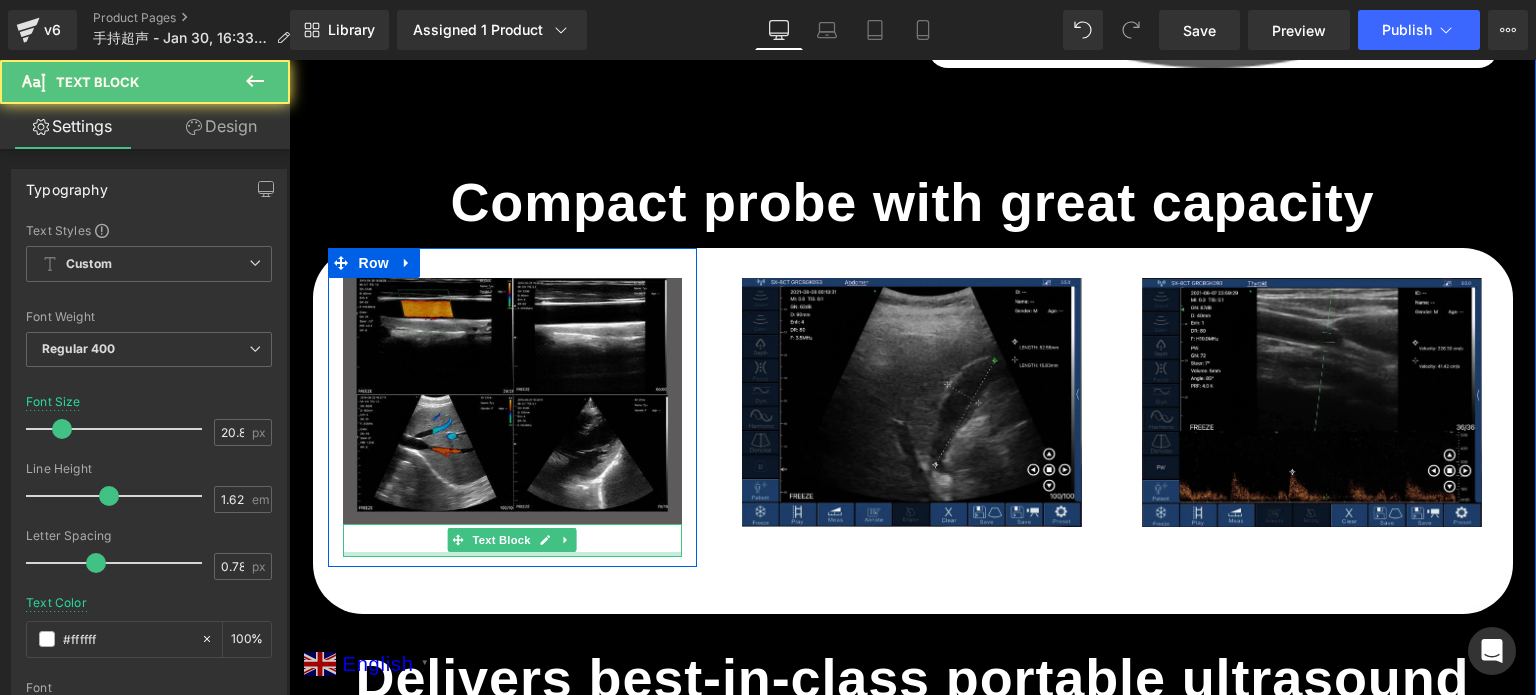 click at bounding box center [513, 554] 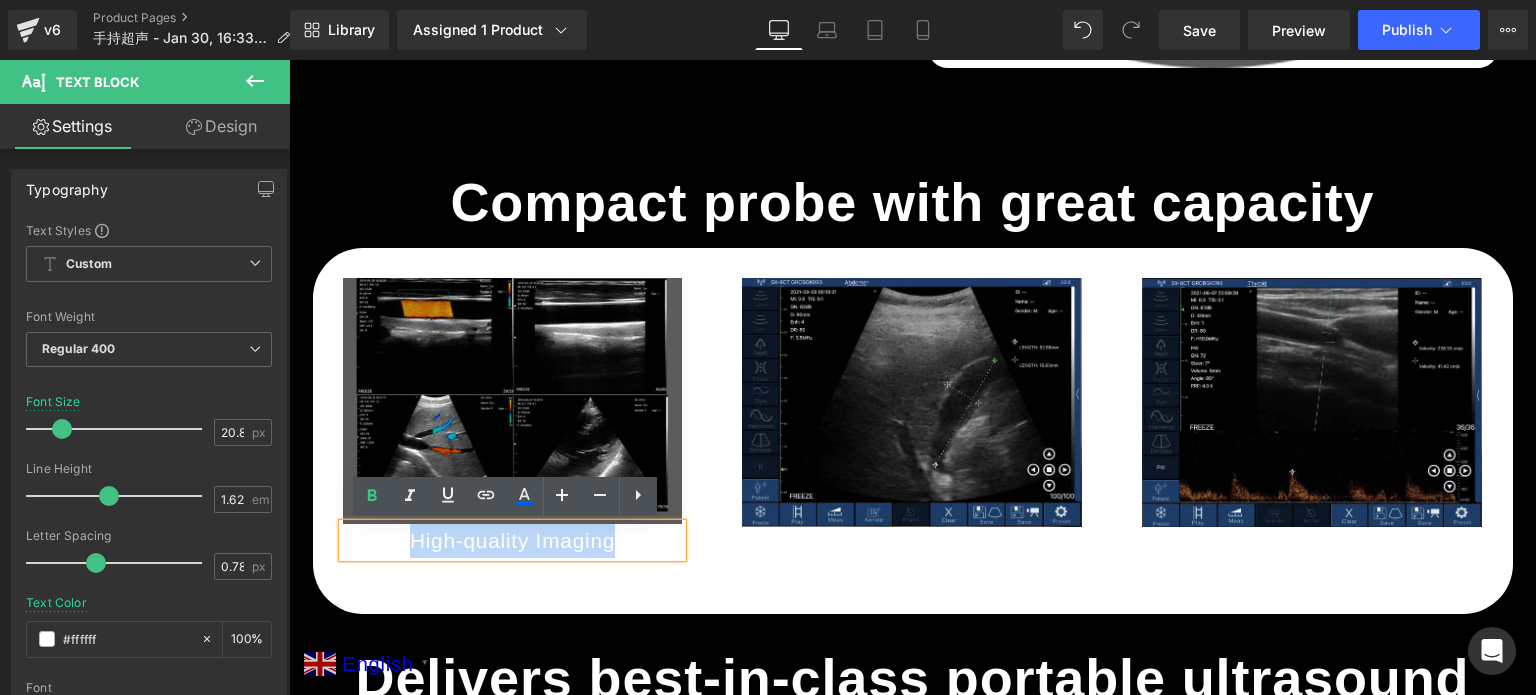 drag, startPoint x: 335, startPoint y: 539, endPoint x: 588, endPoint y: 519, distance: 253.78928 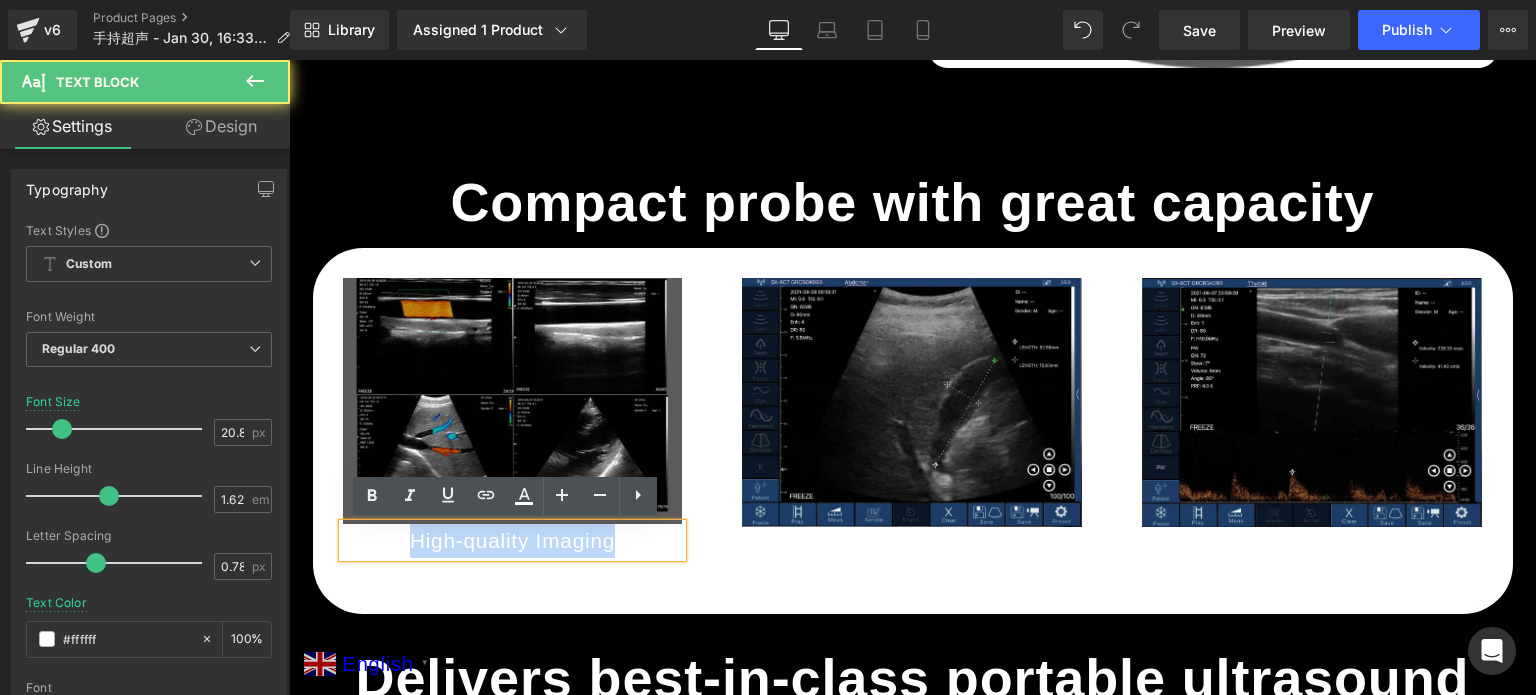 click on "High-quality Imaging" at bounding box center (513, 541) 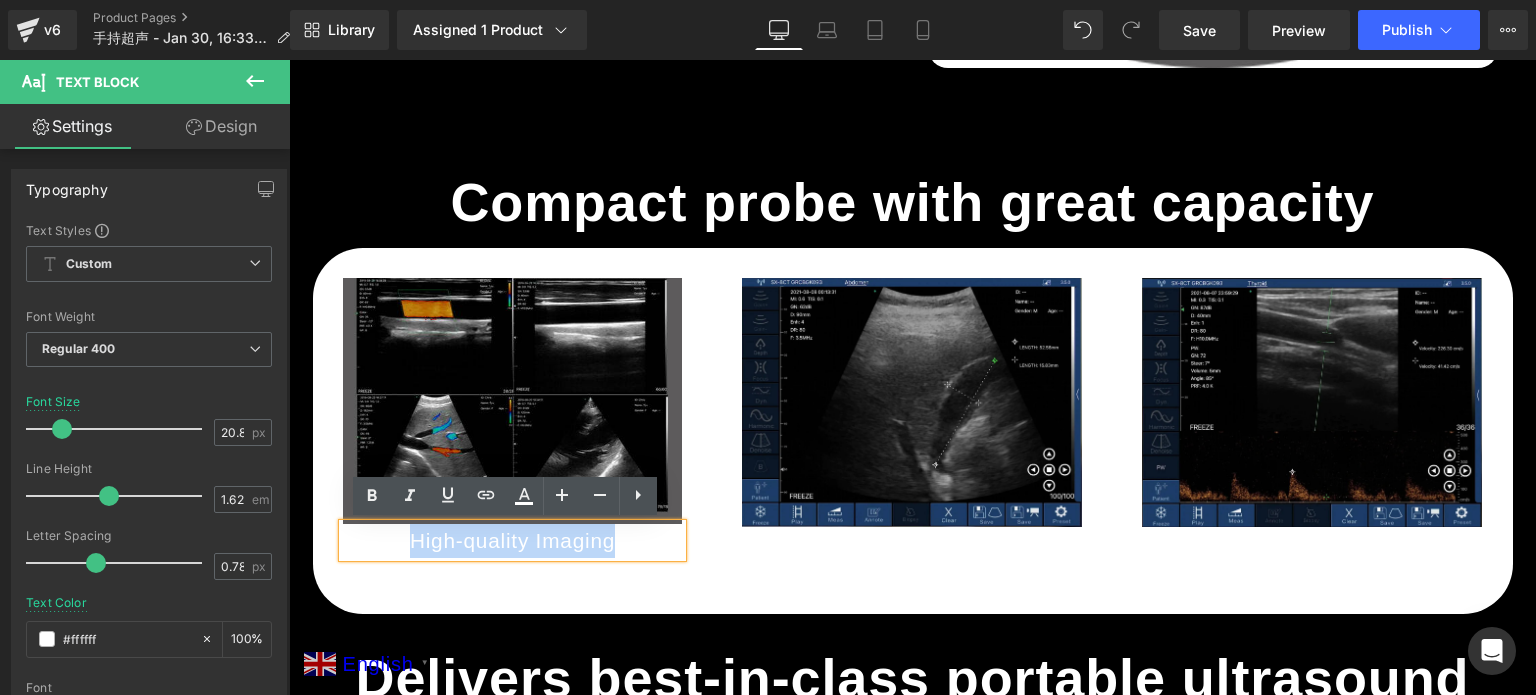drag, startPoint x: 626, startPoint y: 543, endPoint x: 341, endPoint y: 539, distance: 285.02808 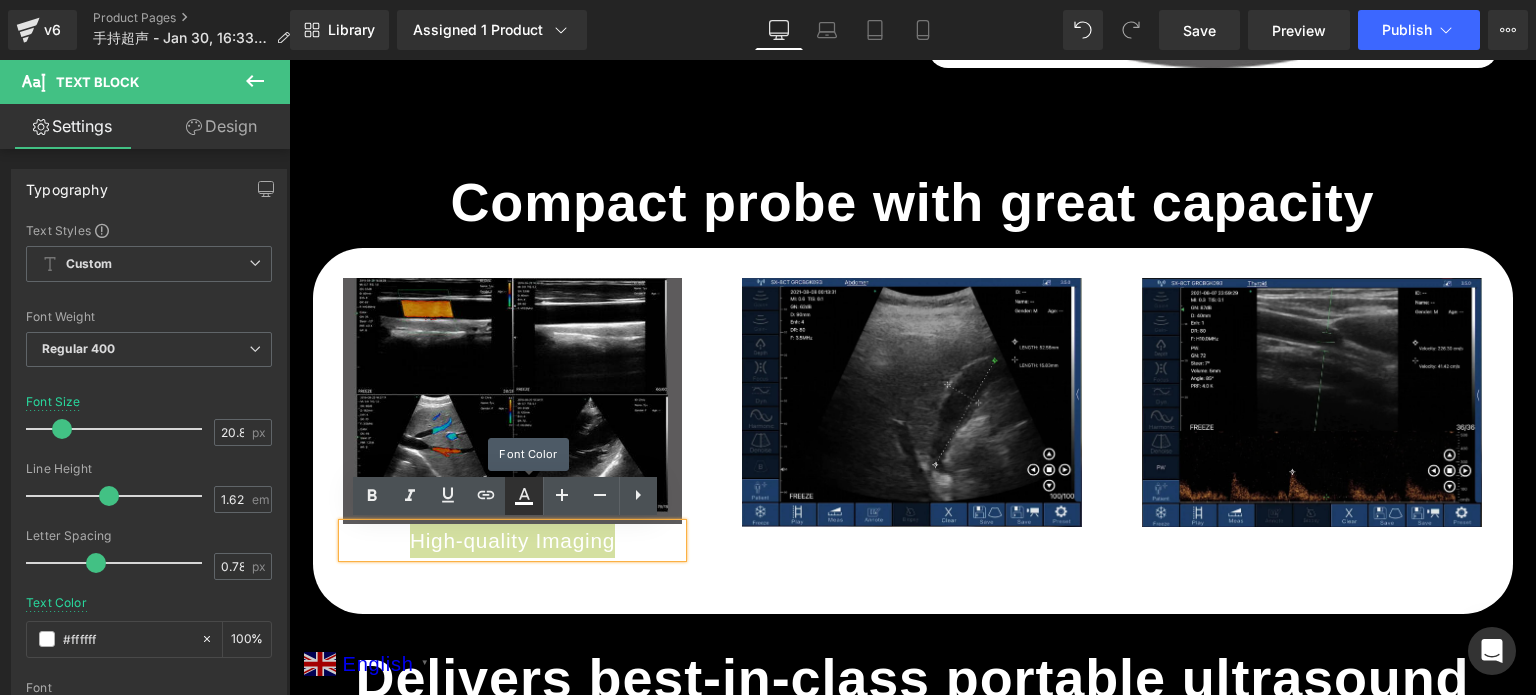click 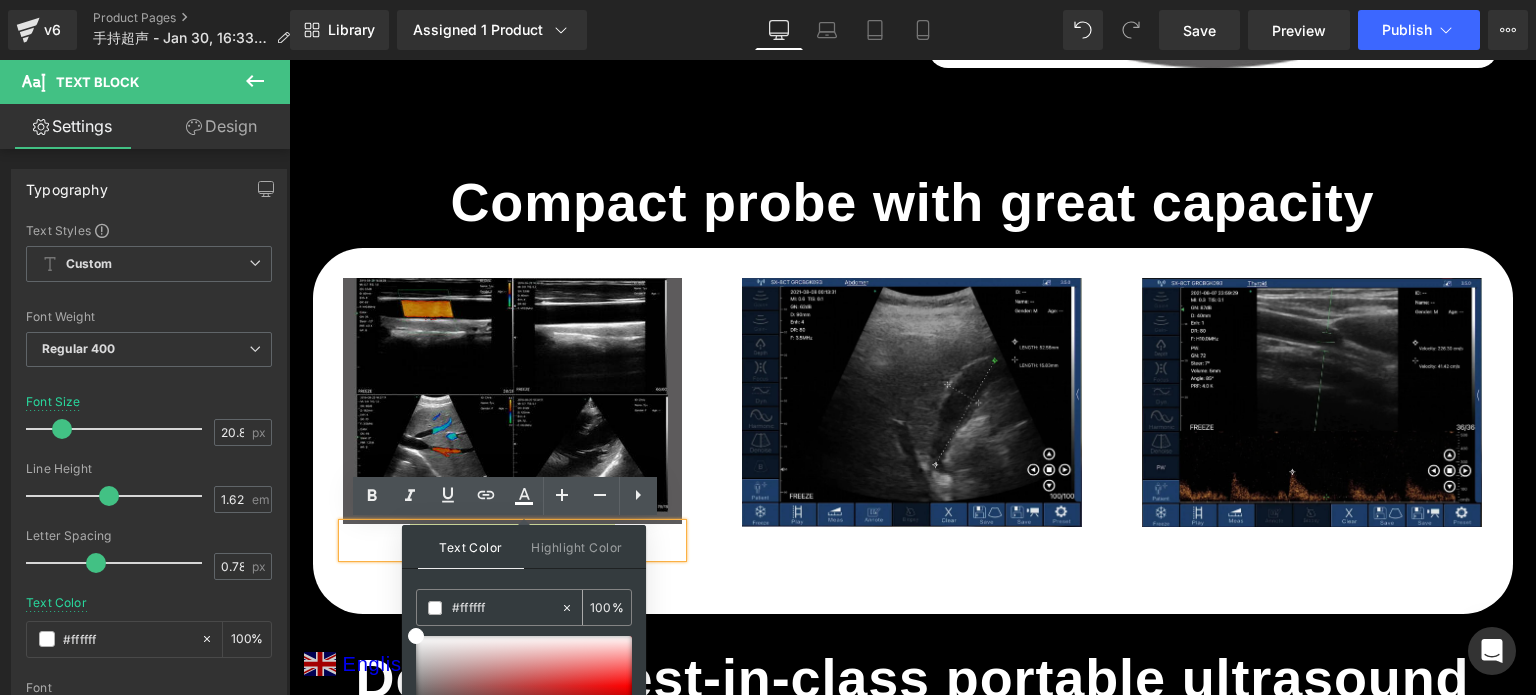 click 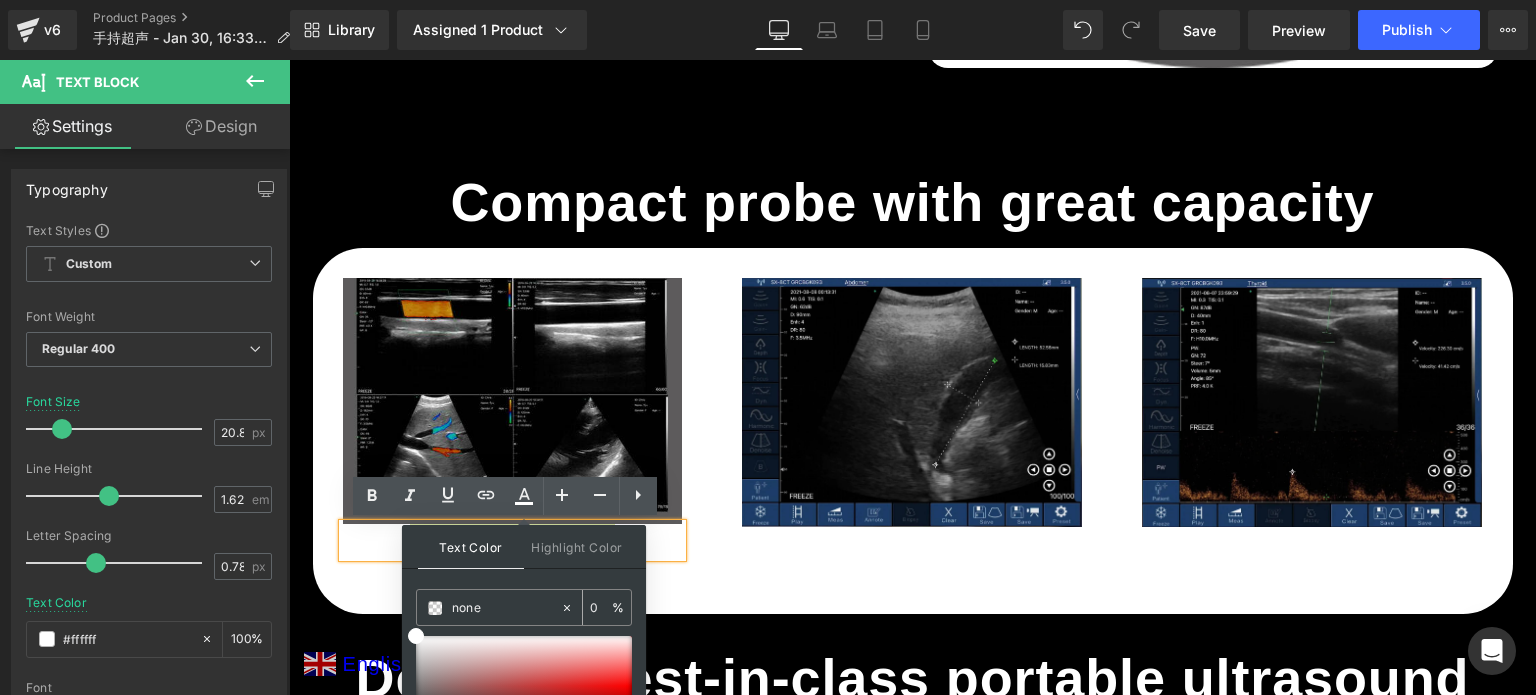 click on "none" at bounding box center (506, 608) 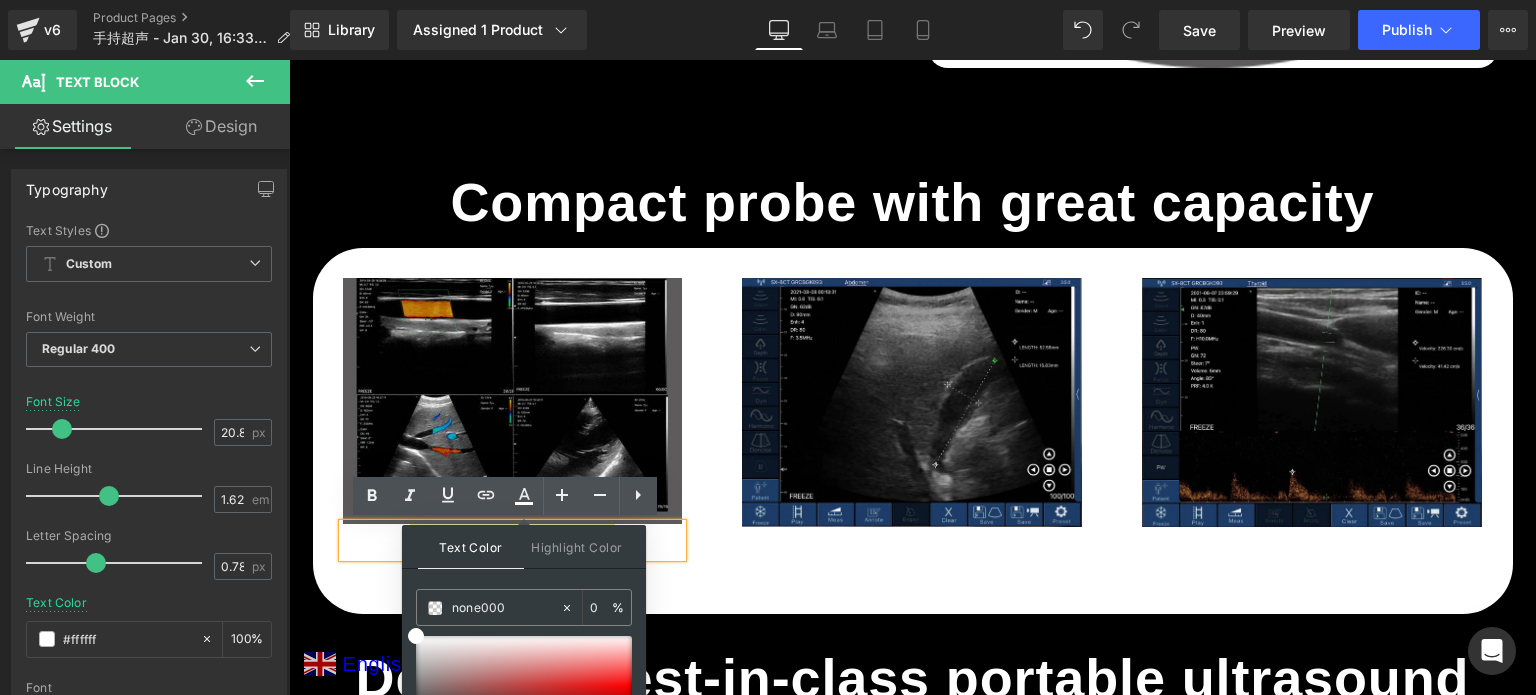 drag, startPoint x: 769, startPoint y: 666, endPoint x: 388, endPoint y: 605, distance: 385.8523 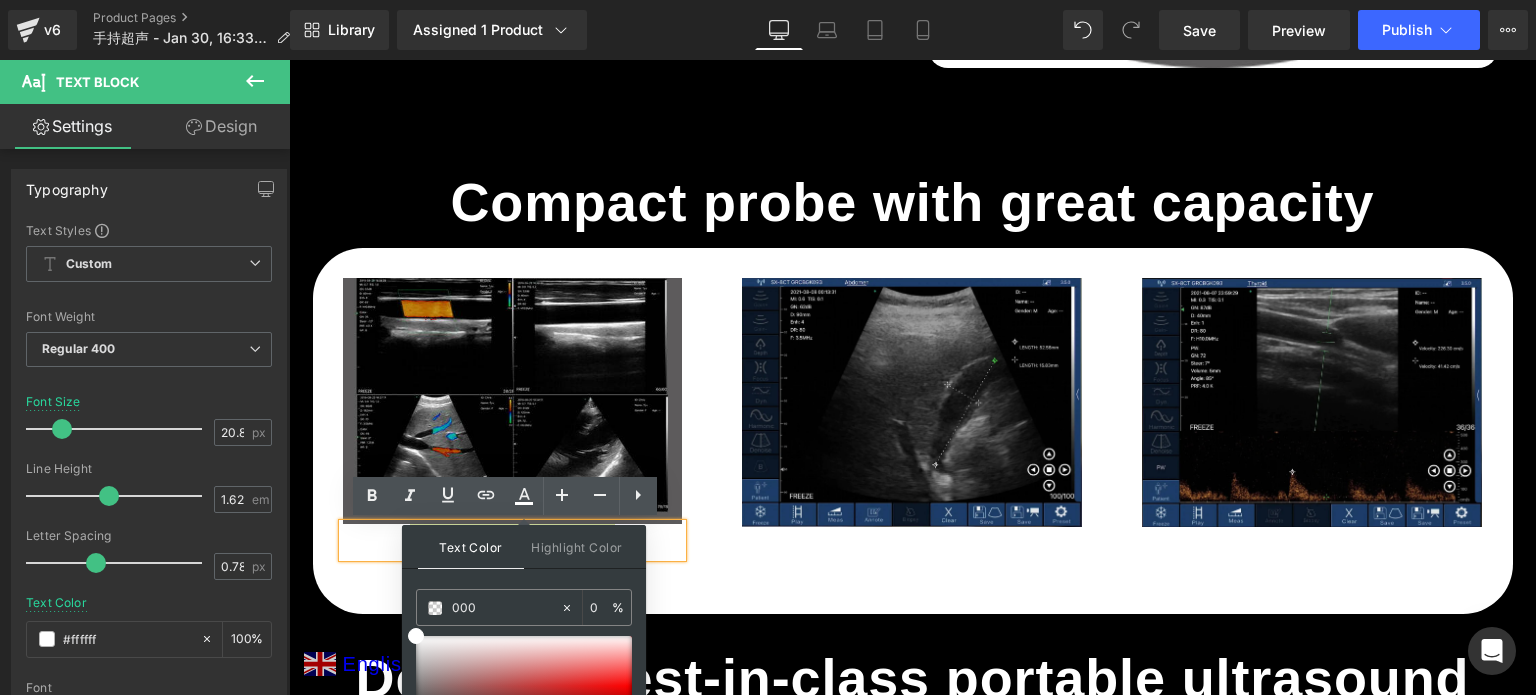 type on "100" 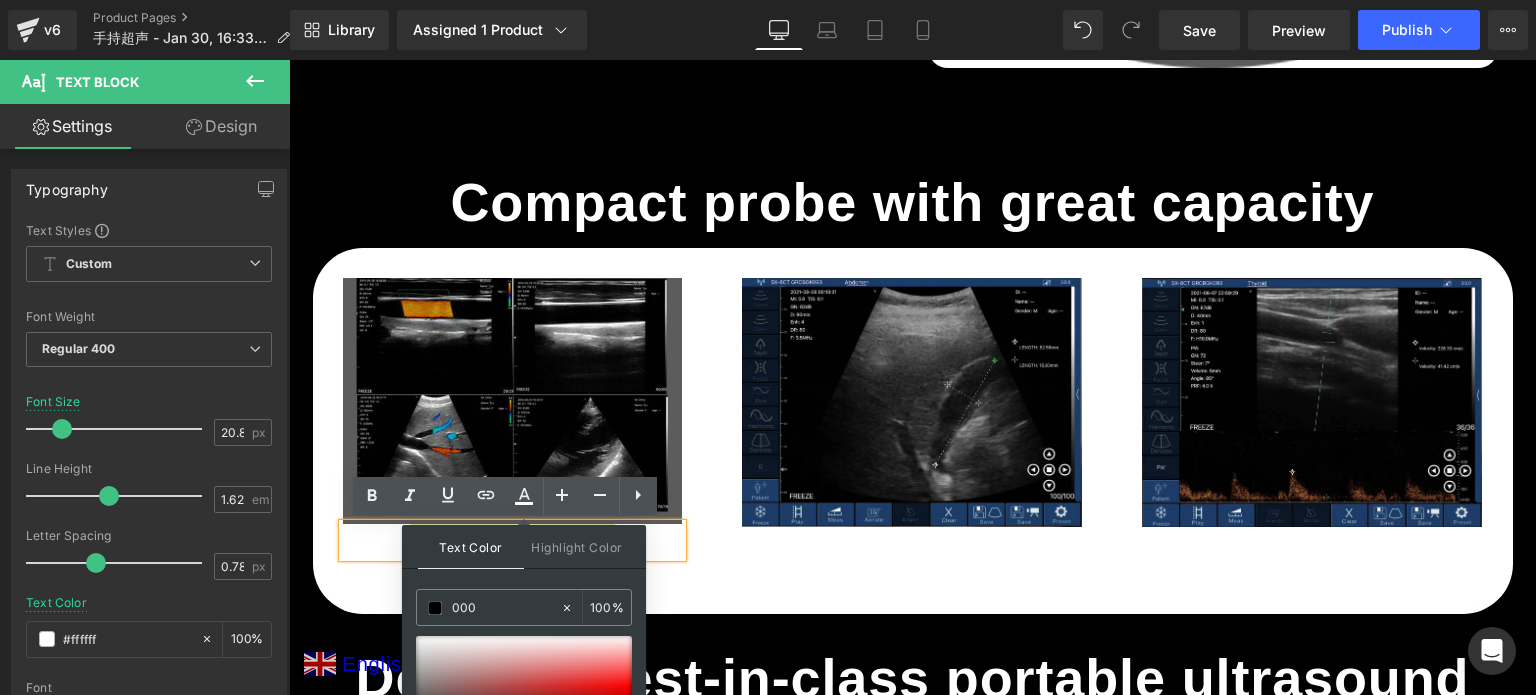 type on "000" 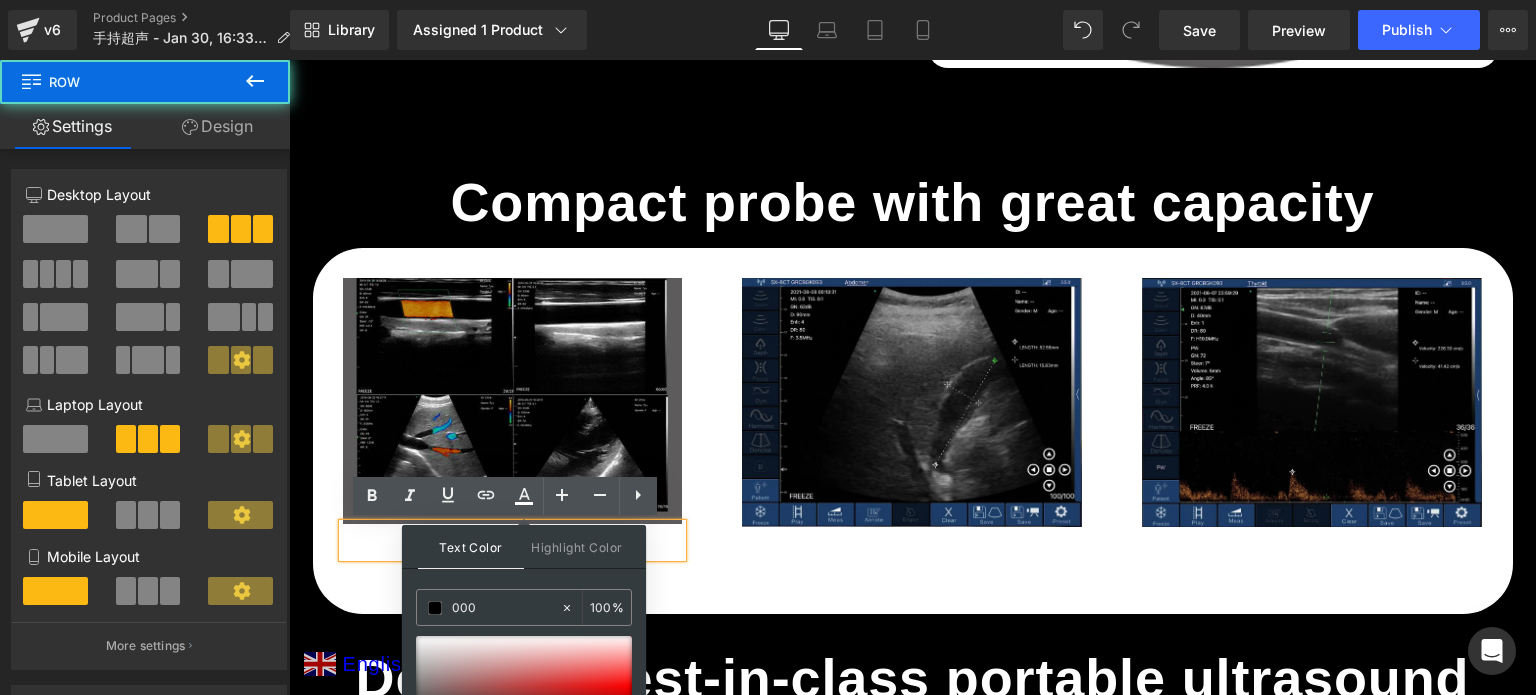 click on "Image         High-quality Imaging Text Block         Row         Image         Row         Powerful Pulsed Wave Doppler Text Block         Image         Row         Easily Meassure Length, Angle, Area and Trace Text Block         Row     NaNpx" at bounding box center [913, 431] 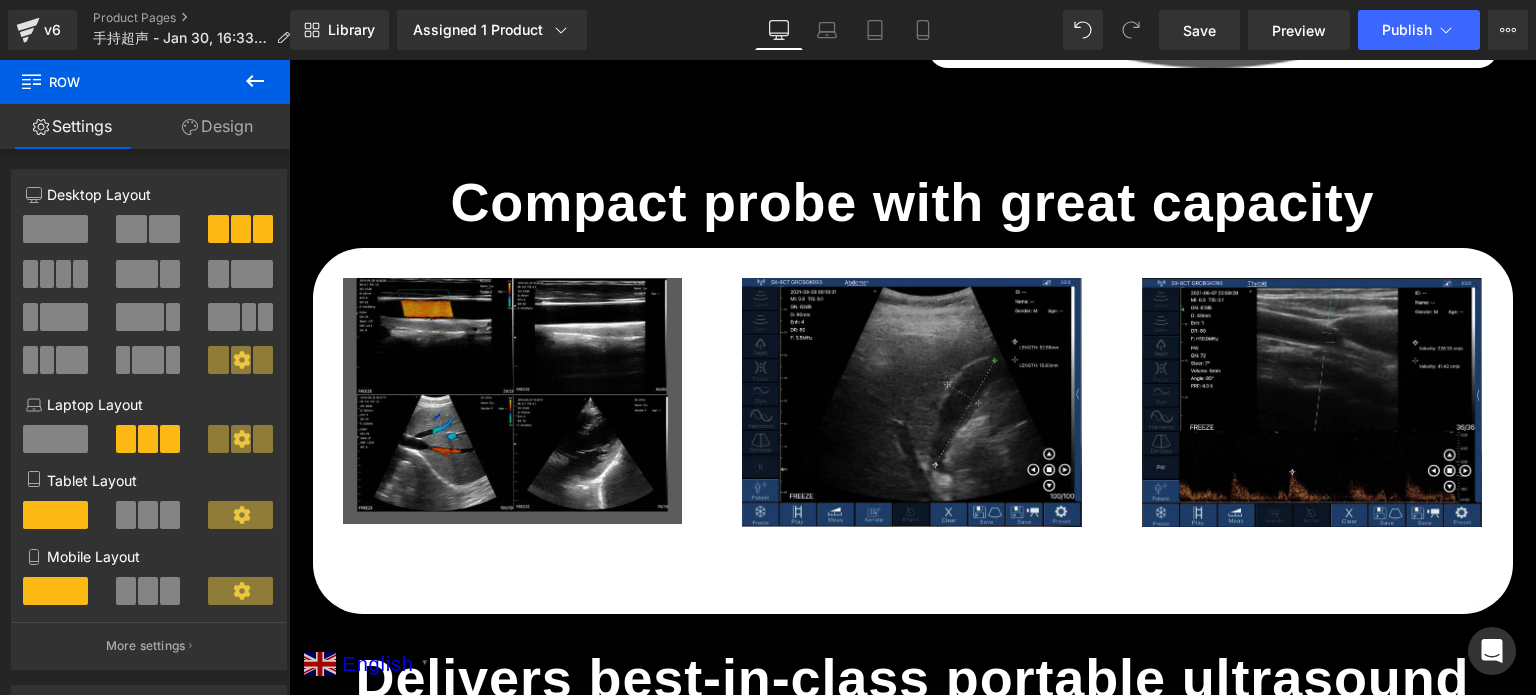 click on "Image         High-quality Imaging Text Block         Row         Image         Row         Powerful Pulsed Wave Doppler Text Block         Image         Row         Easily Meassure Length, Angle, Area and Trace Text Block         Row     NaNpx" at bounding box center (913, 431) 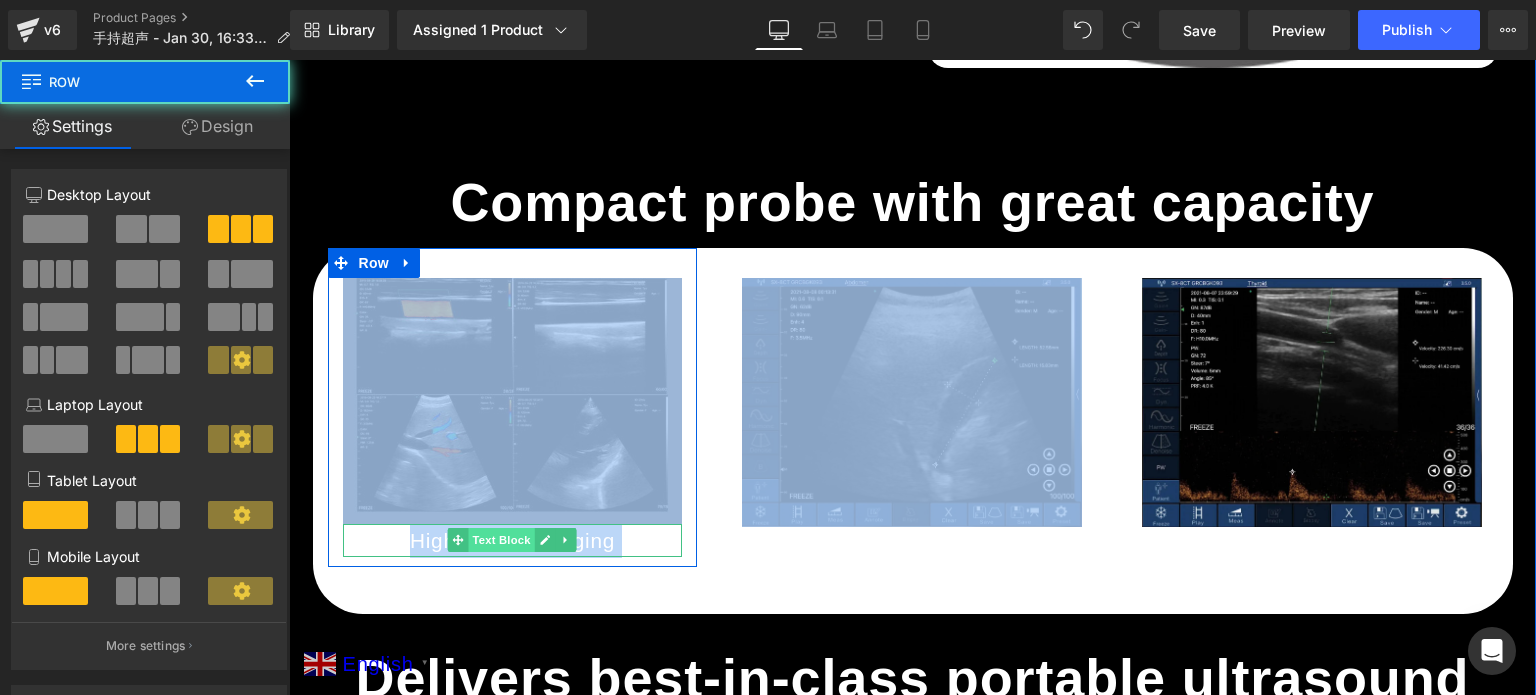 click on "Text Block" at bounding box center [502, 540] 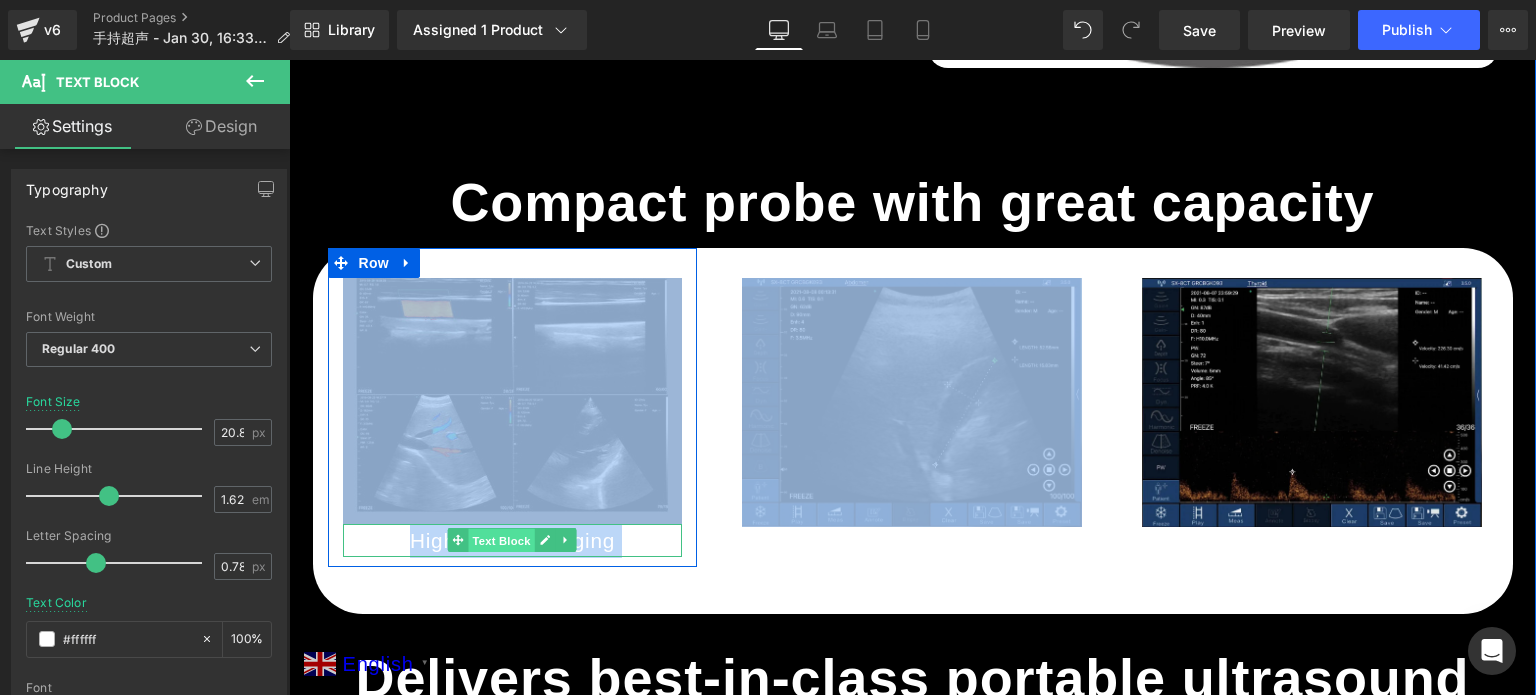 click on "Text Block" at bounding box center [502, 541] 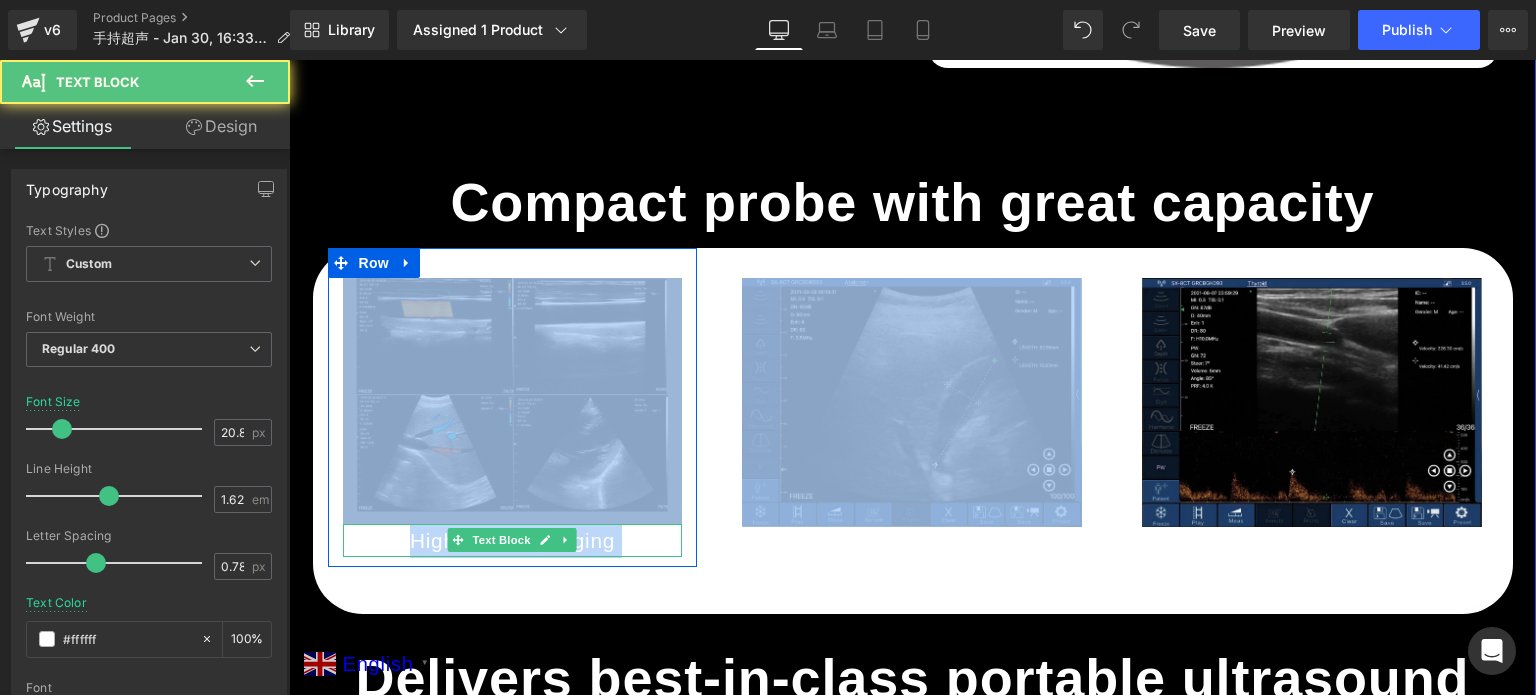 click on "High-quality Imaging" at bounding box center (513, 541) 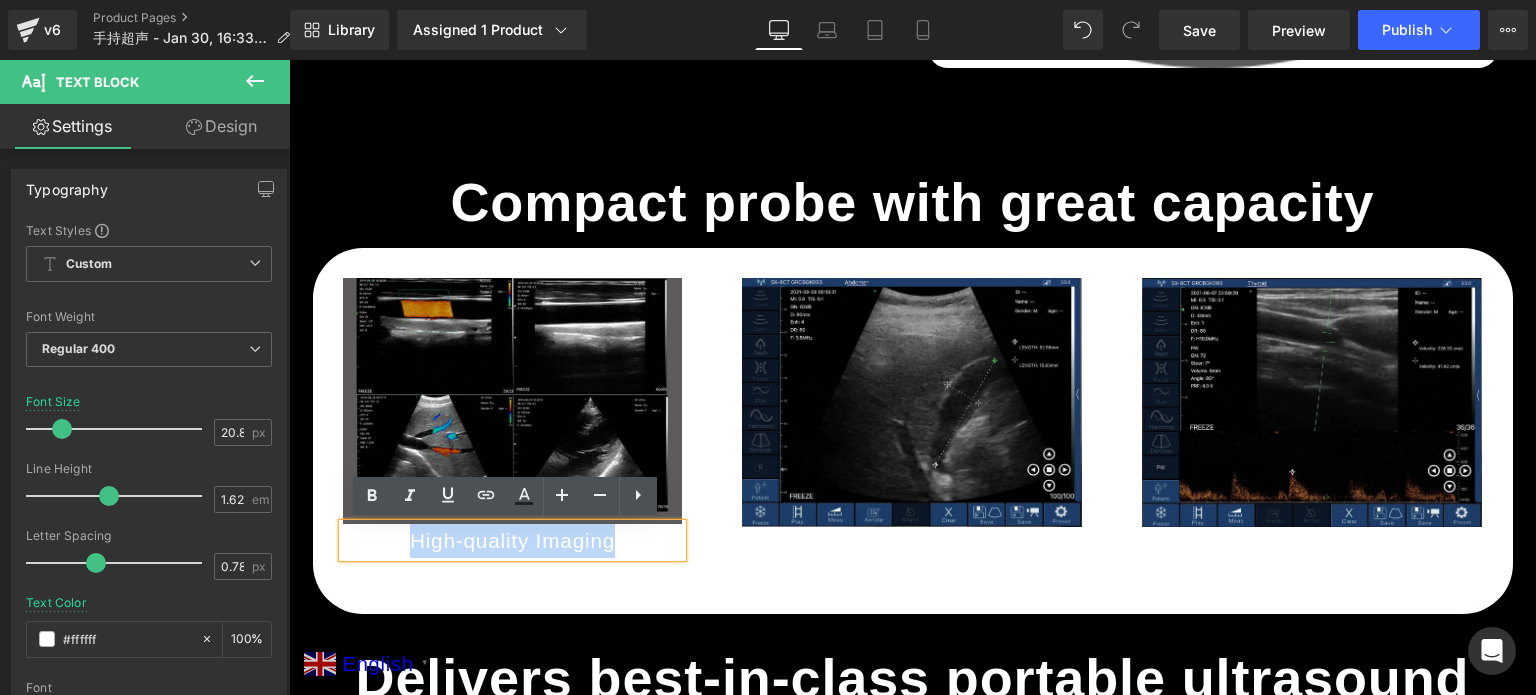 drag, startPoint x: 636, startPoint y: 539, endPoint x: 381, endPoint y: 534, distance: 255.04901 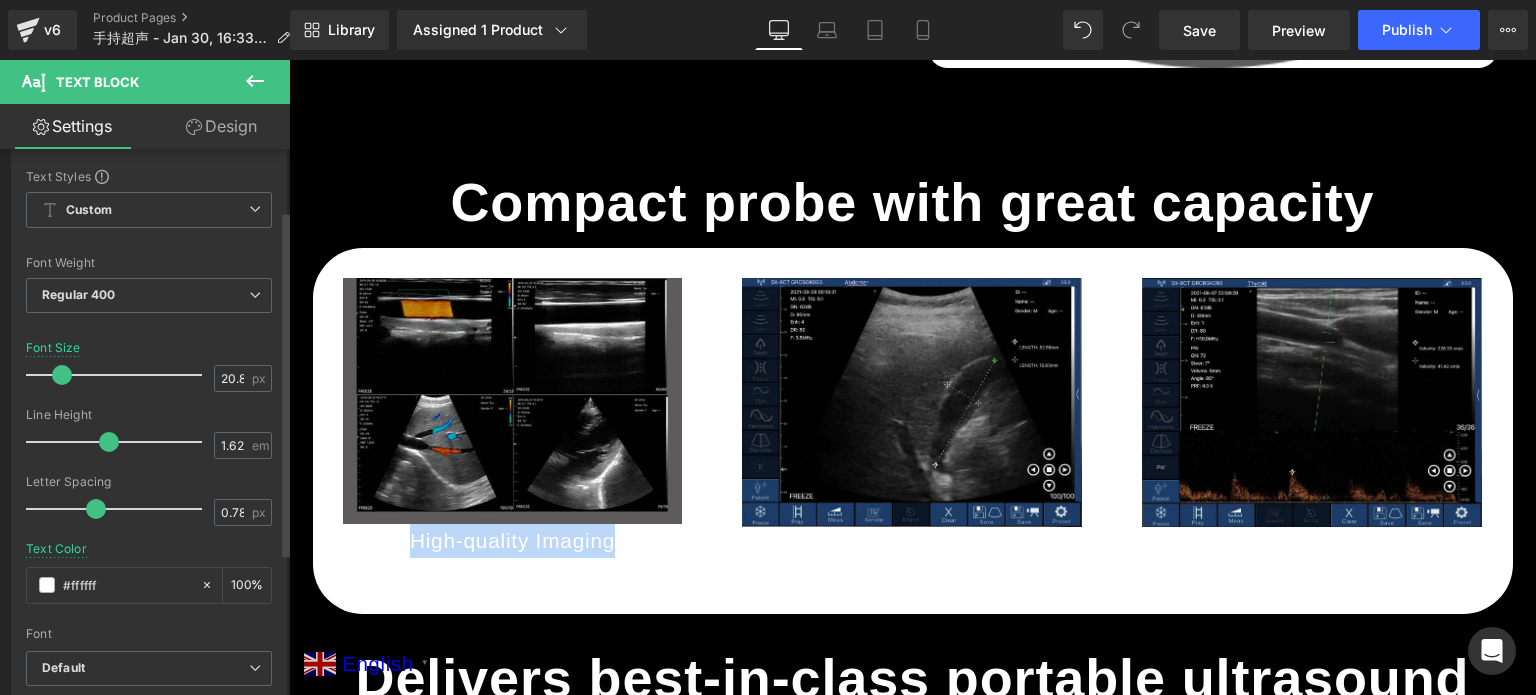 scroll, scrollTop: 100, scrollLeft: 0, axis: vertical 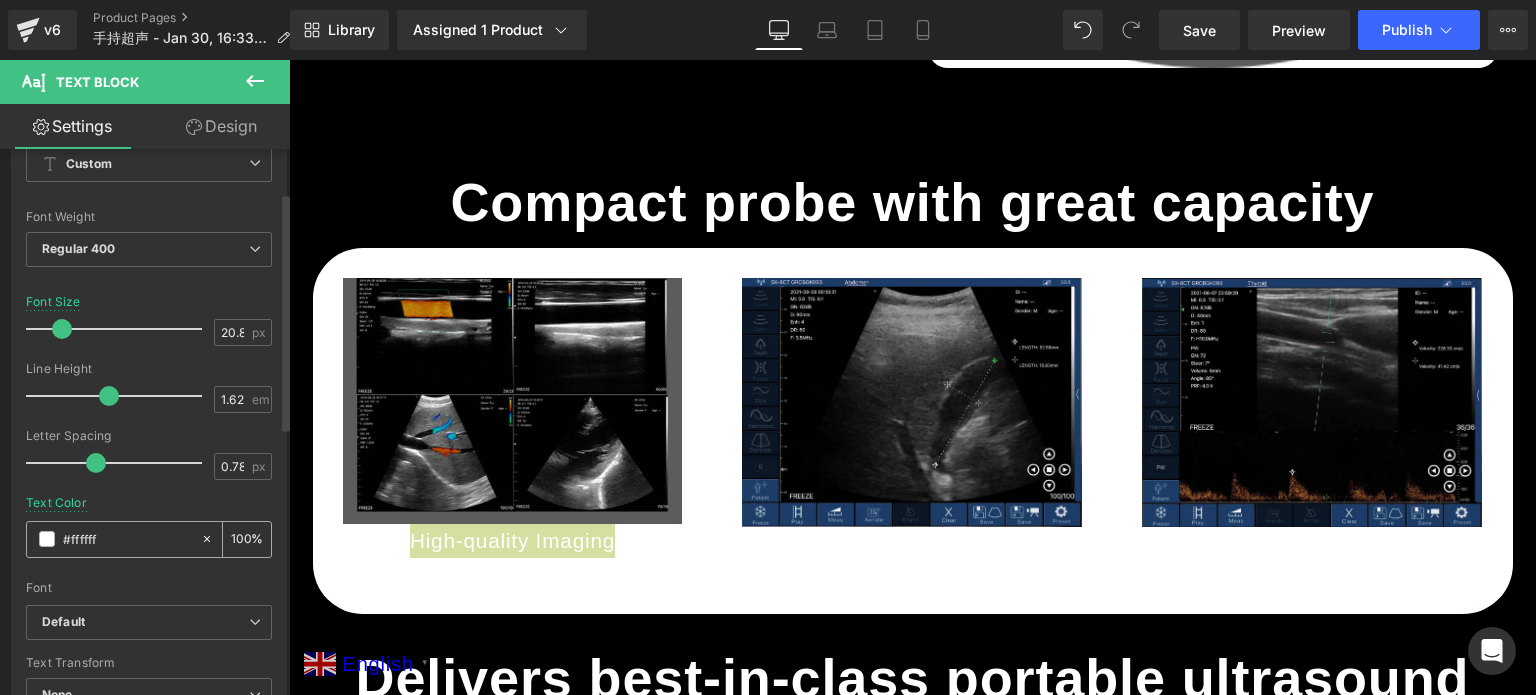 click on "#ffffff" at bounding box center [127, 539] 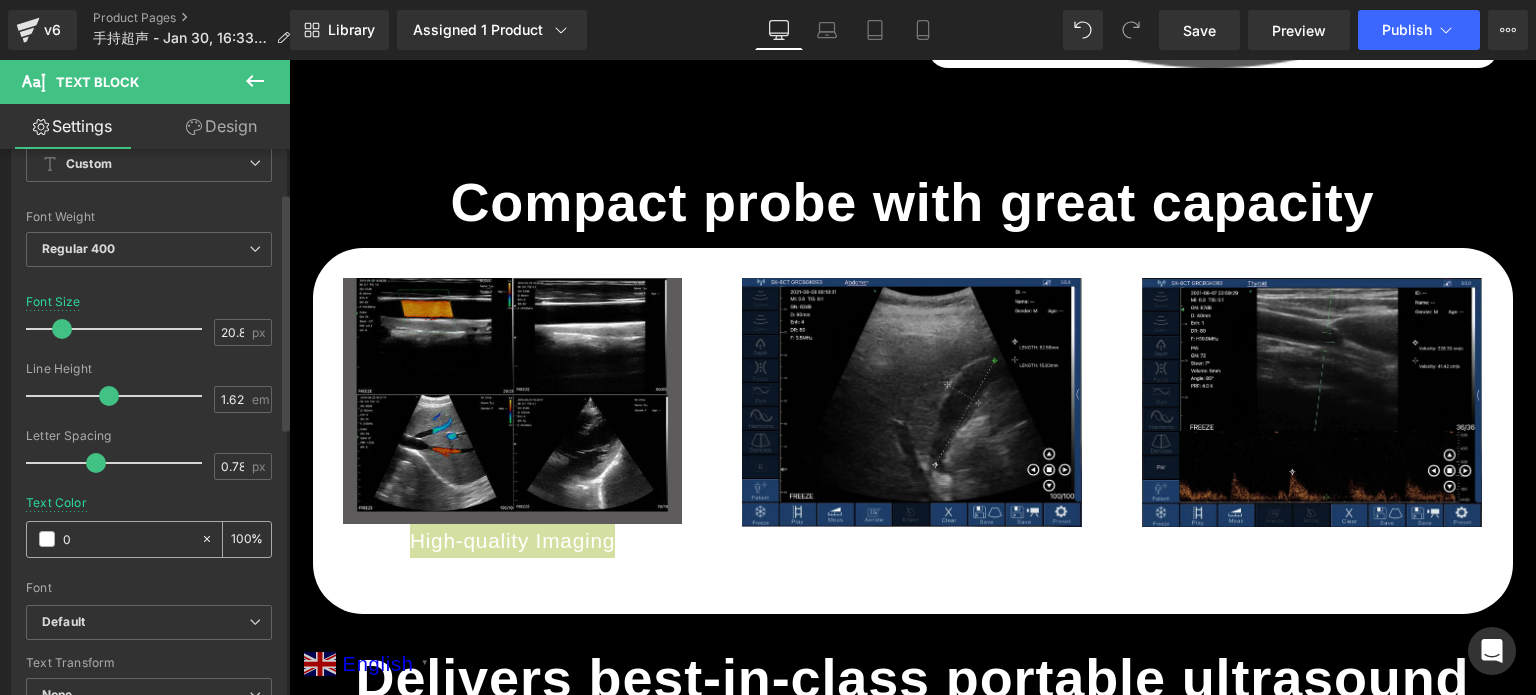 type on "0" 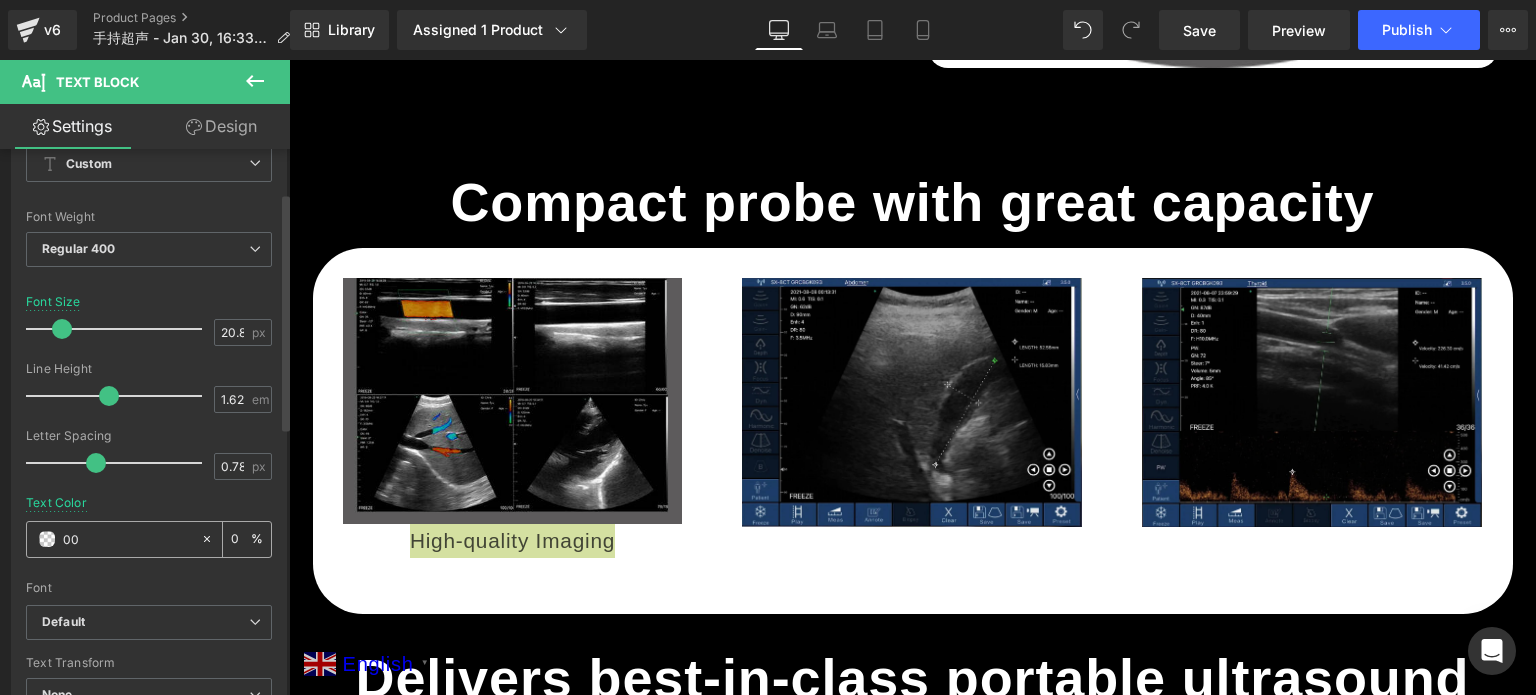 type on "000" 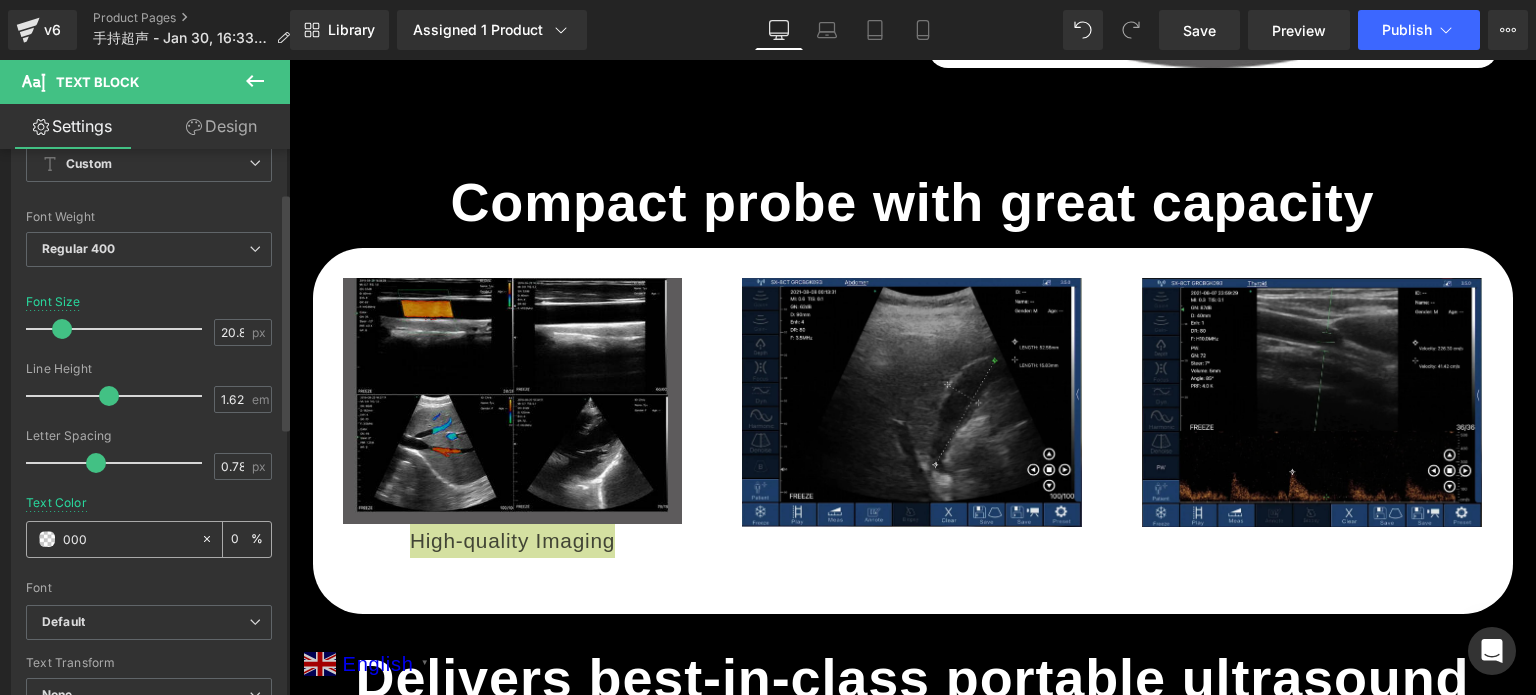 type on "100" 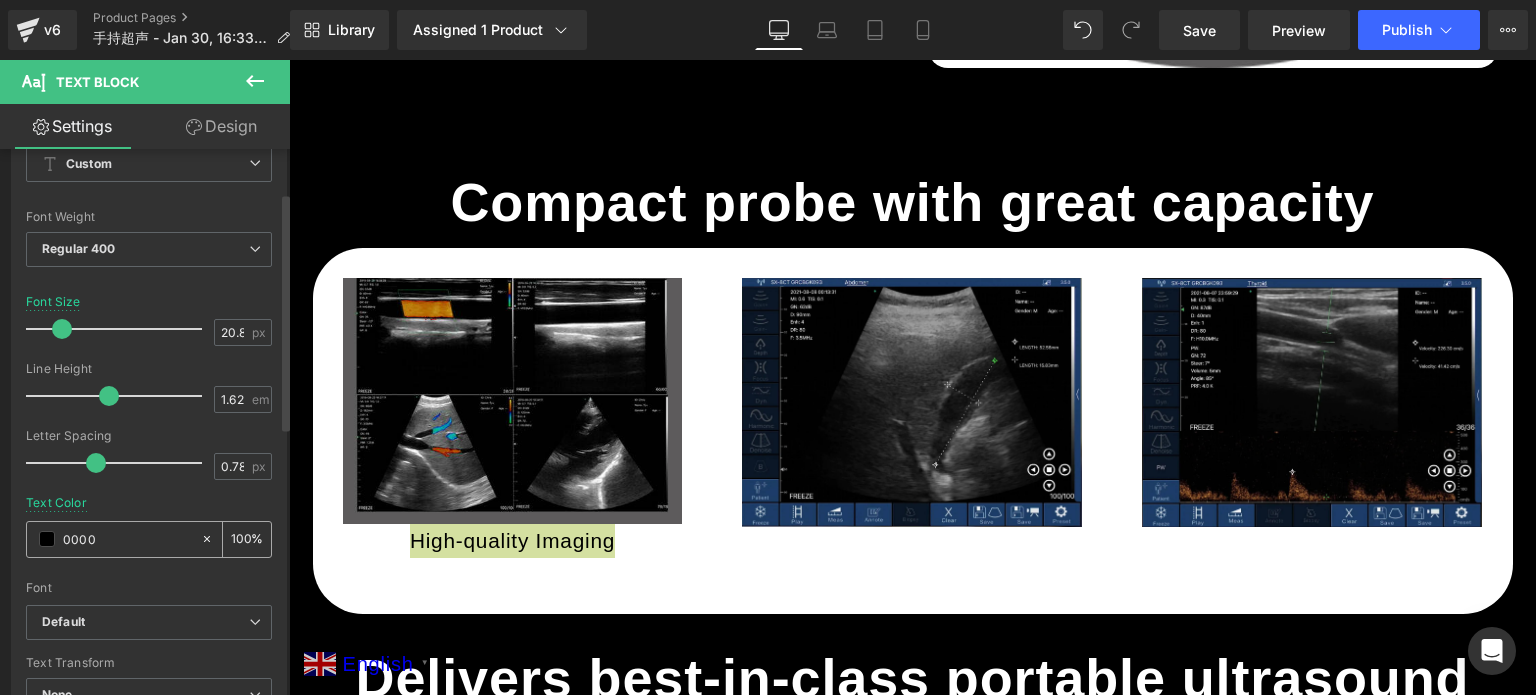 type on "00000" 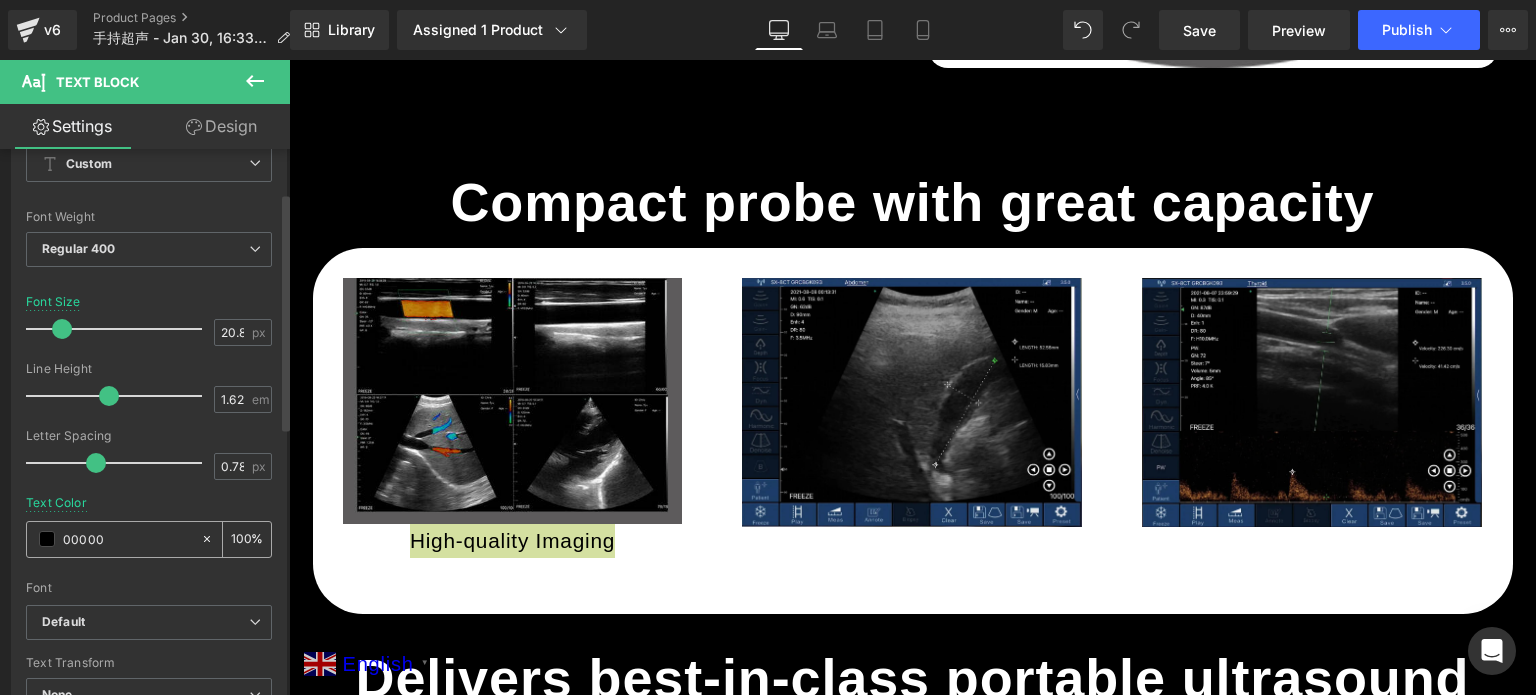 type on "0" 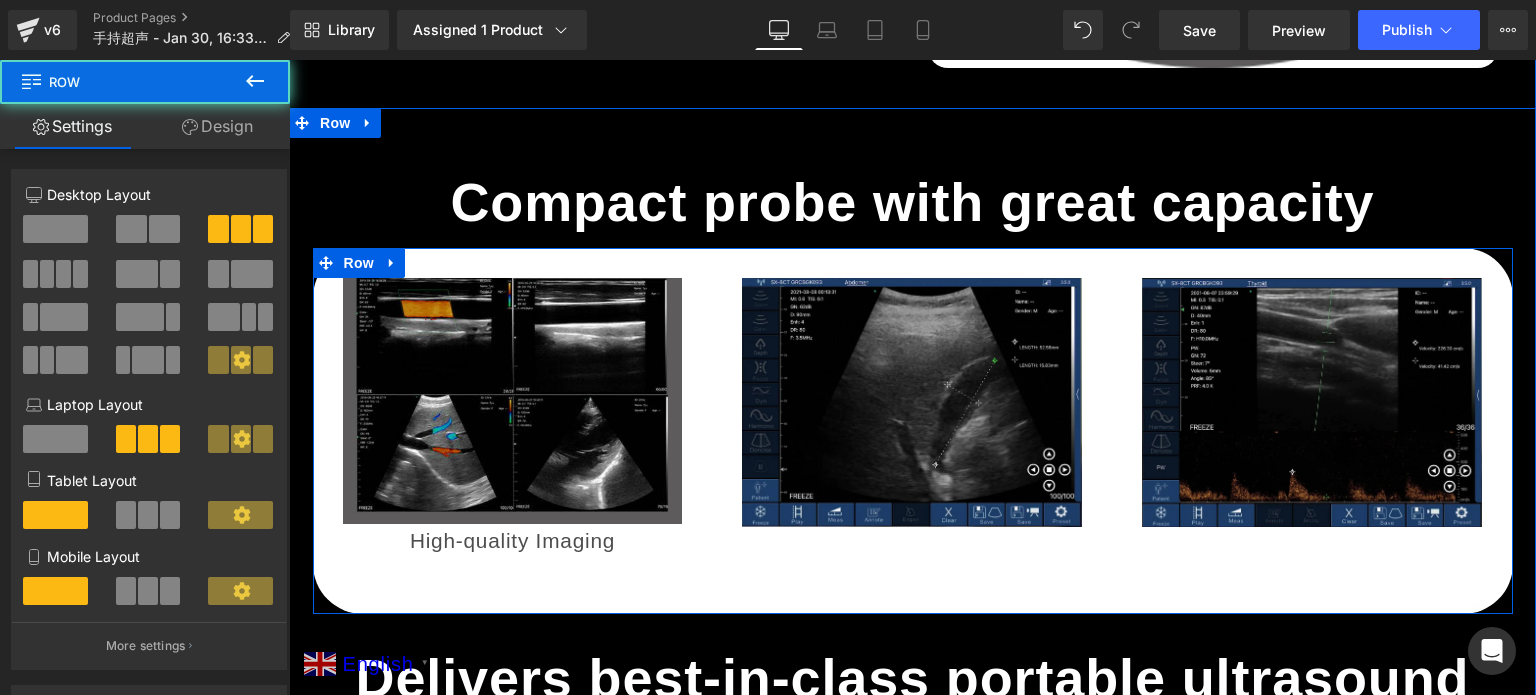 click on "Image         High-quality Imaging Text Block         Row" at bounding box center [513, 407] 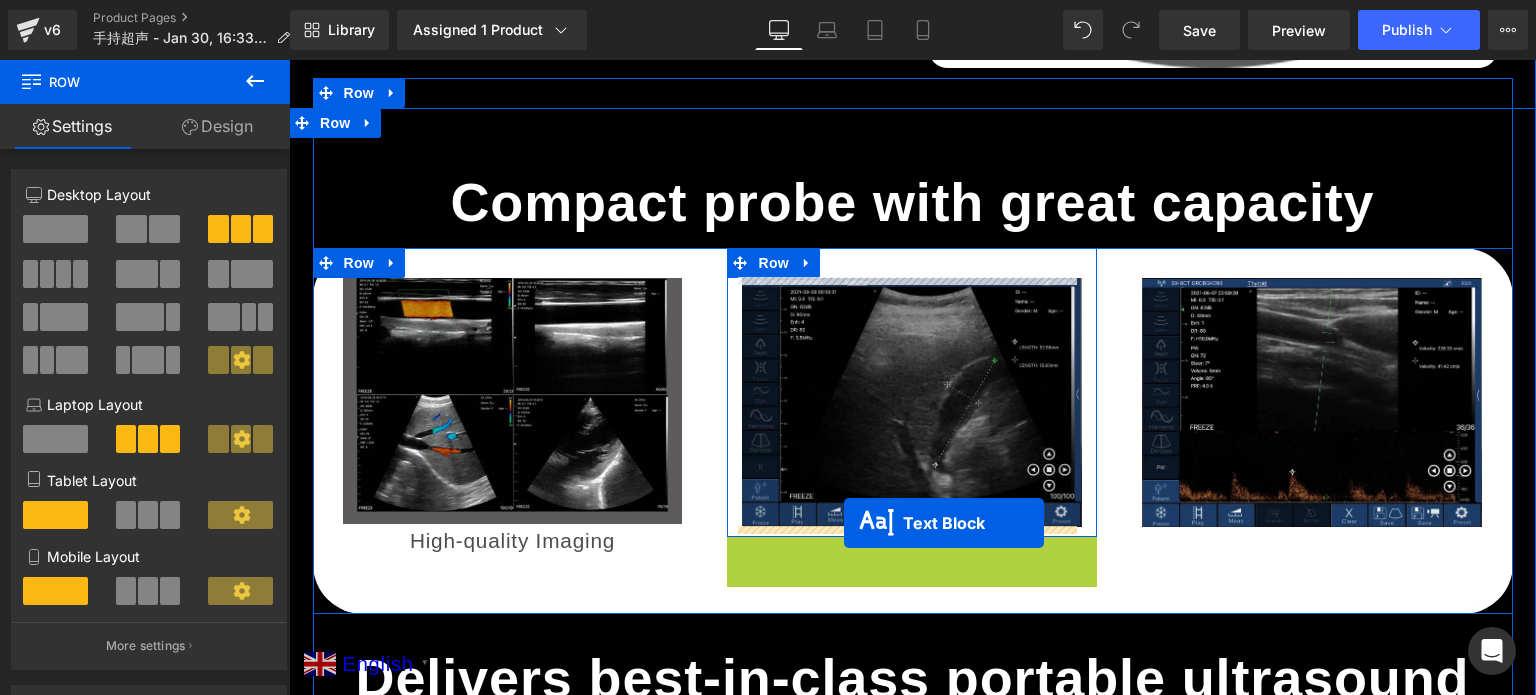 drag, startPoint x: 846, startPoint y: 557, endPoint x: 844, endPoint y: 523, distance: 34.058773 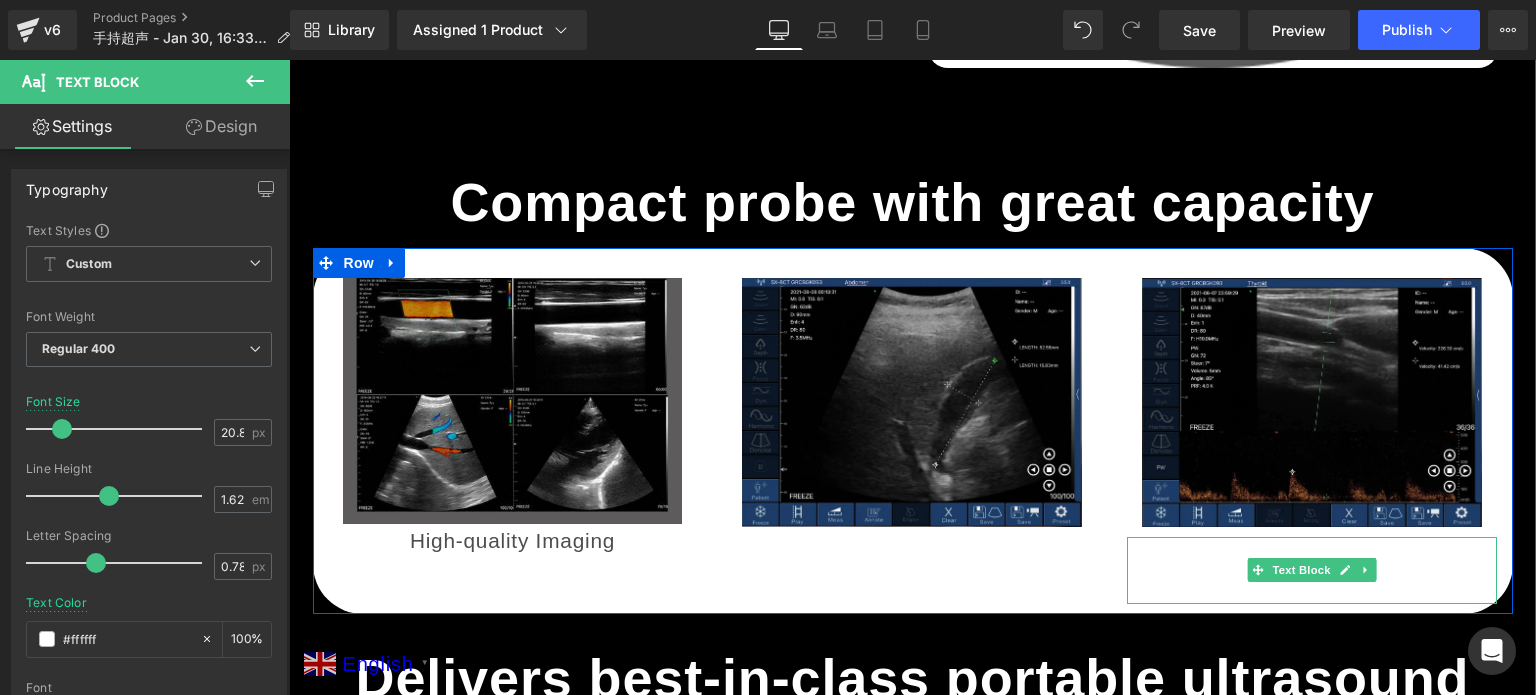 click on "Easily Meassure Length, Angle, Area and Trace" at bounding box center [1312, 570] 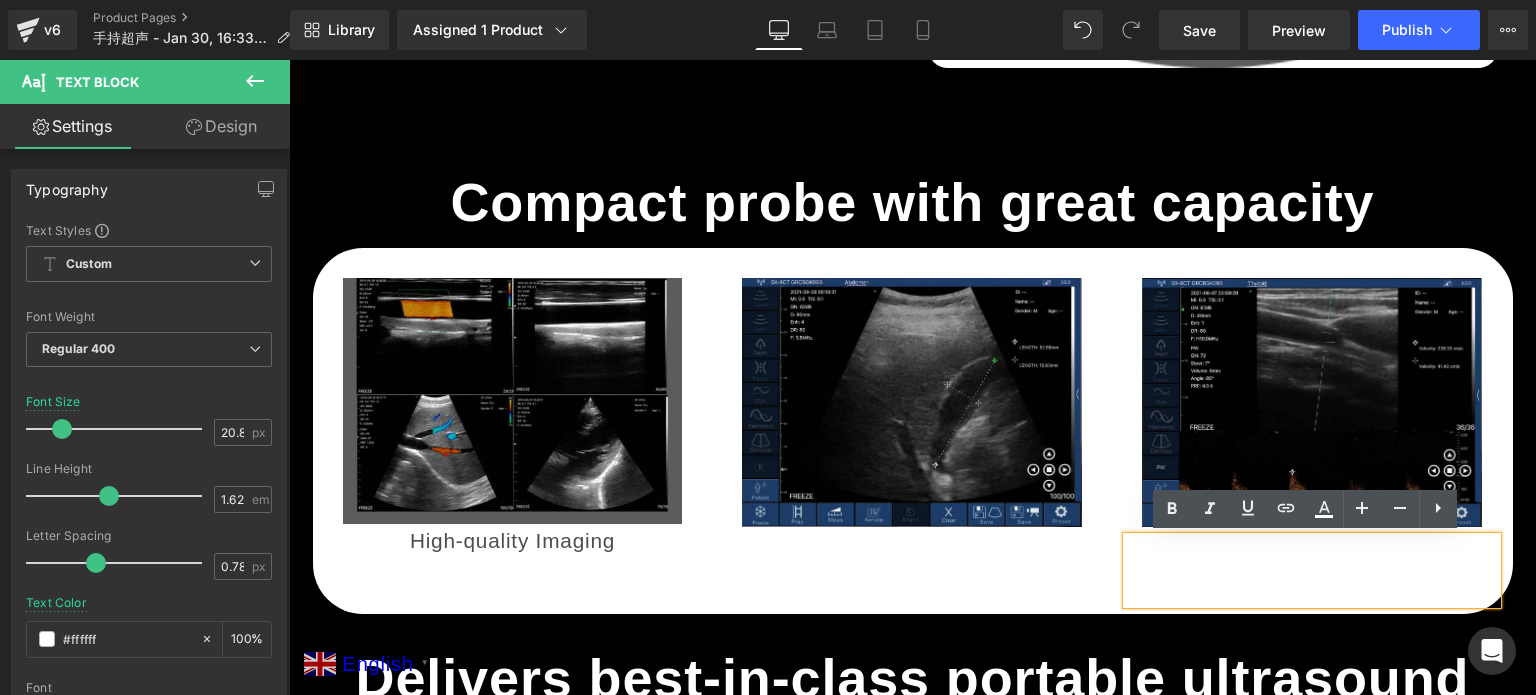 click on "Easily Meassure Length, Angle, Area and Trace" at bounding box center [1312, 570] 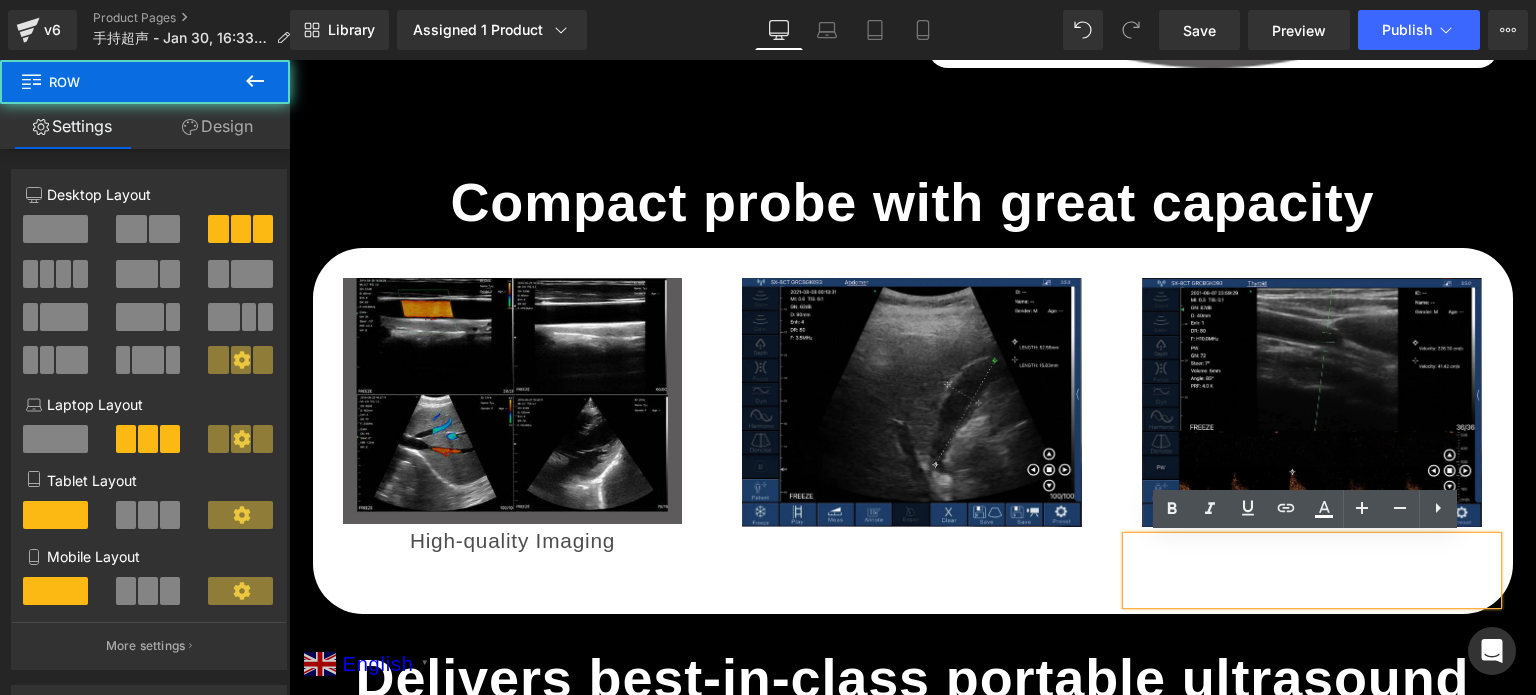 click on "Image         Powerful Pulsed Wave Doppler Text Block         Row" at bounding box center [912, 409] 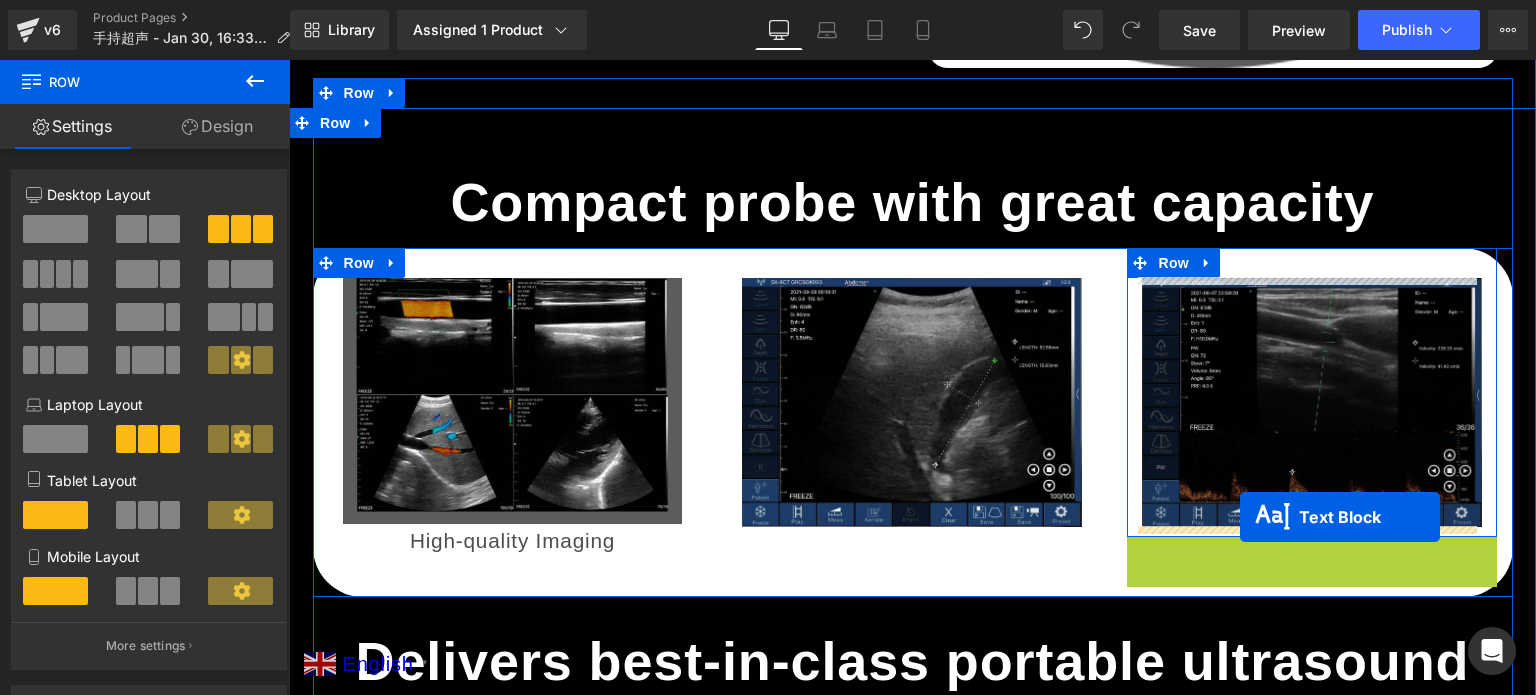 drag, startPoint x: 1251, startPoint y: 570, endPoint x: 1240, endPoint y: 517, distance: 54.129475 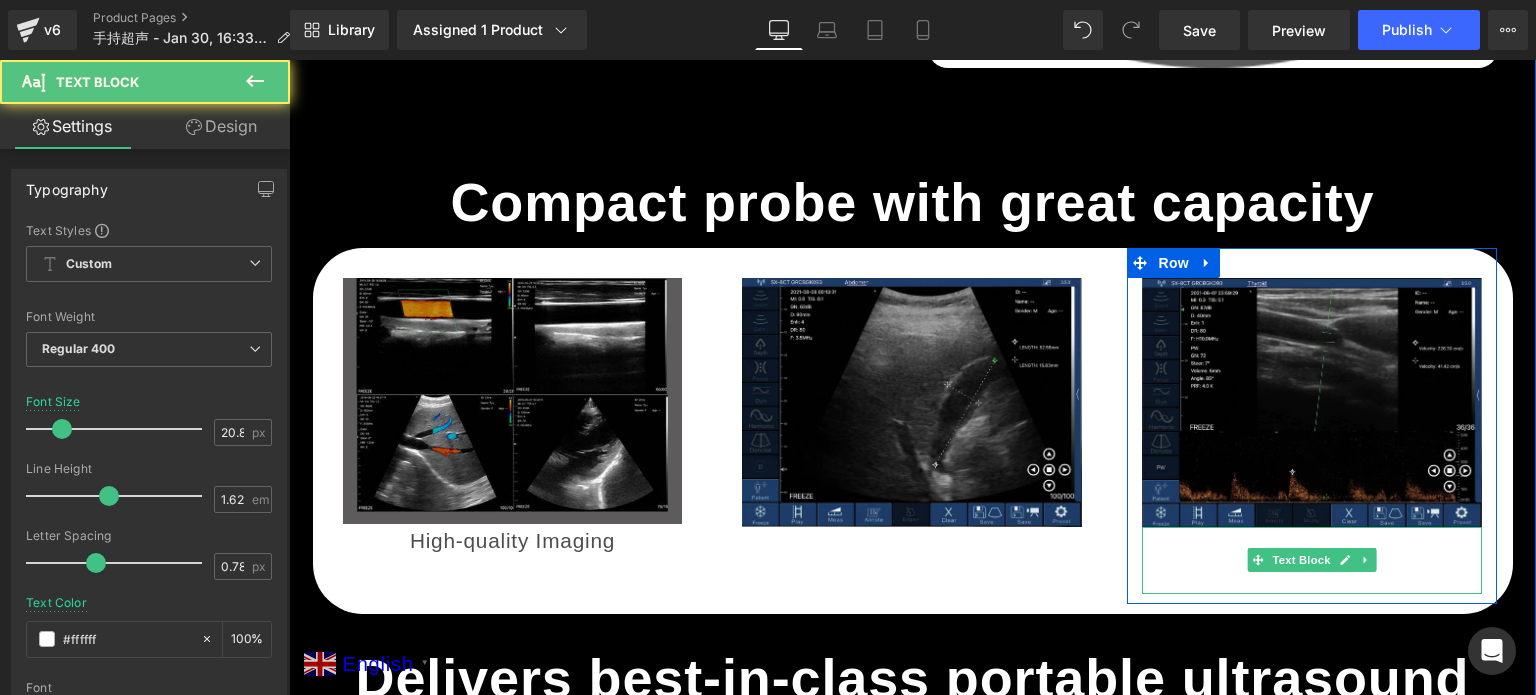 click on "Easily Meassure Length, Angle, Area and Trace" at bounding box center [1312, 560] 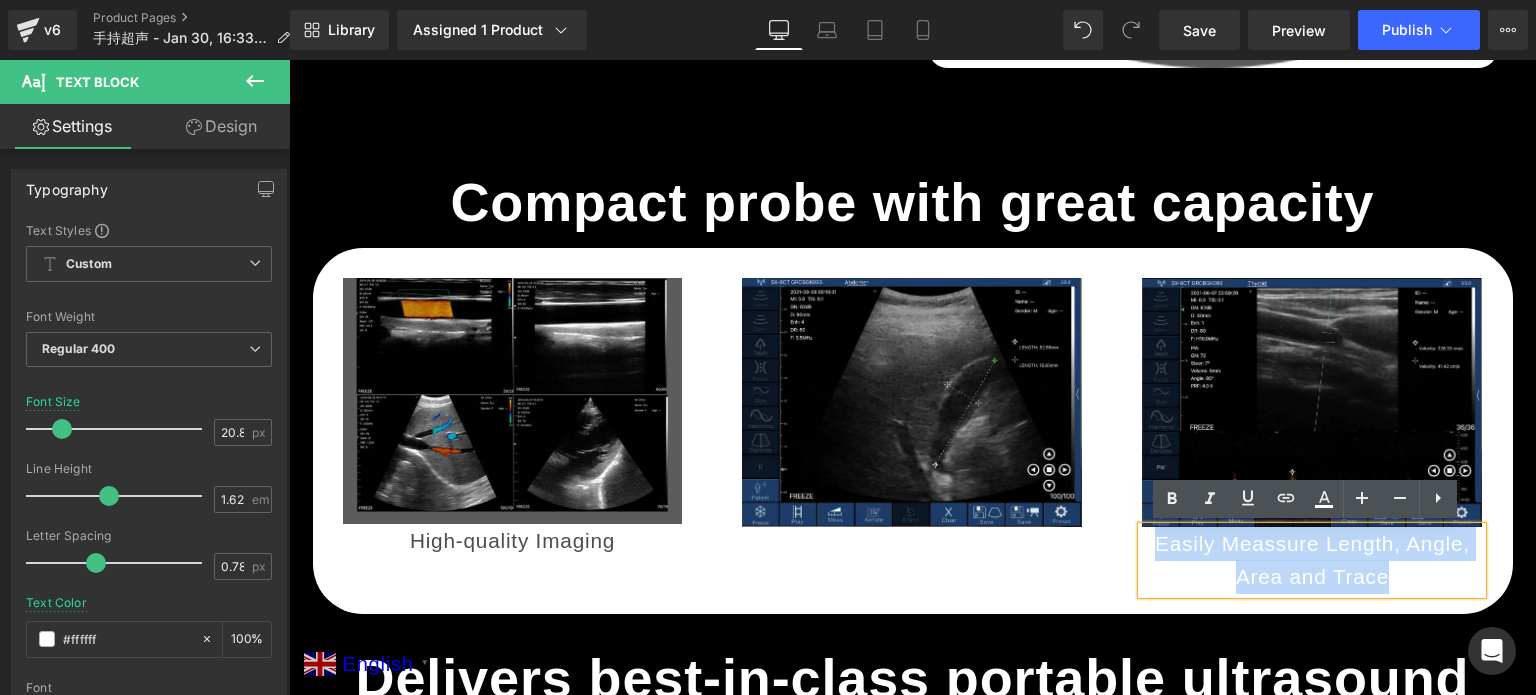 drag, startPoint x: 1151, startPoint y: 556, endPoint x: 1440, endPoint y: 584, distance: 290.35324 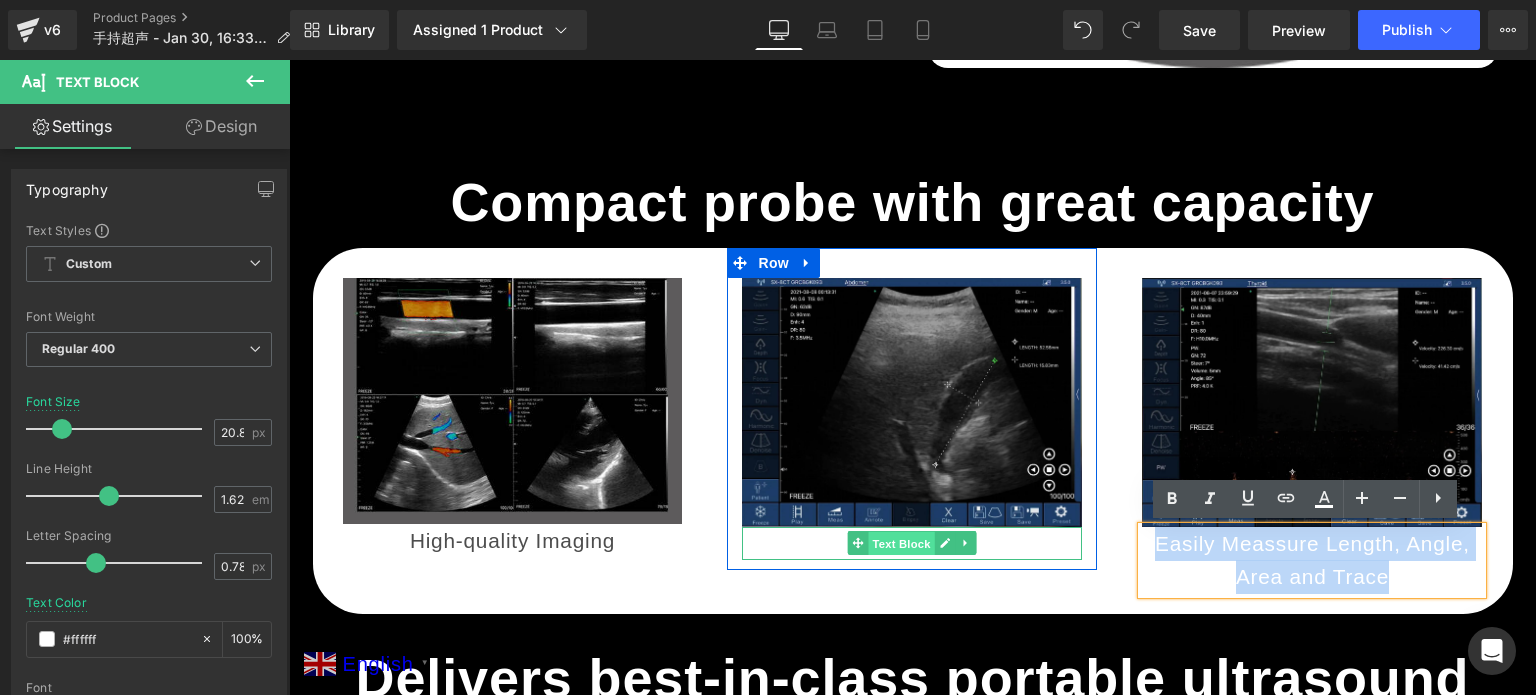 click on "Text Block" at bounding box center (902, 544) 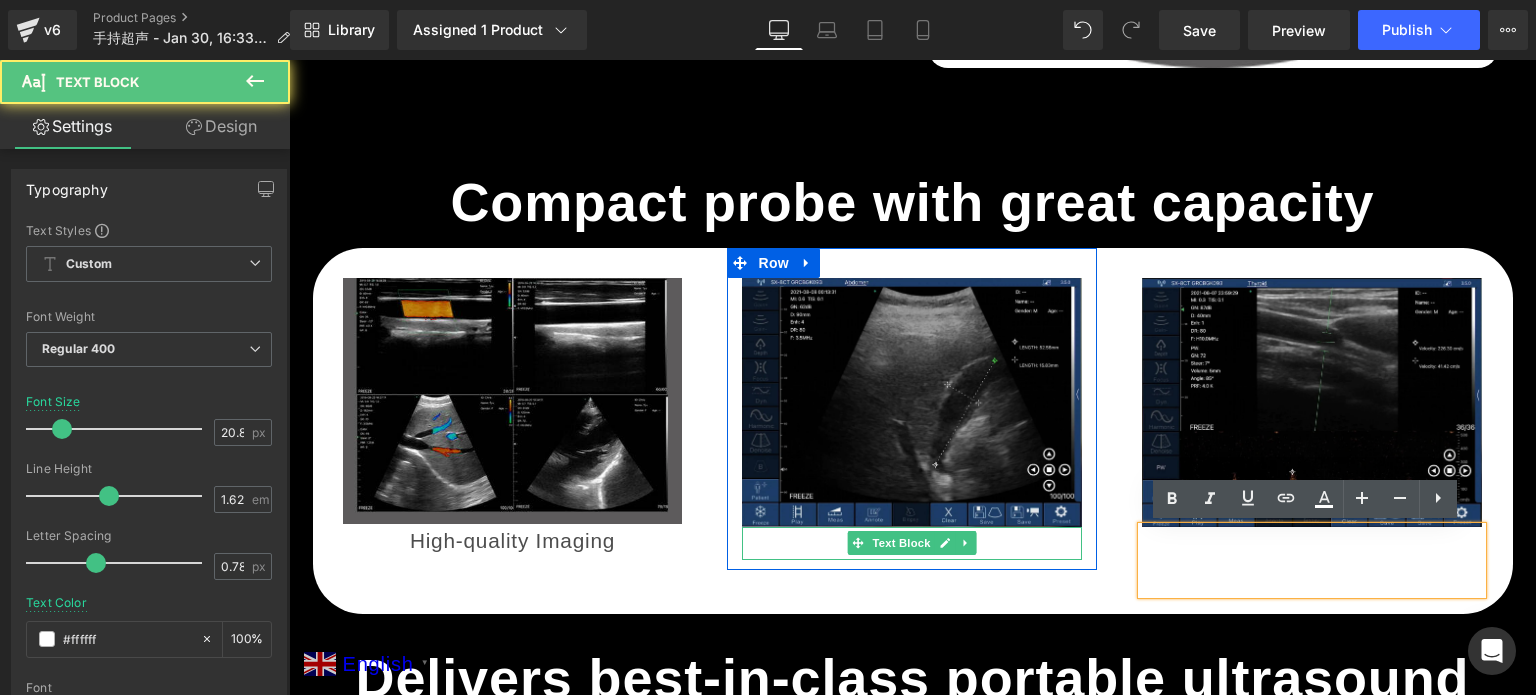 click on "Powerful Pulsed Wave Doppler" at bounding box center (912, 544) 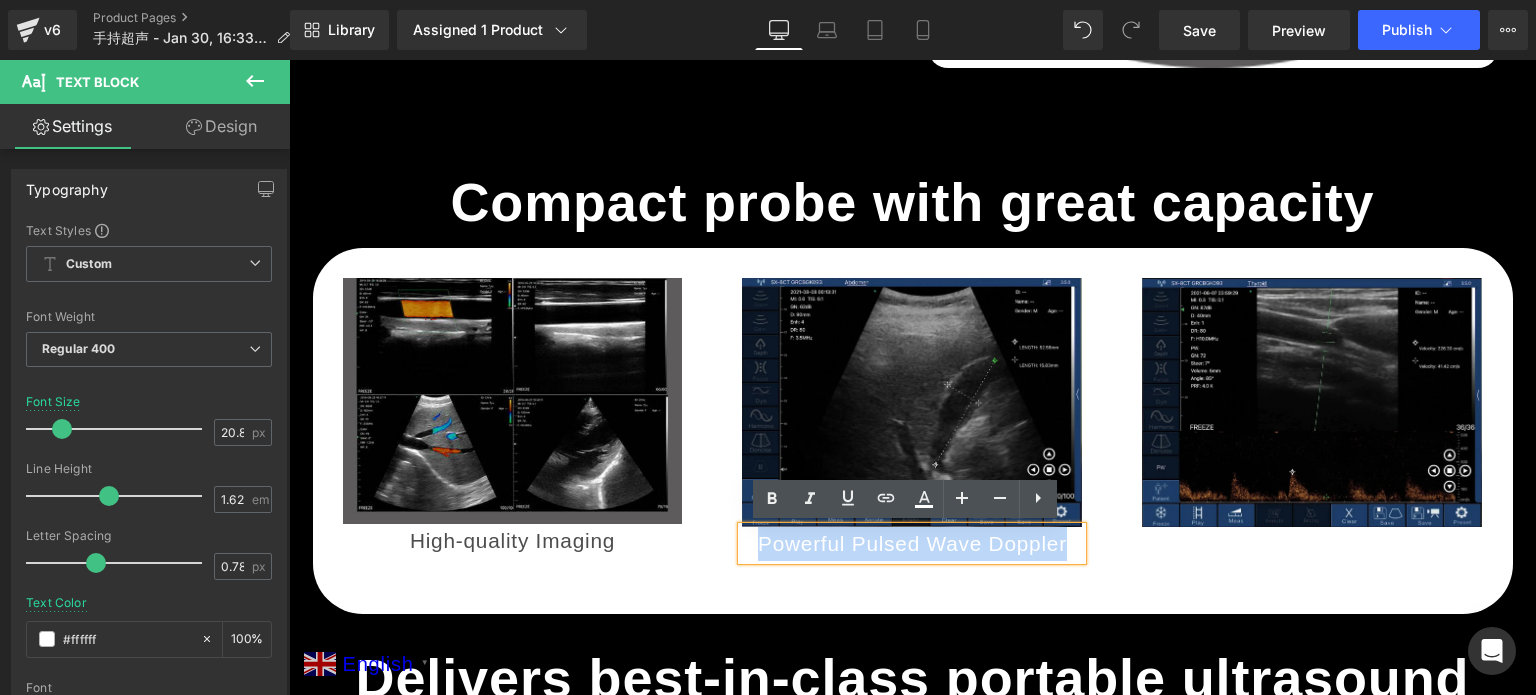 drag, startPoint x: 1067, startPoint y: 542, endPoint x: 736, endPoint y: 538, distance: 331.02417 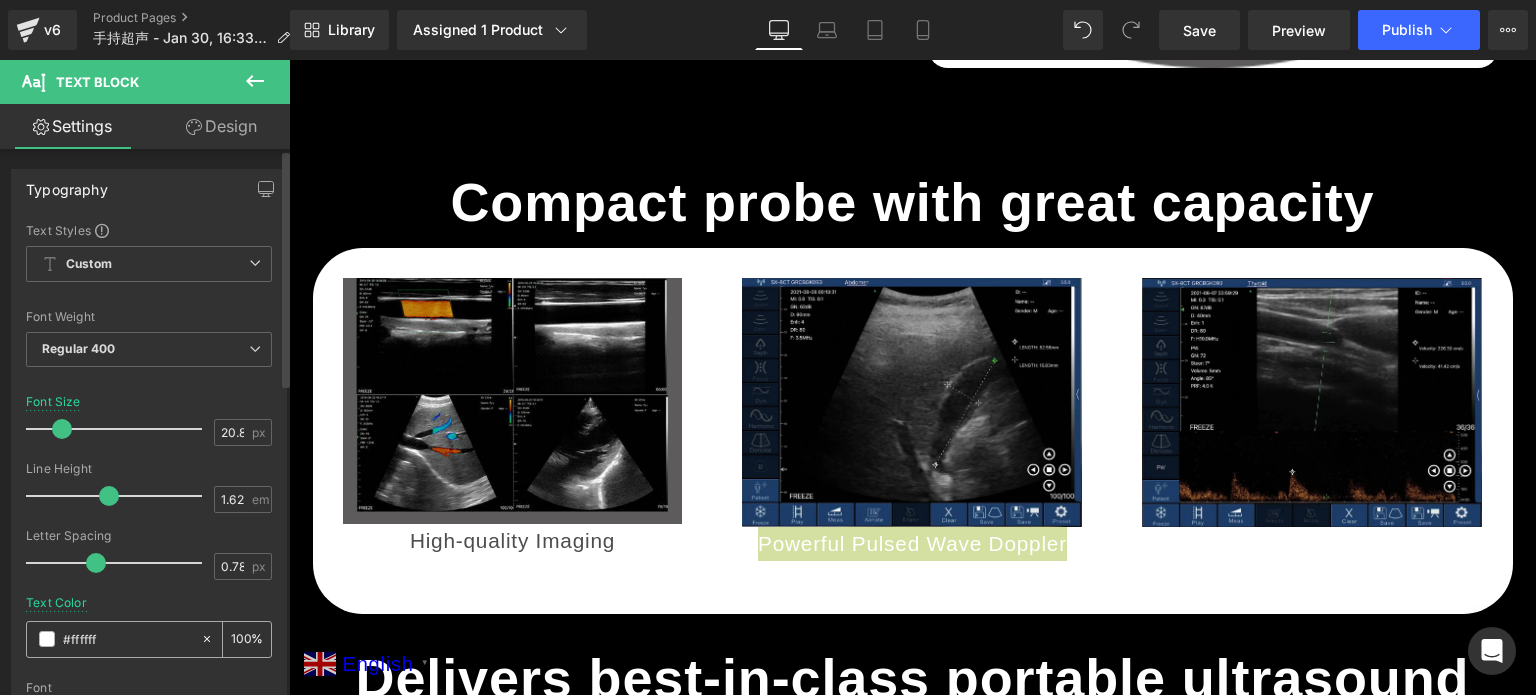 drag, startPoint x: 115, startPoint y: 636, endPoint x: 55, endPoint y: 633, distance: 60.074955 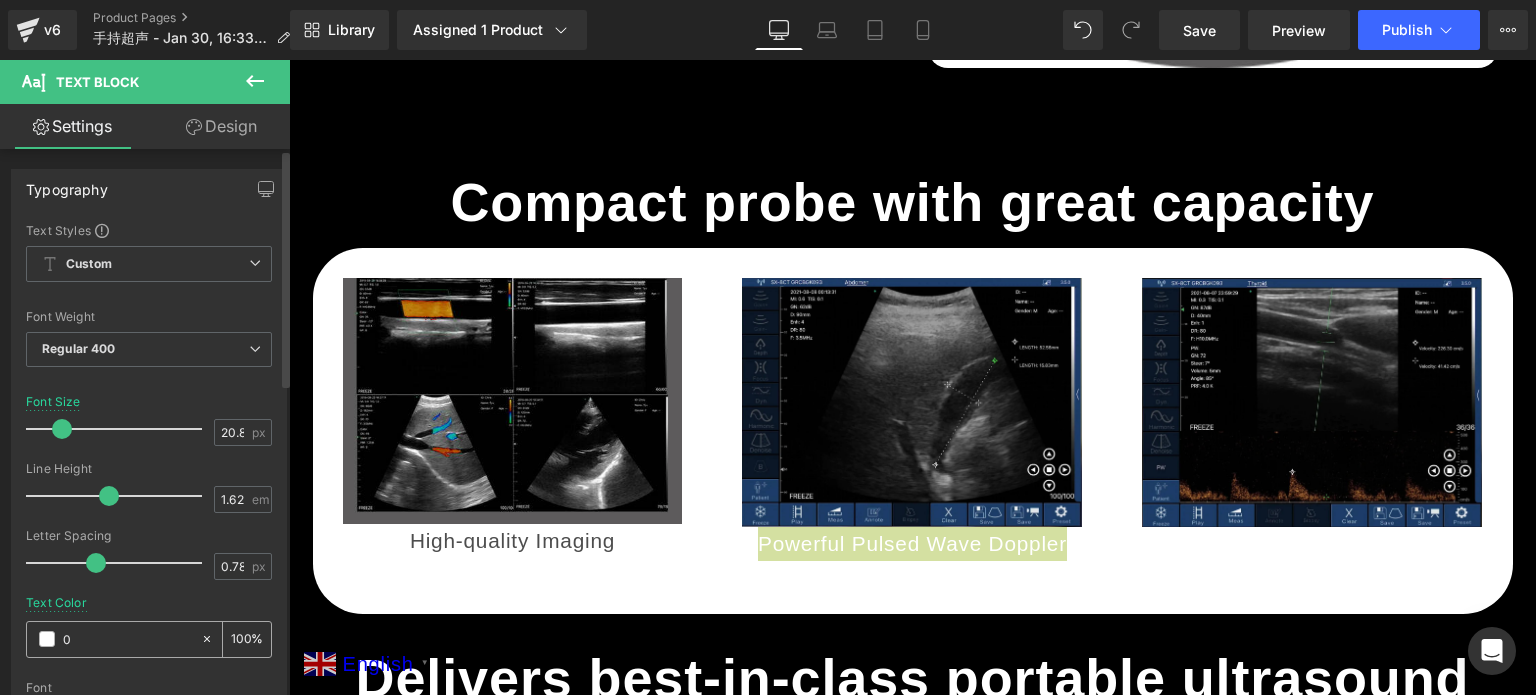 type on "0" 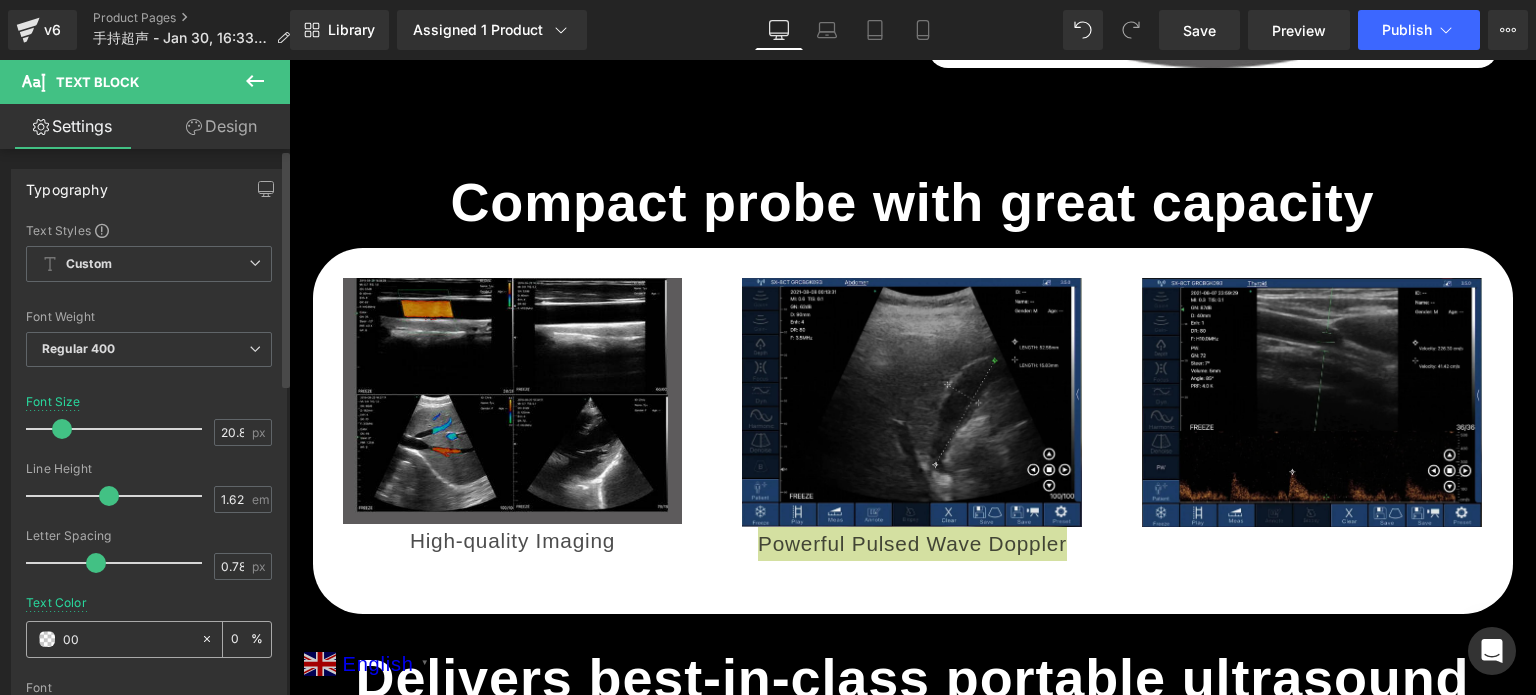 type on "000" 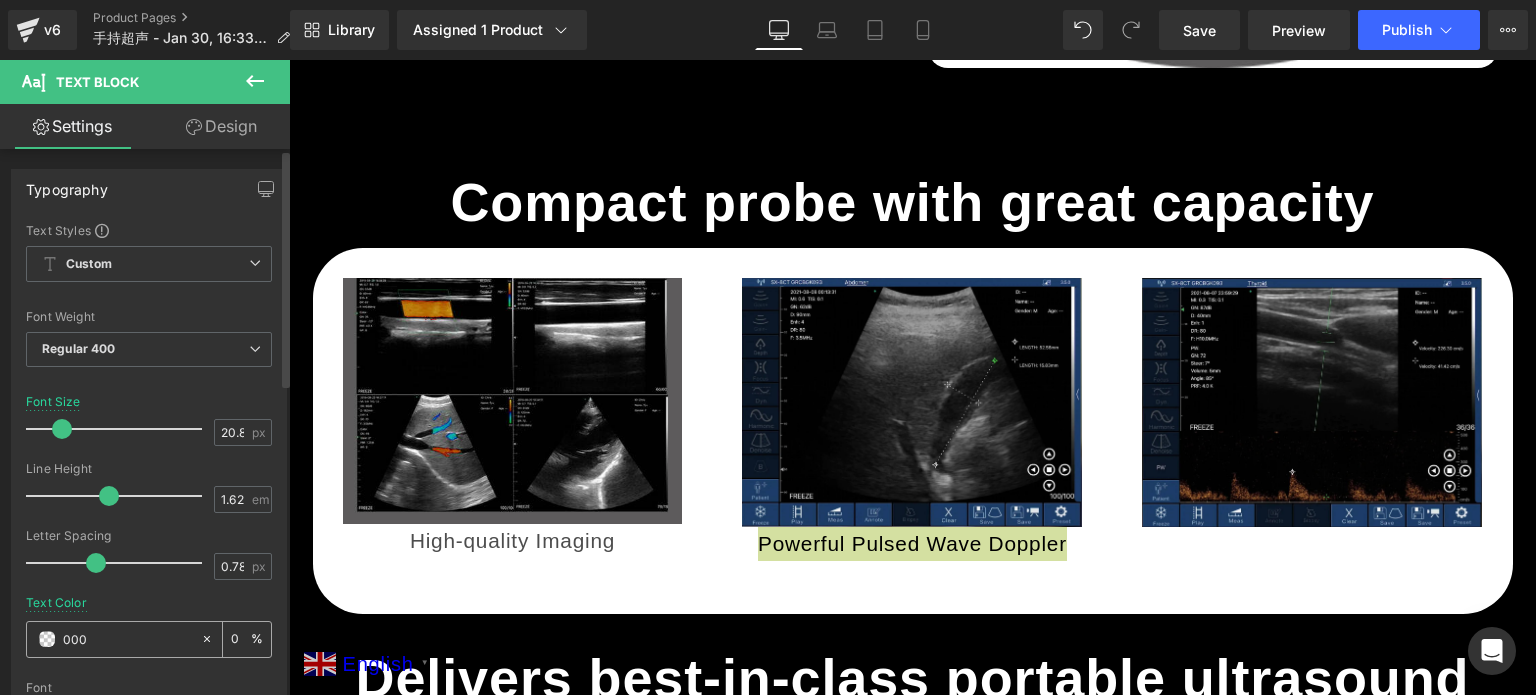 type on "100" 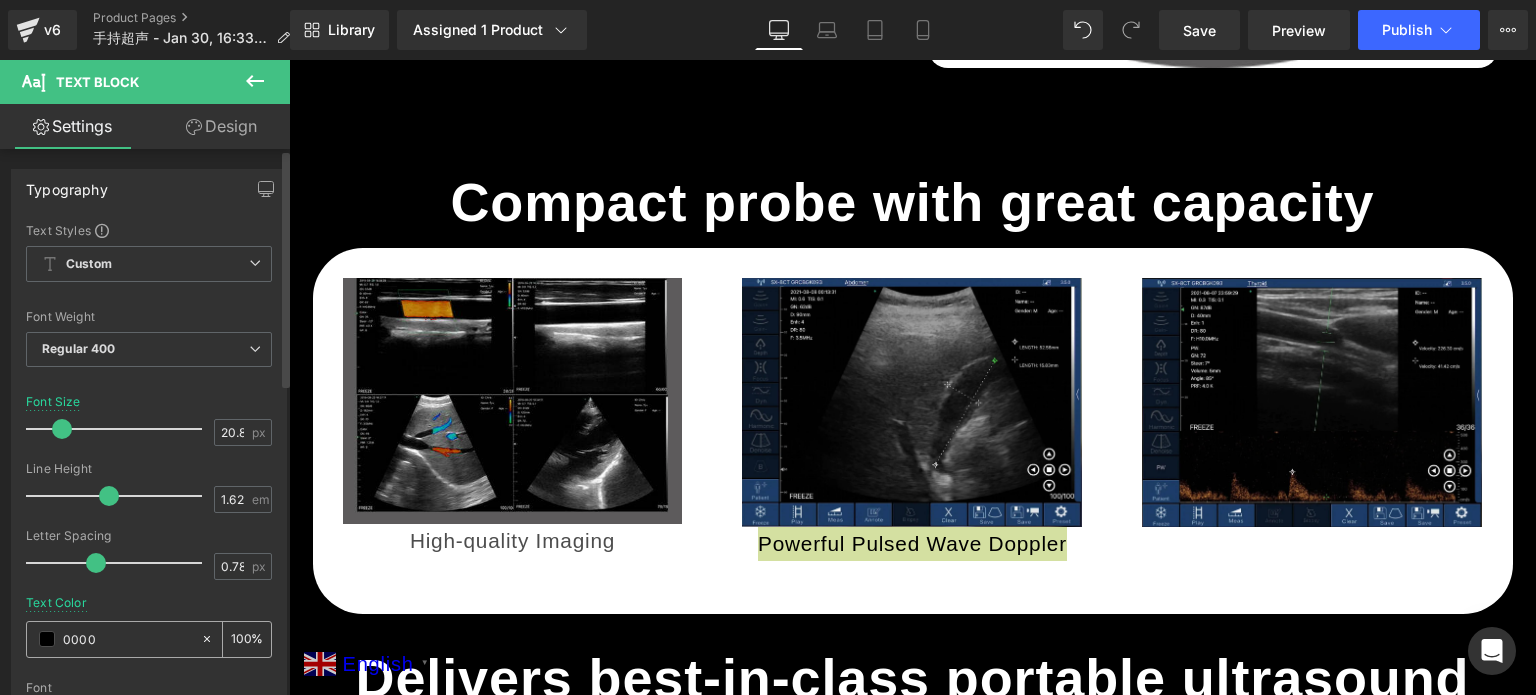type on "00000" 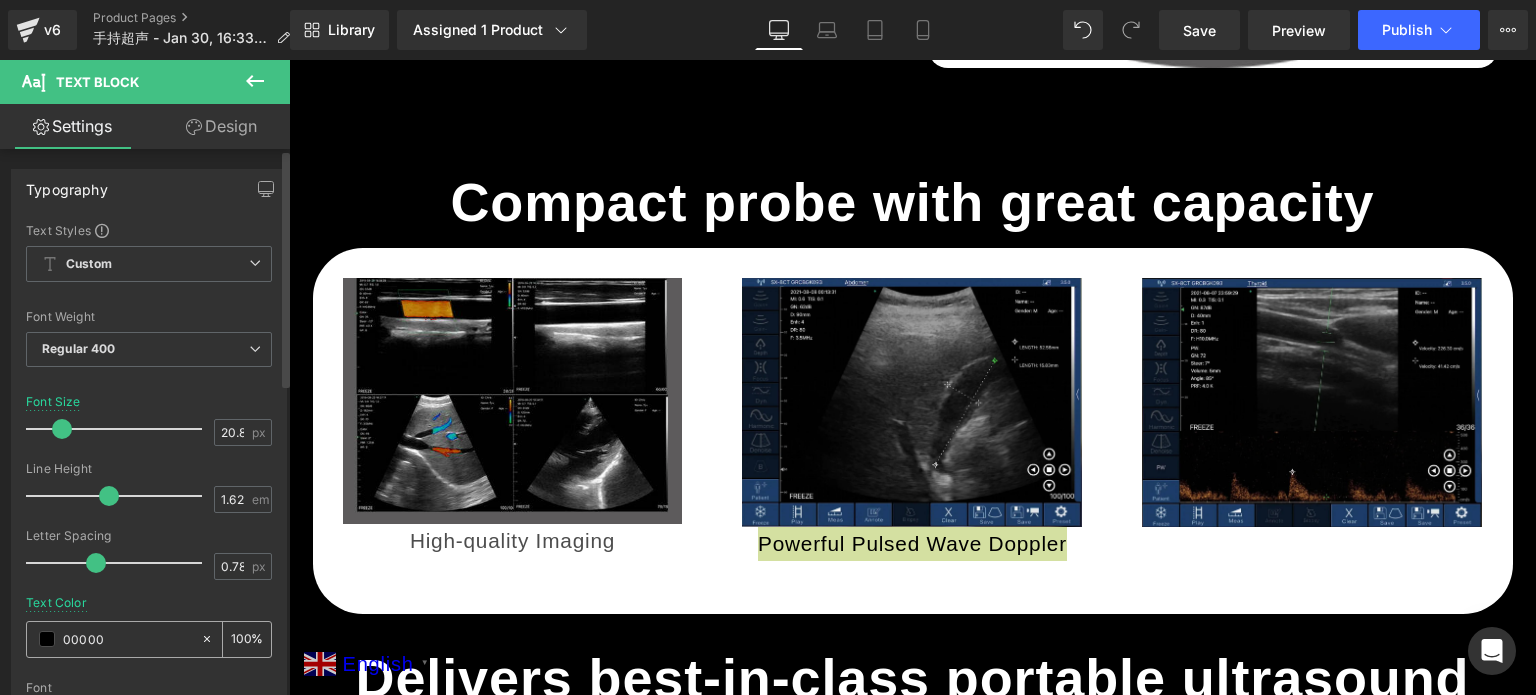 type on "0" 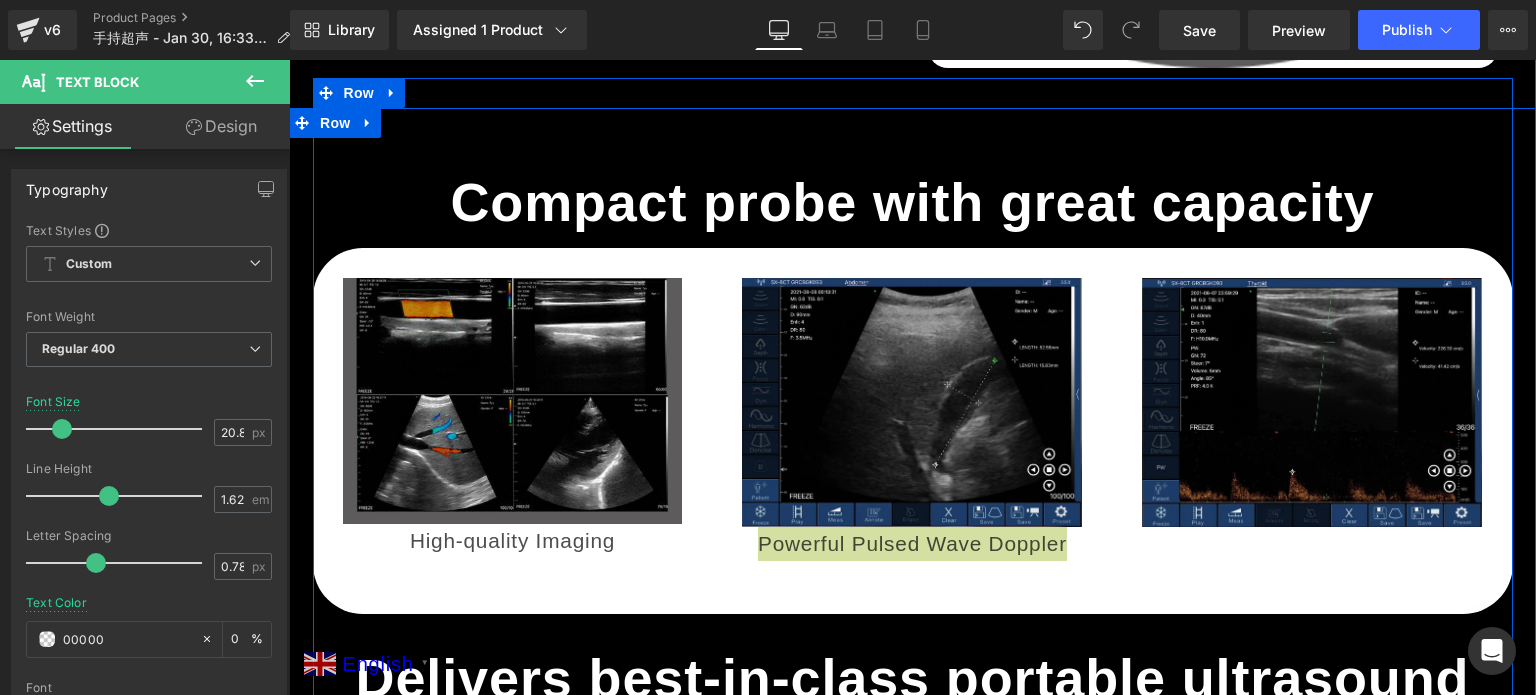 type on "00000" 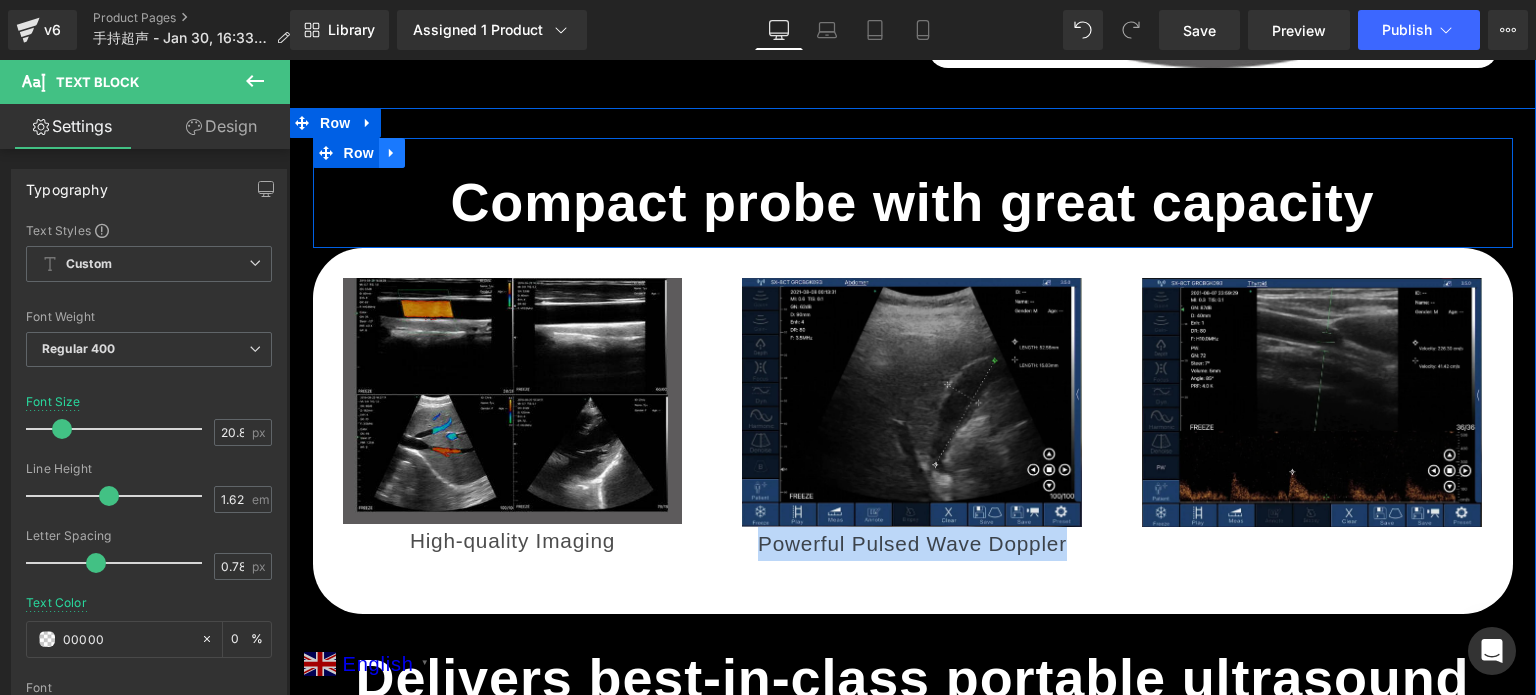 click at bounding box center [392, 153] 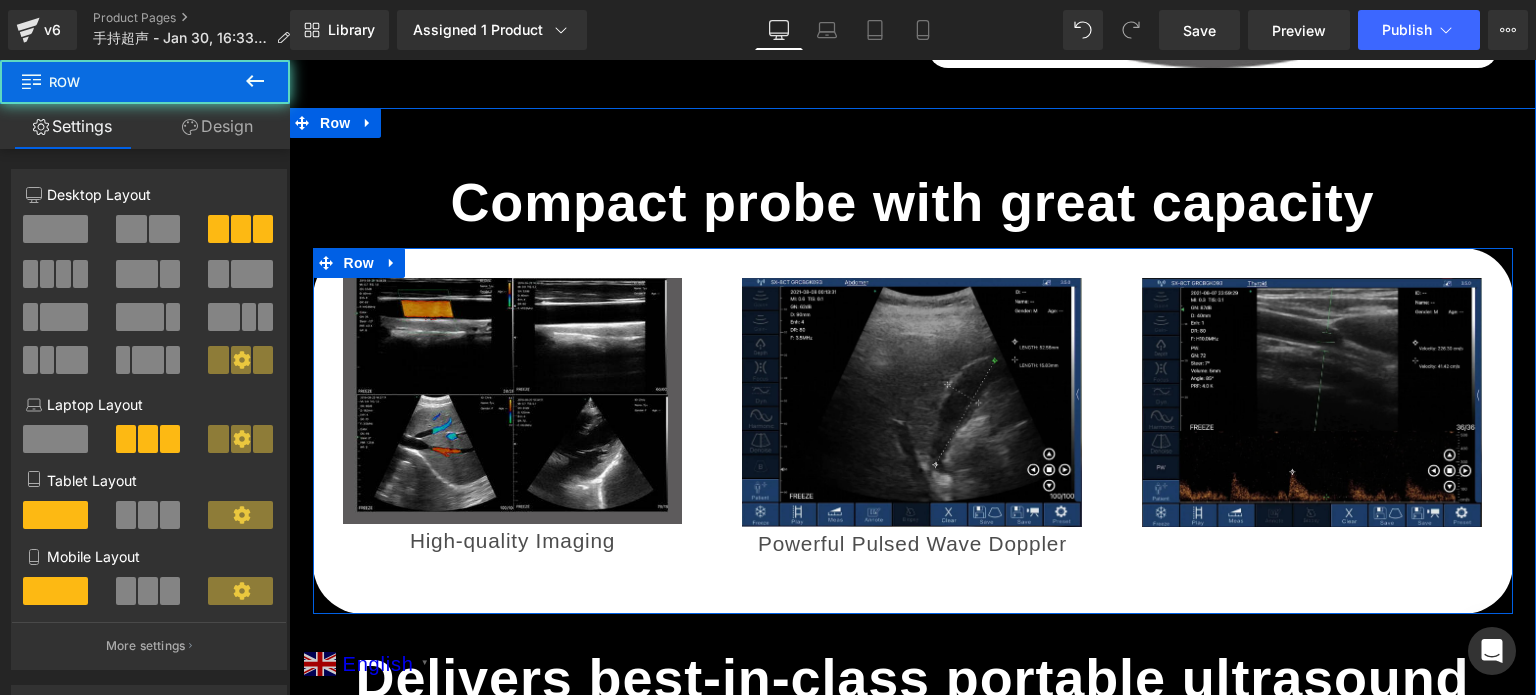 click on "Image         Powerful Pulsed Wave Doppler Text Block         Row" at bounding box center (912, 409) 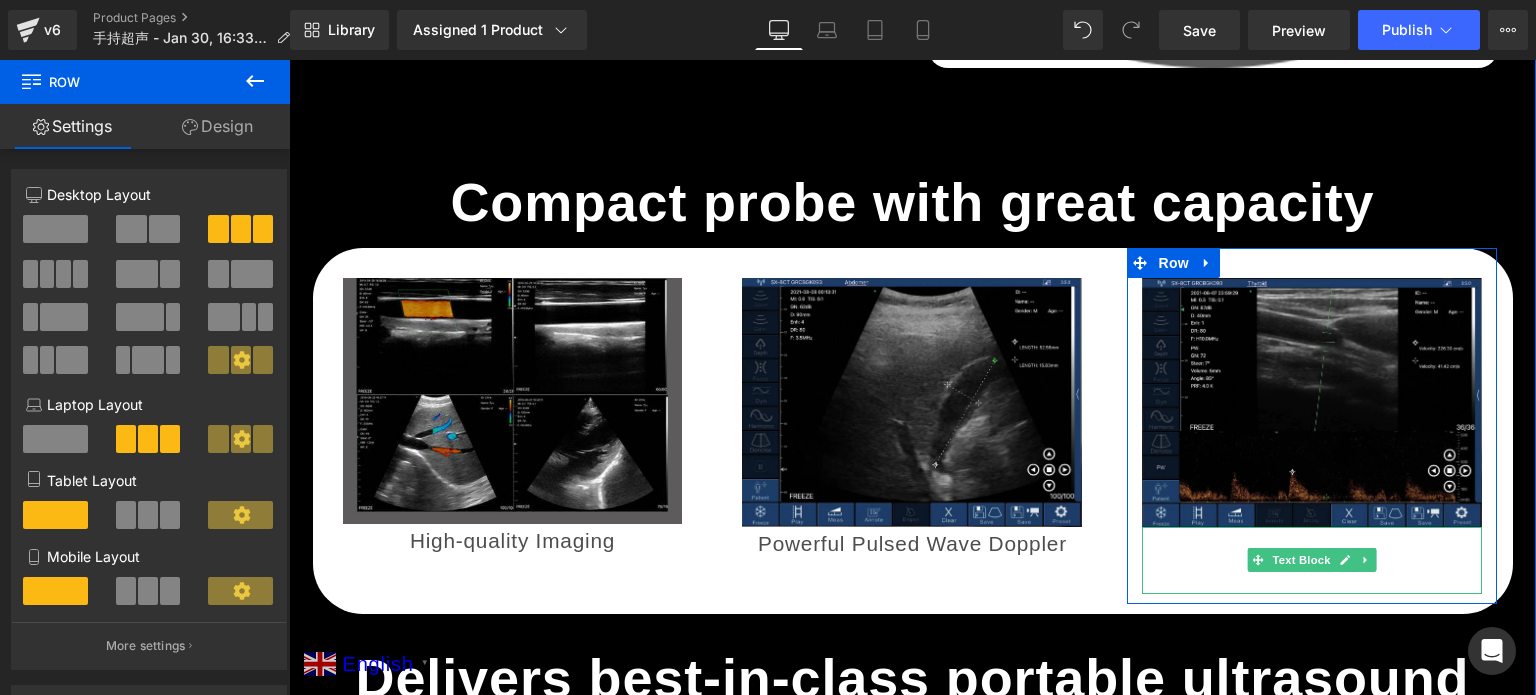 click on "Easily Meassure Length, Angle, Area and Trace" at bounding box center [1312, 560] 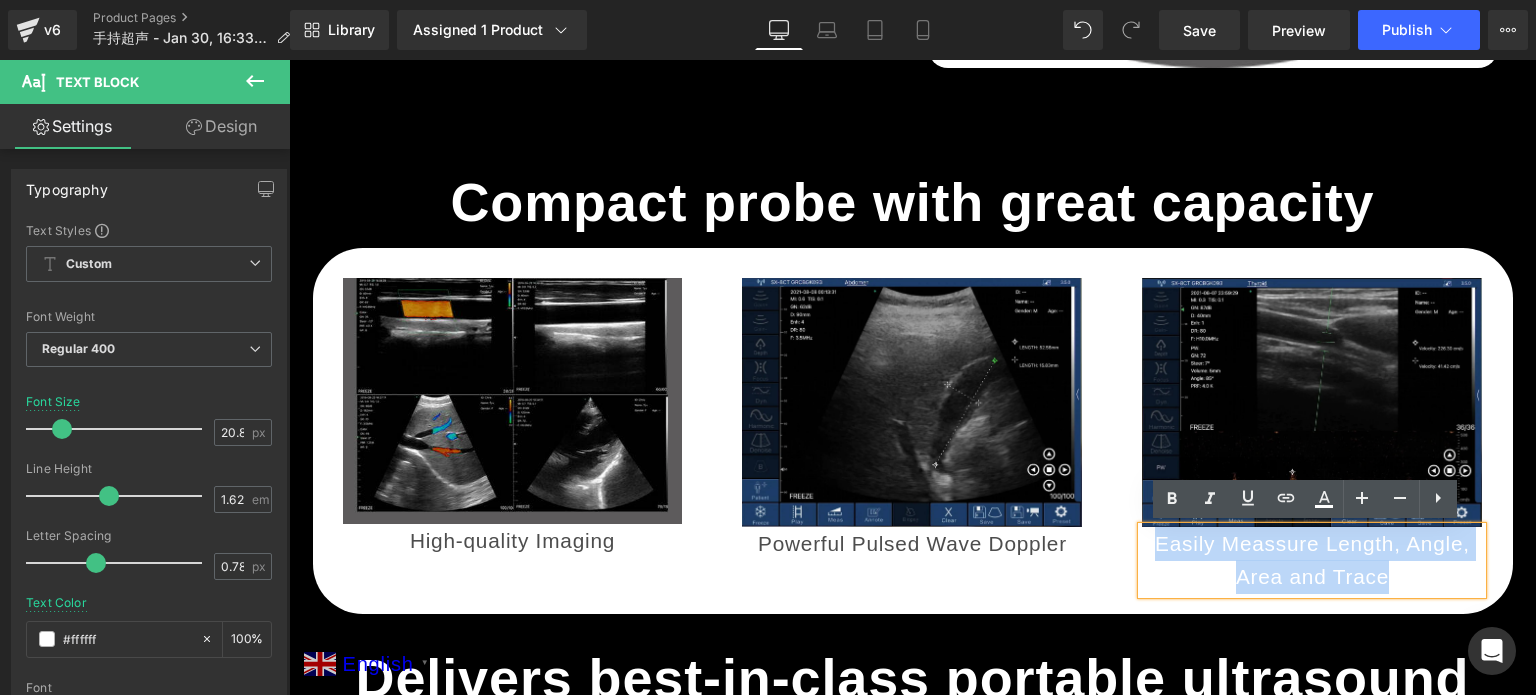 drag, startPoint x: 1136, startPoint y: 540, endPoint x: 1452, endPoint y: 573, distance: 317.7184 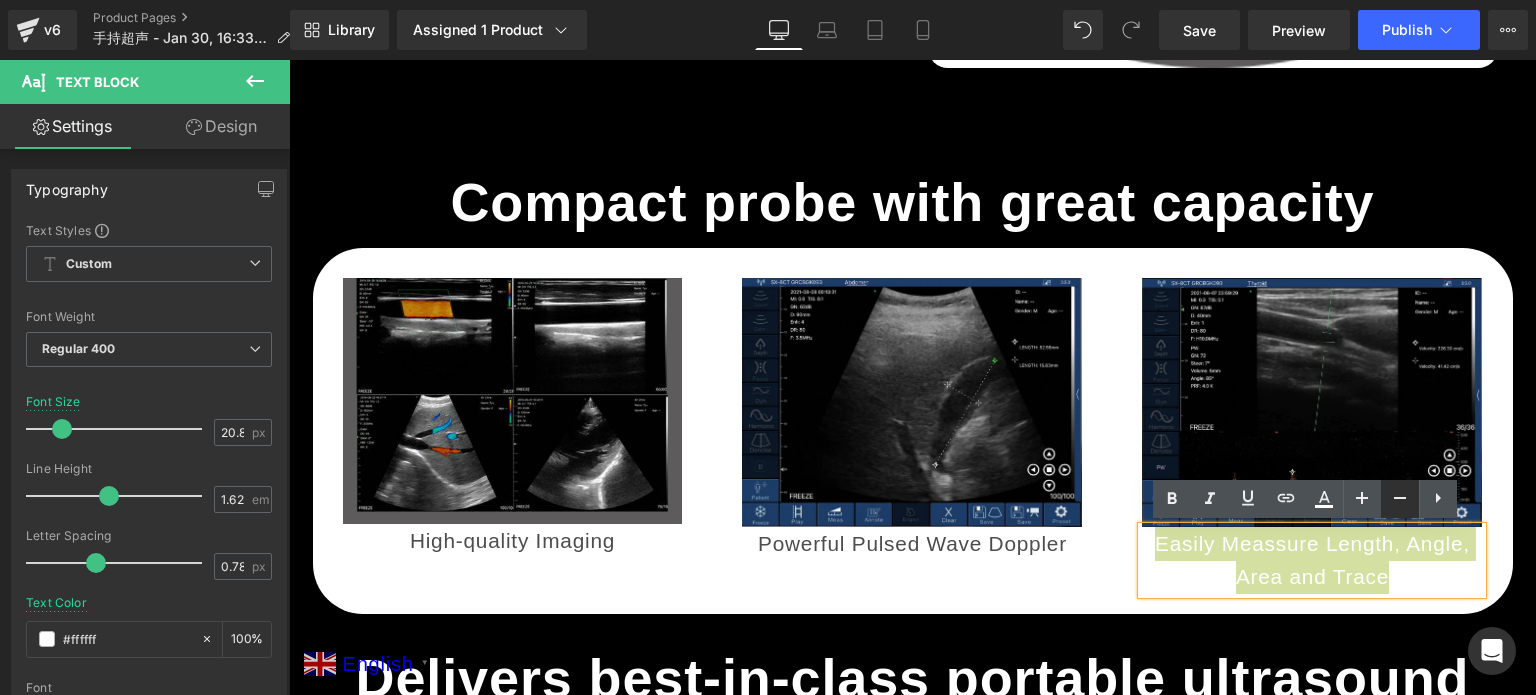 click 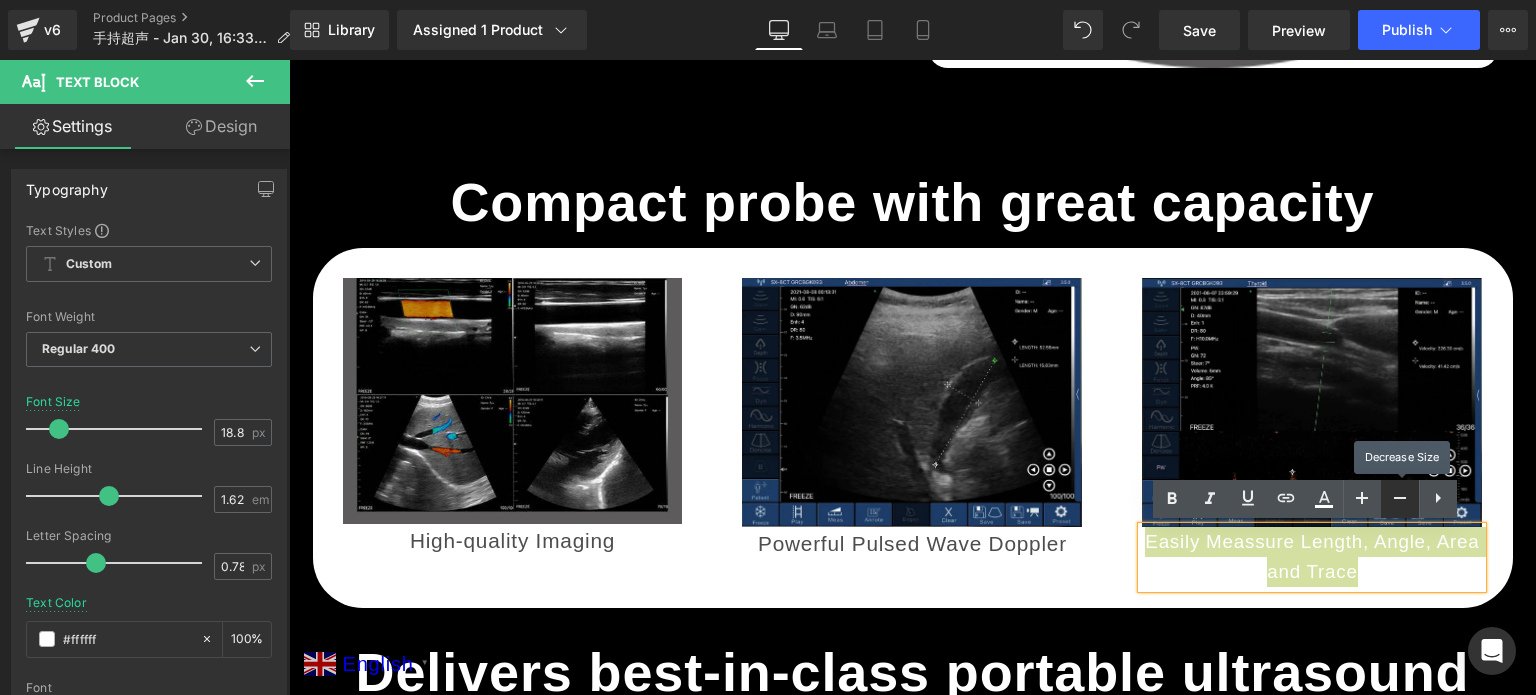click 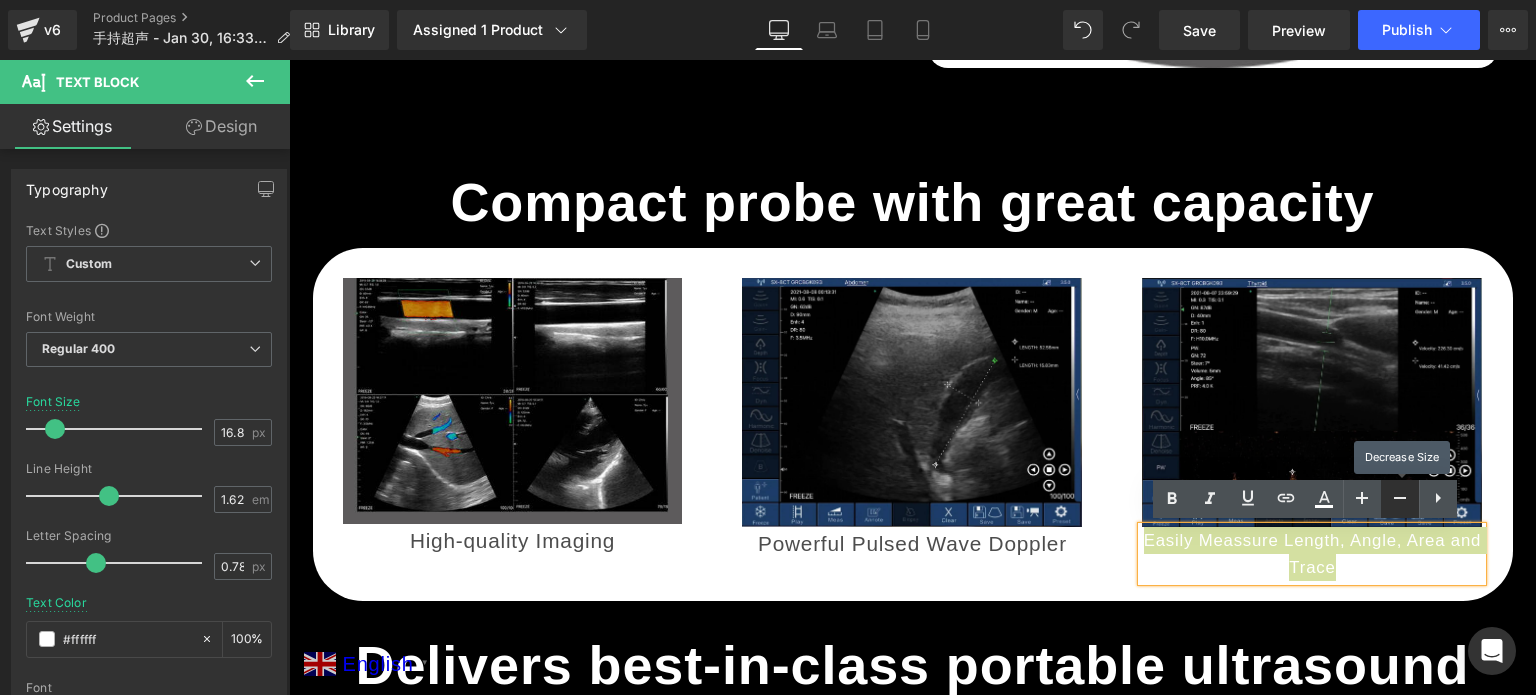 click 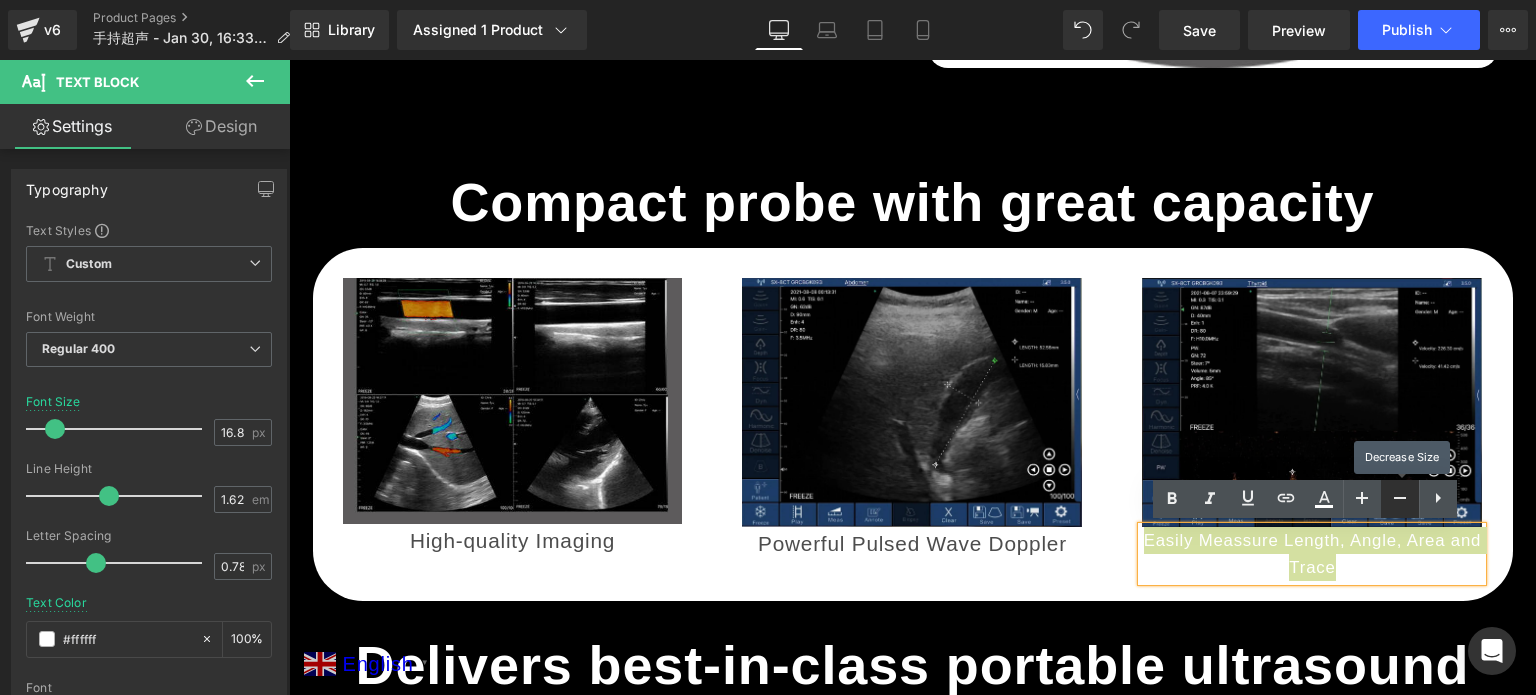 type on "14.8" 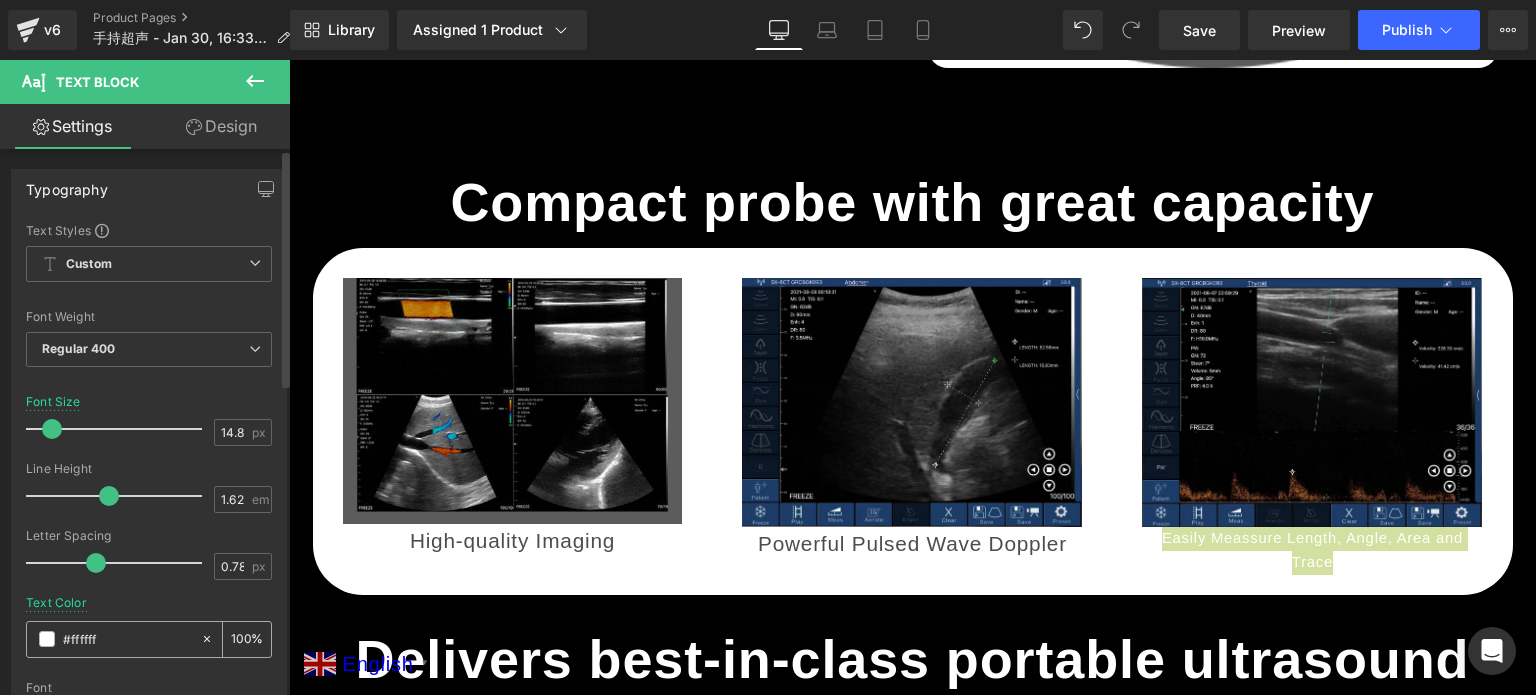 click on "#ffffff" at bounding box center [127, 639] 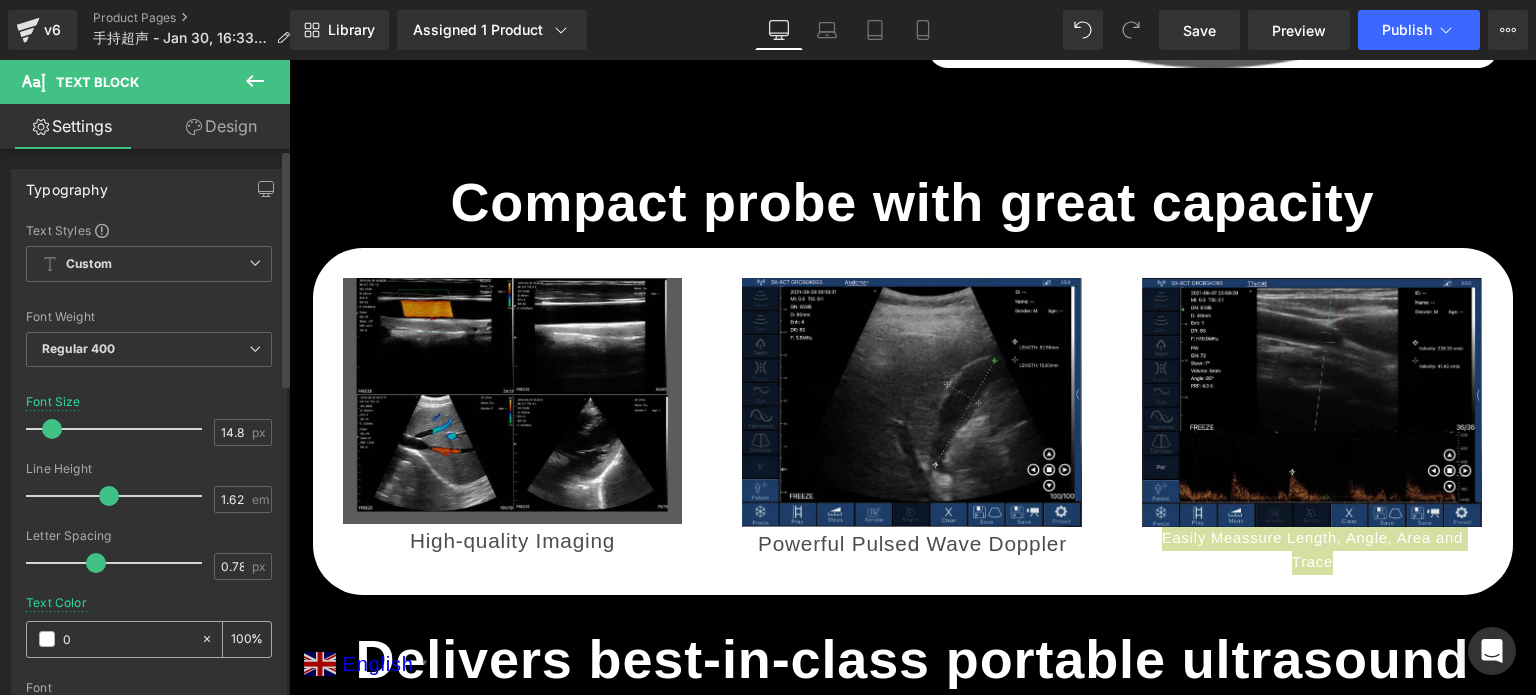 type on "0" 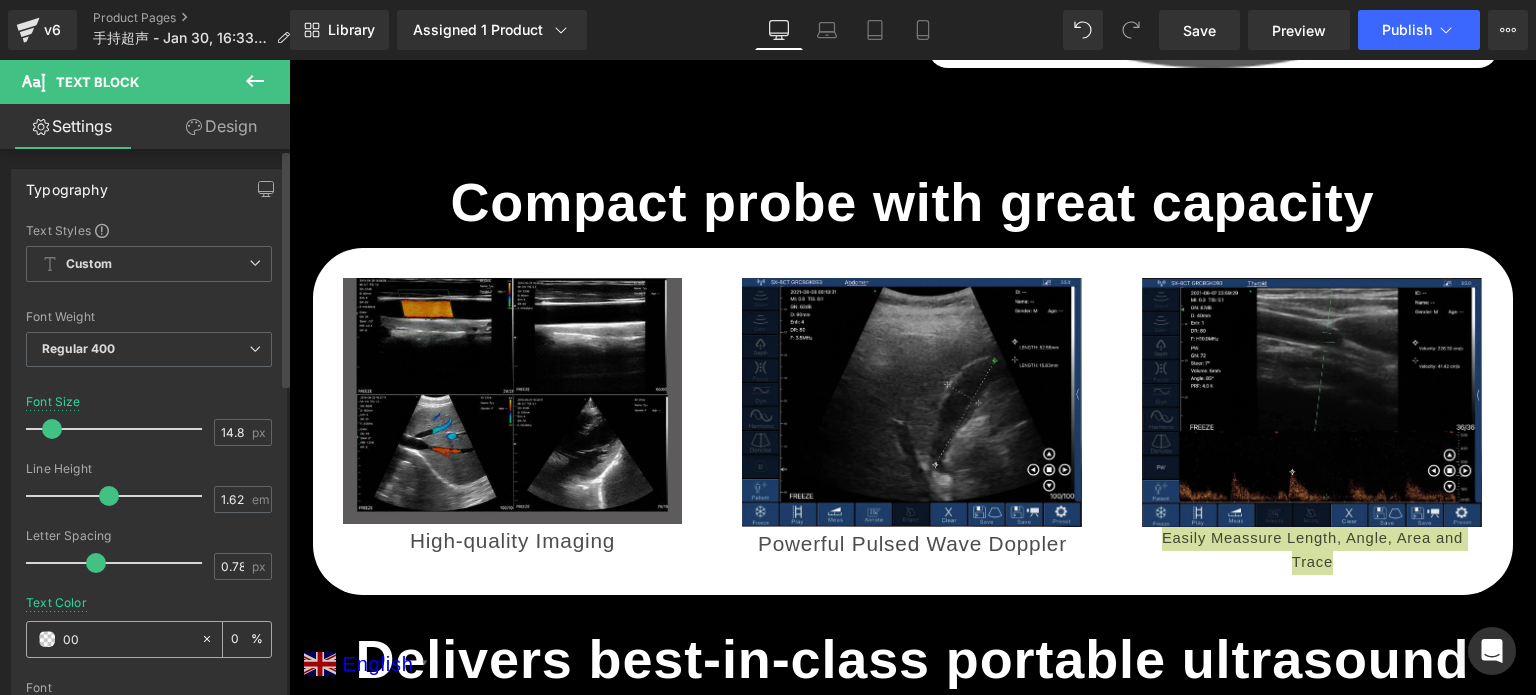 type on "000" 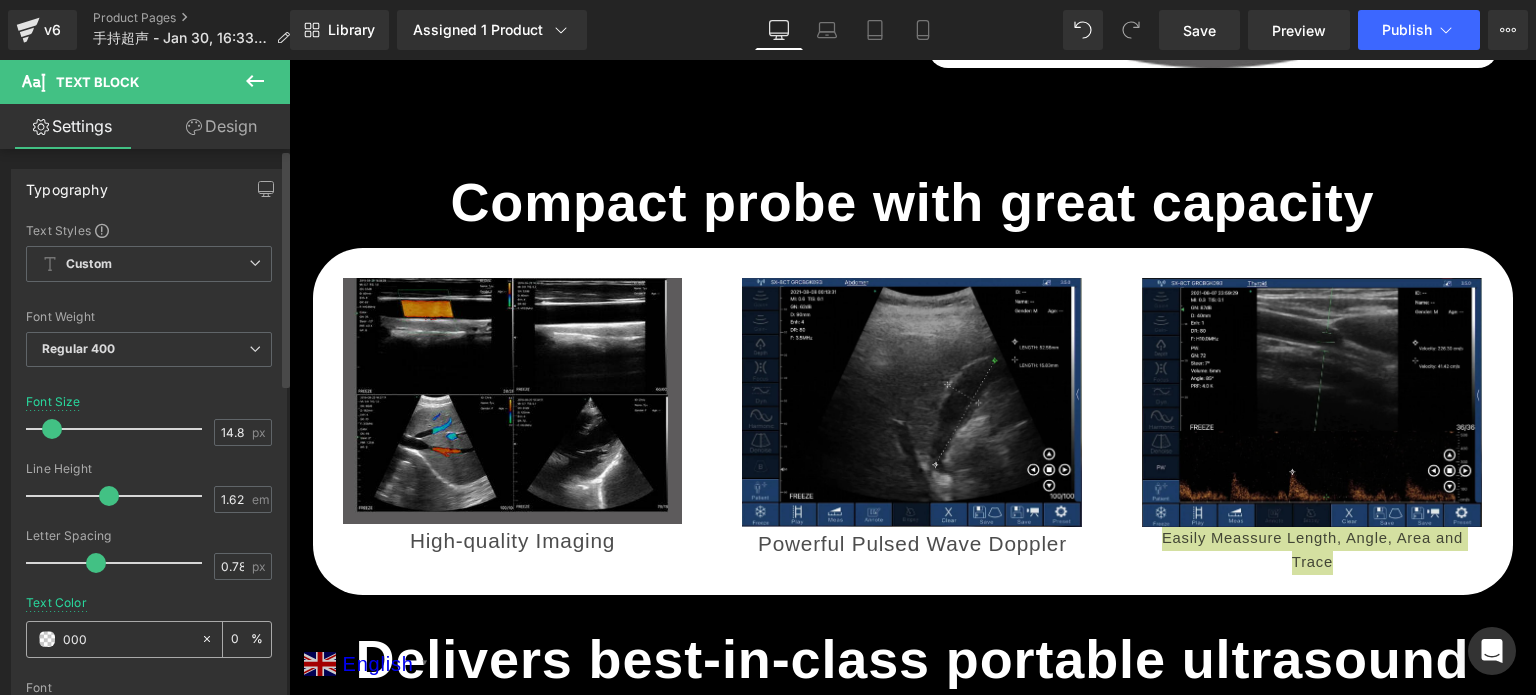 type on "100" 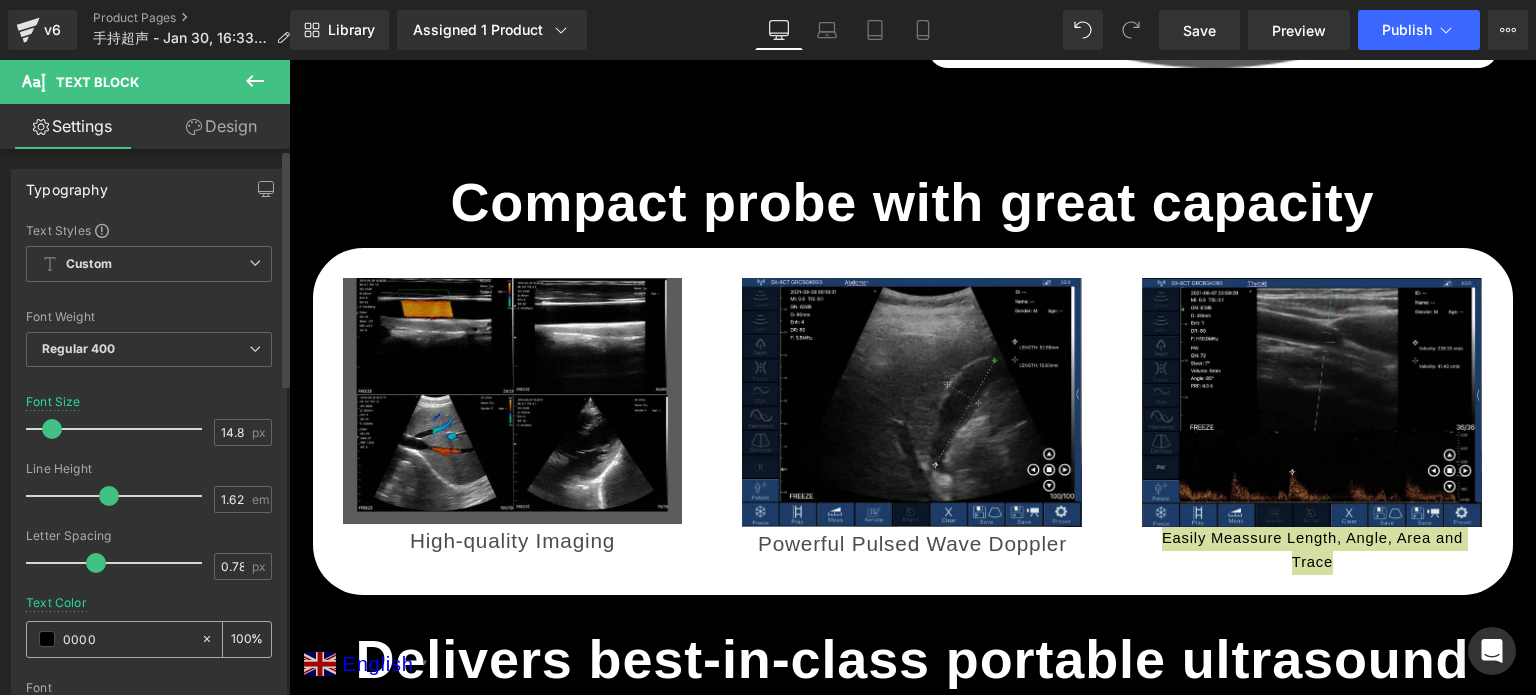 type on "00000" 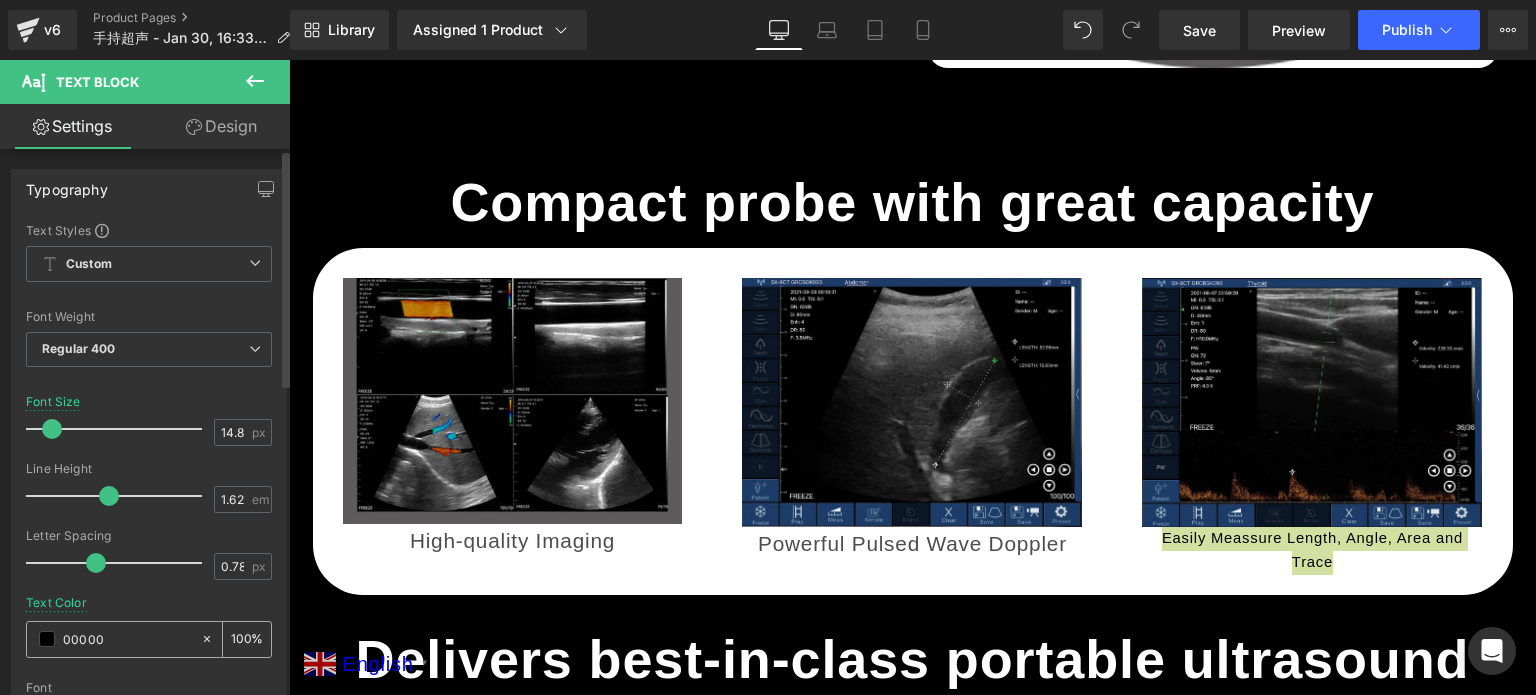 type on "0" 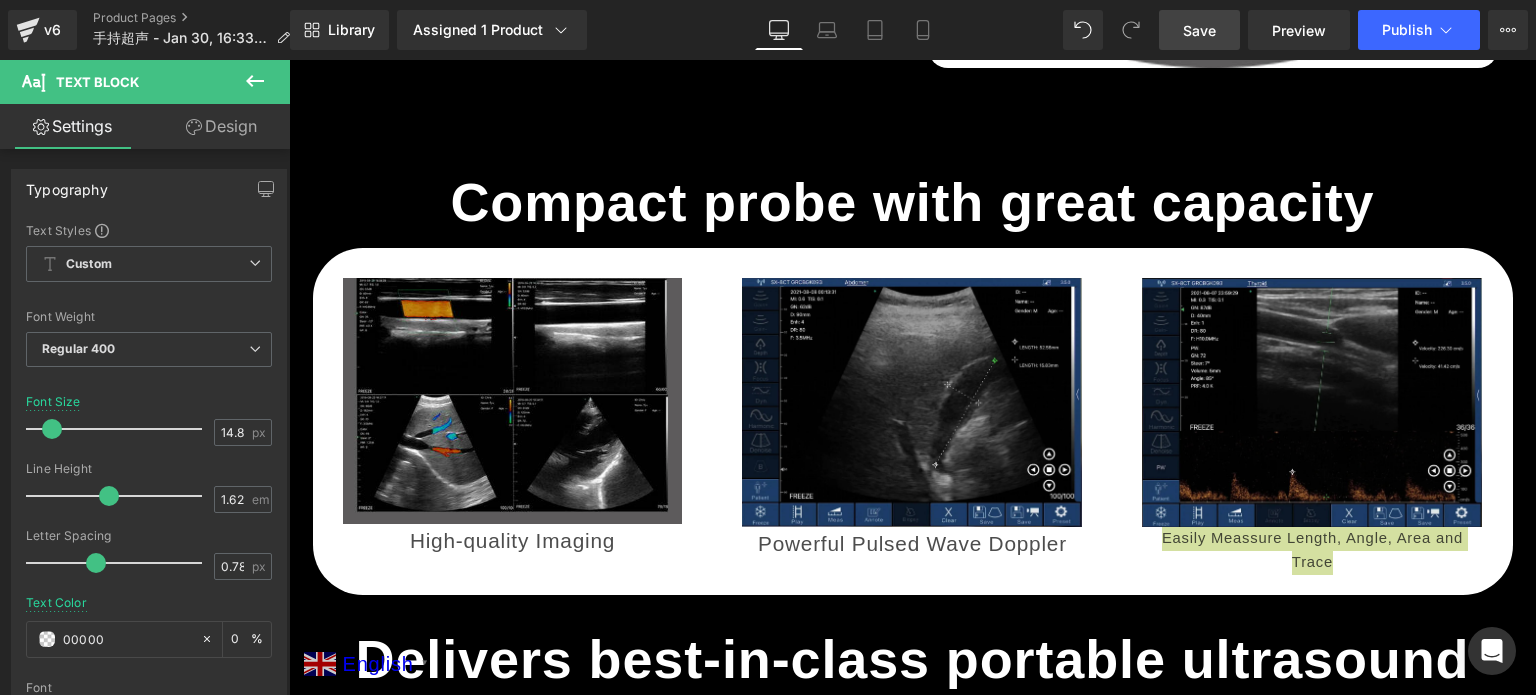 type on "00000" 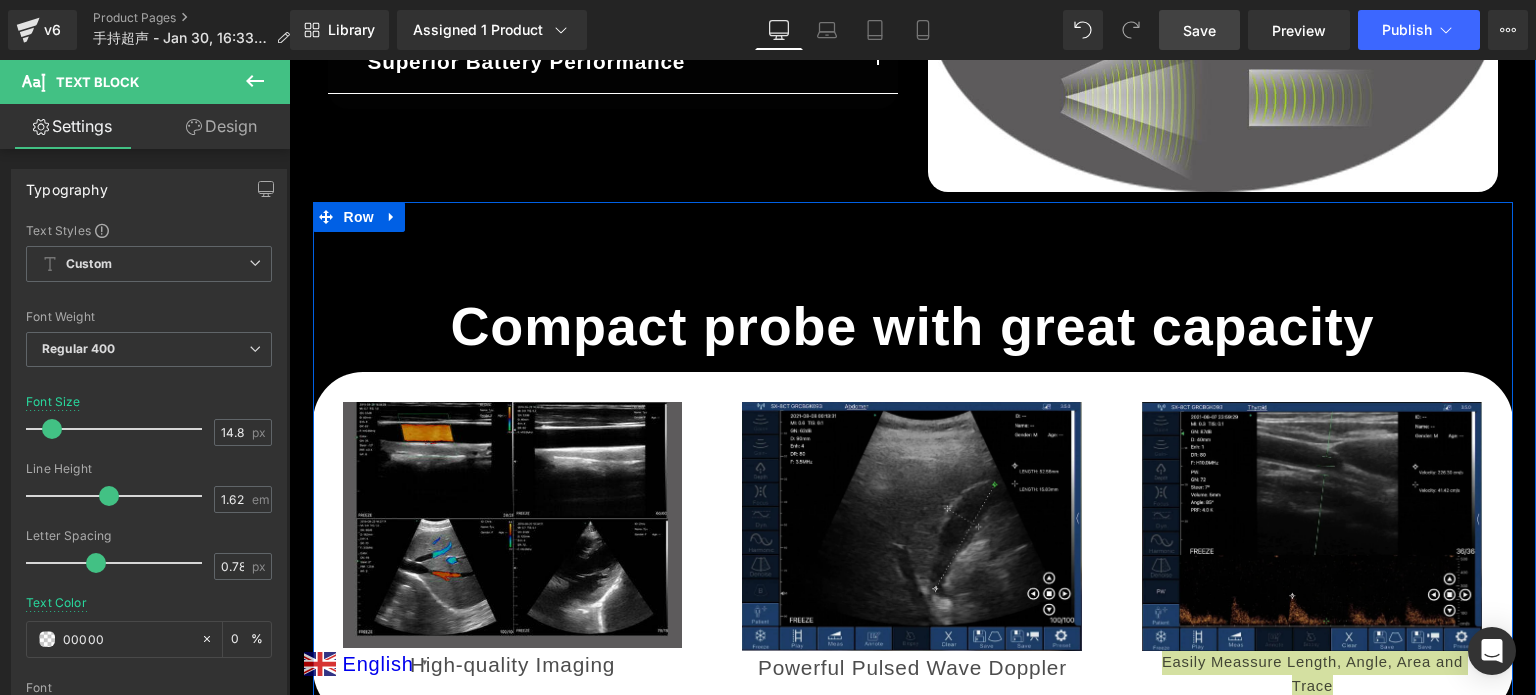 scroll, scrollTop: 1600, scrollLeft: 0, axis: vertical 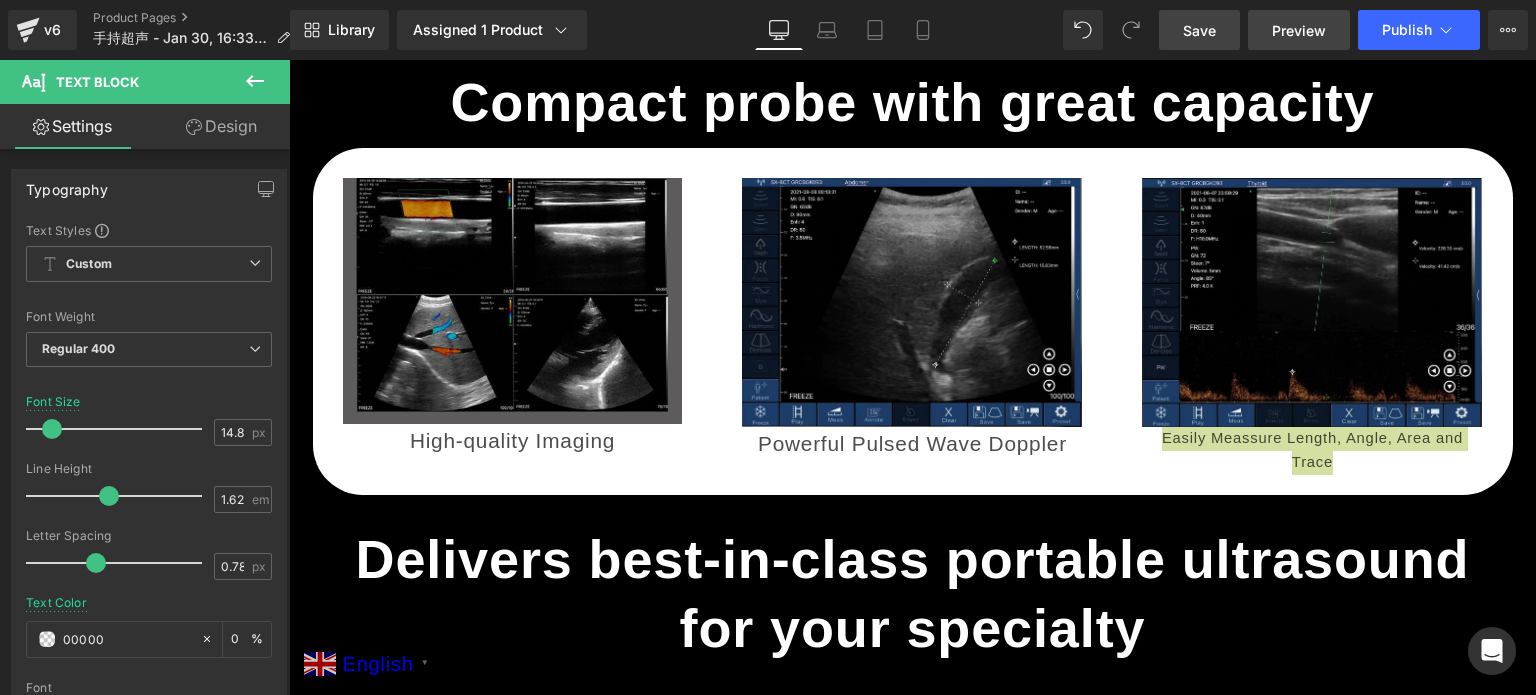 click on "Preview" at bounding box center (1299, 30) 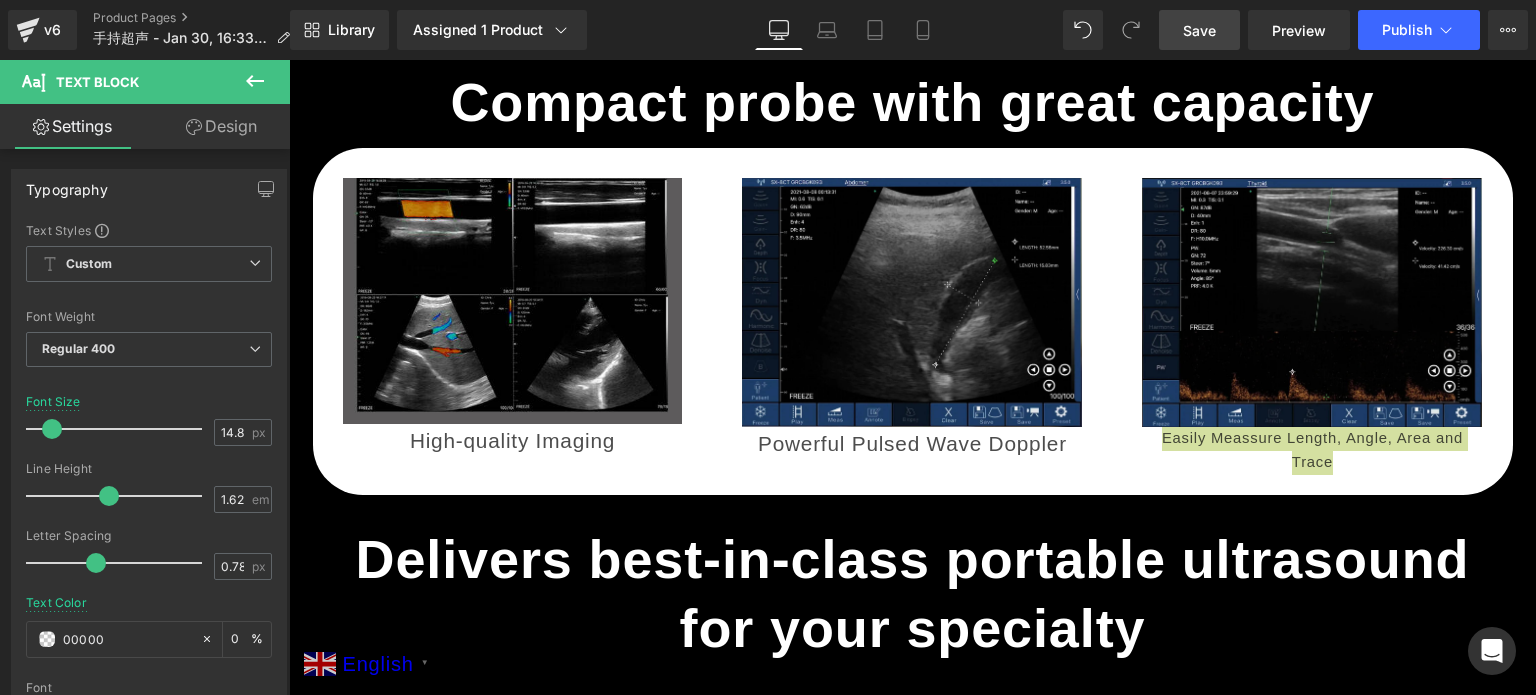 click on "Save" at bounding box center [1199, 30] 